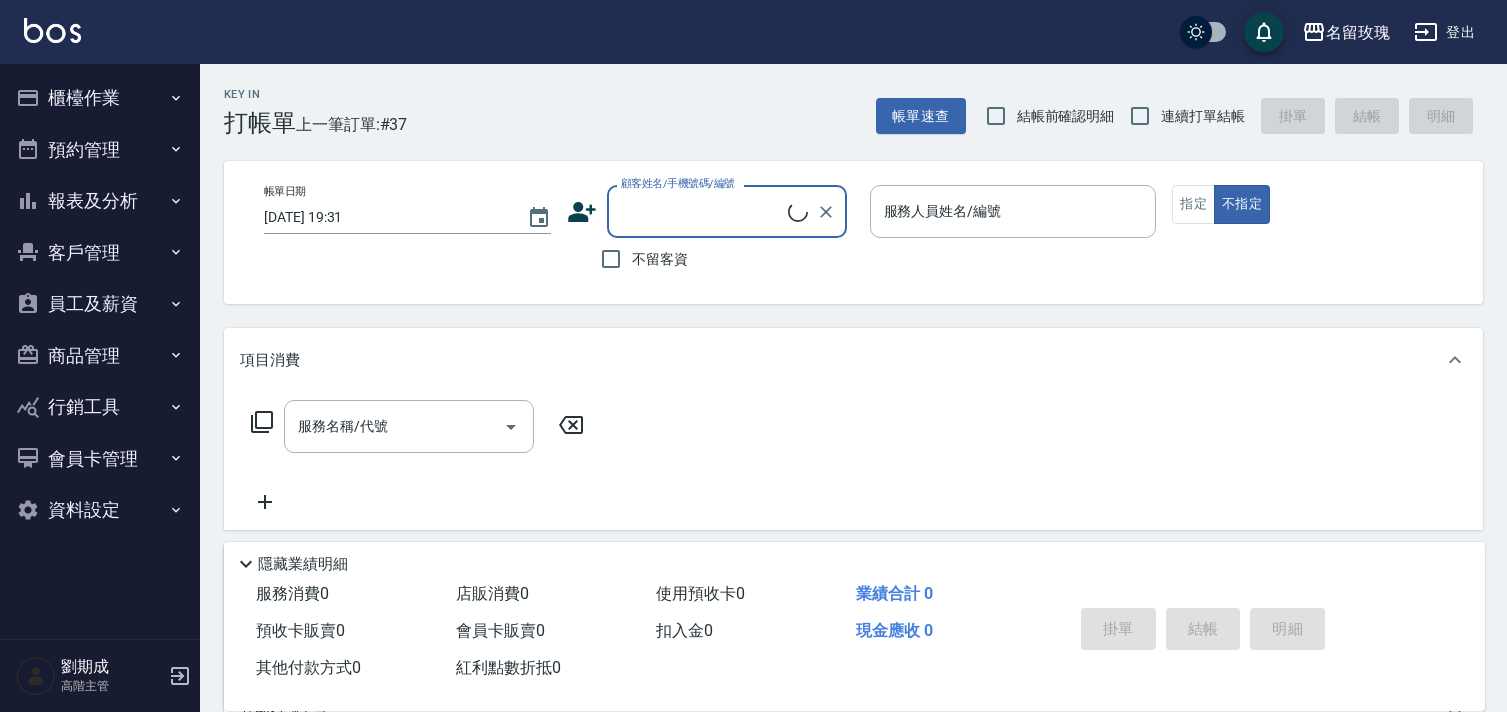 scroll, scrollTop: 0, scrollLeft: 0, axis: both 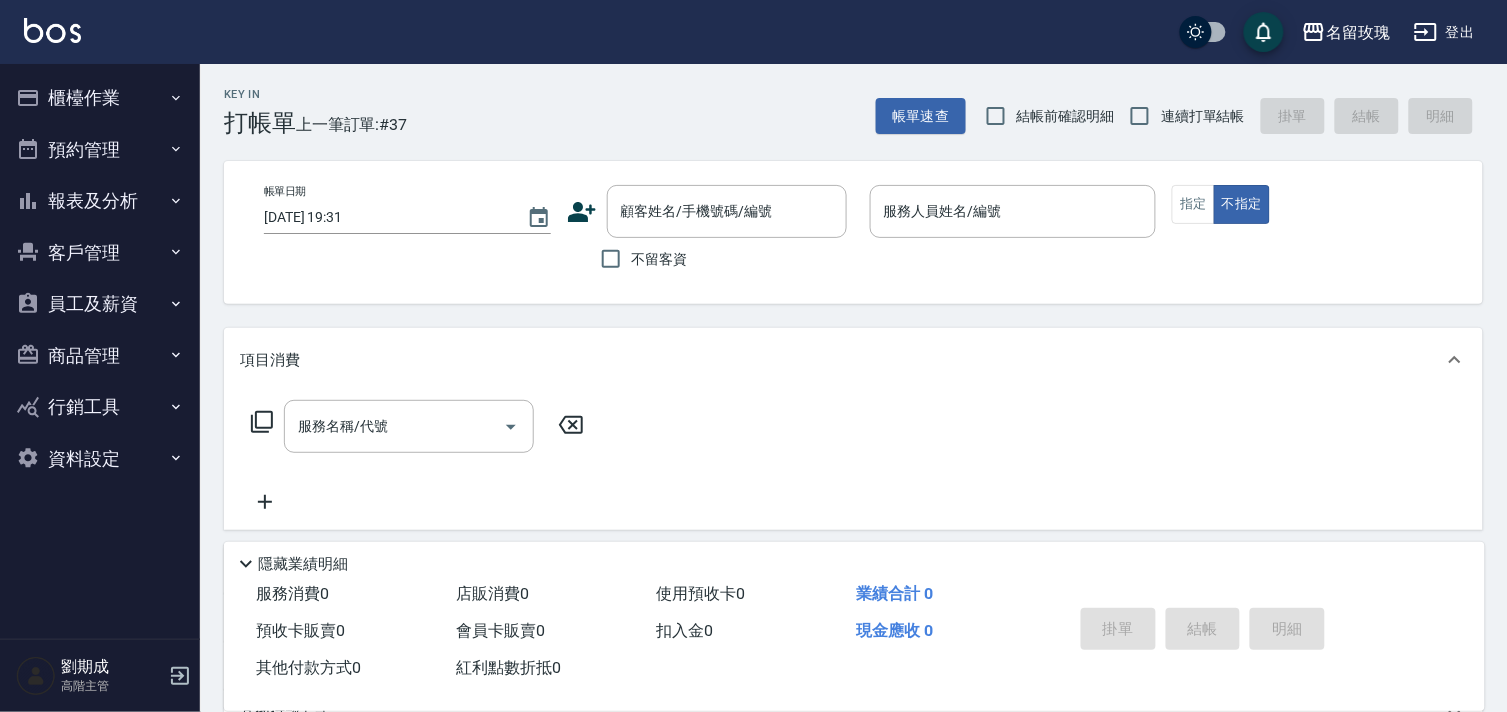 drag, startPoint x: 1094, startPoint y: 118, endPoint x: 1217, endPoint y: 115, distance: 123.03658 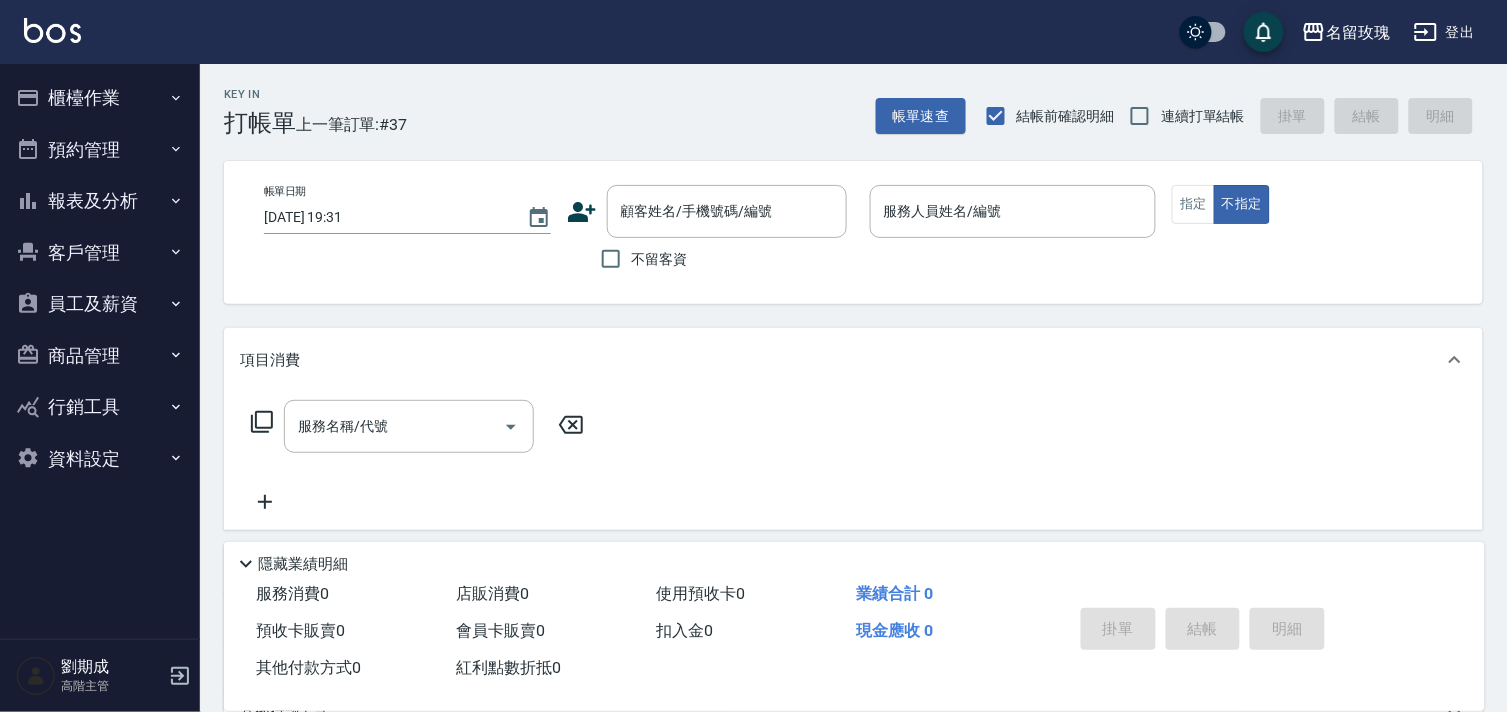 click on "連續打單結帳" at bounding box center (1203, 116) 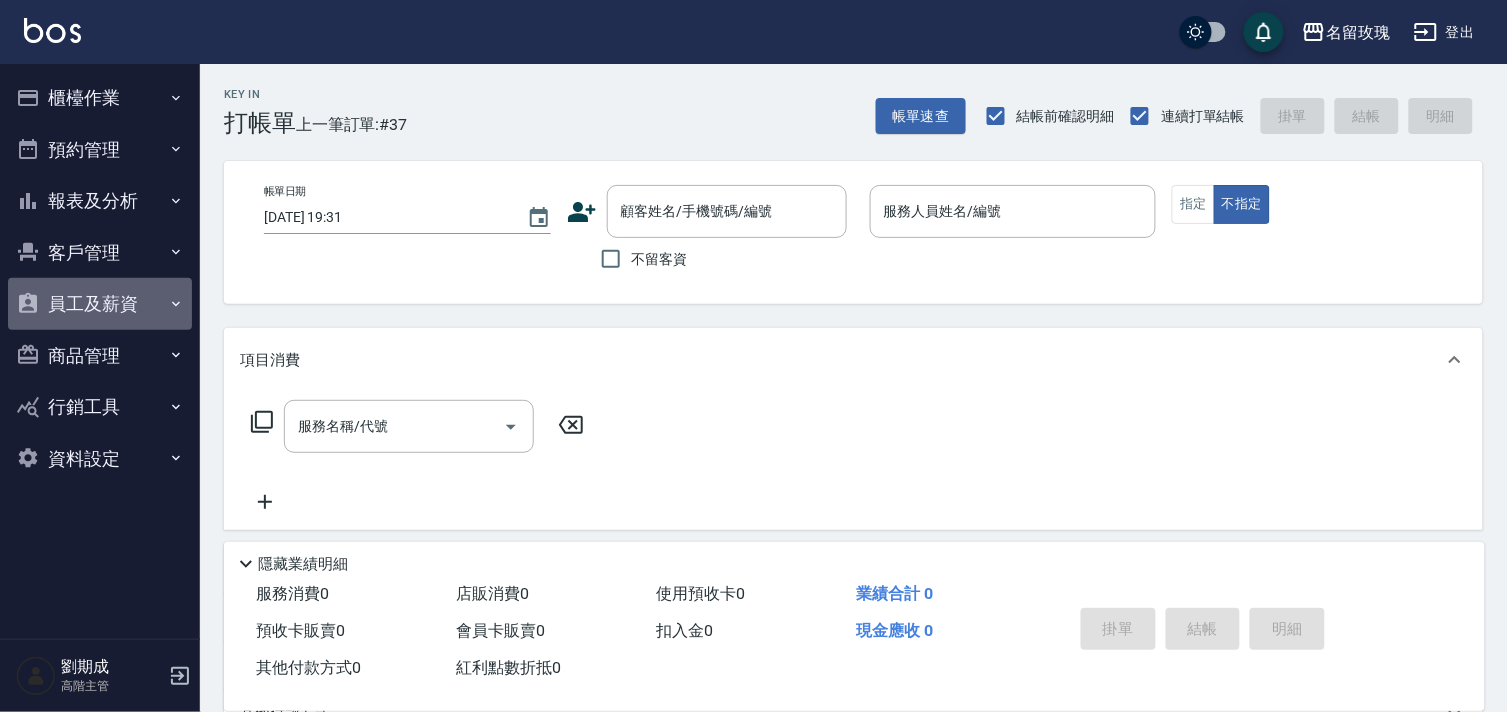 click on "員工及薪資" at bounding box center (100, 304) 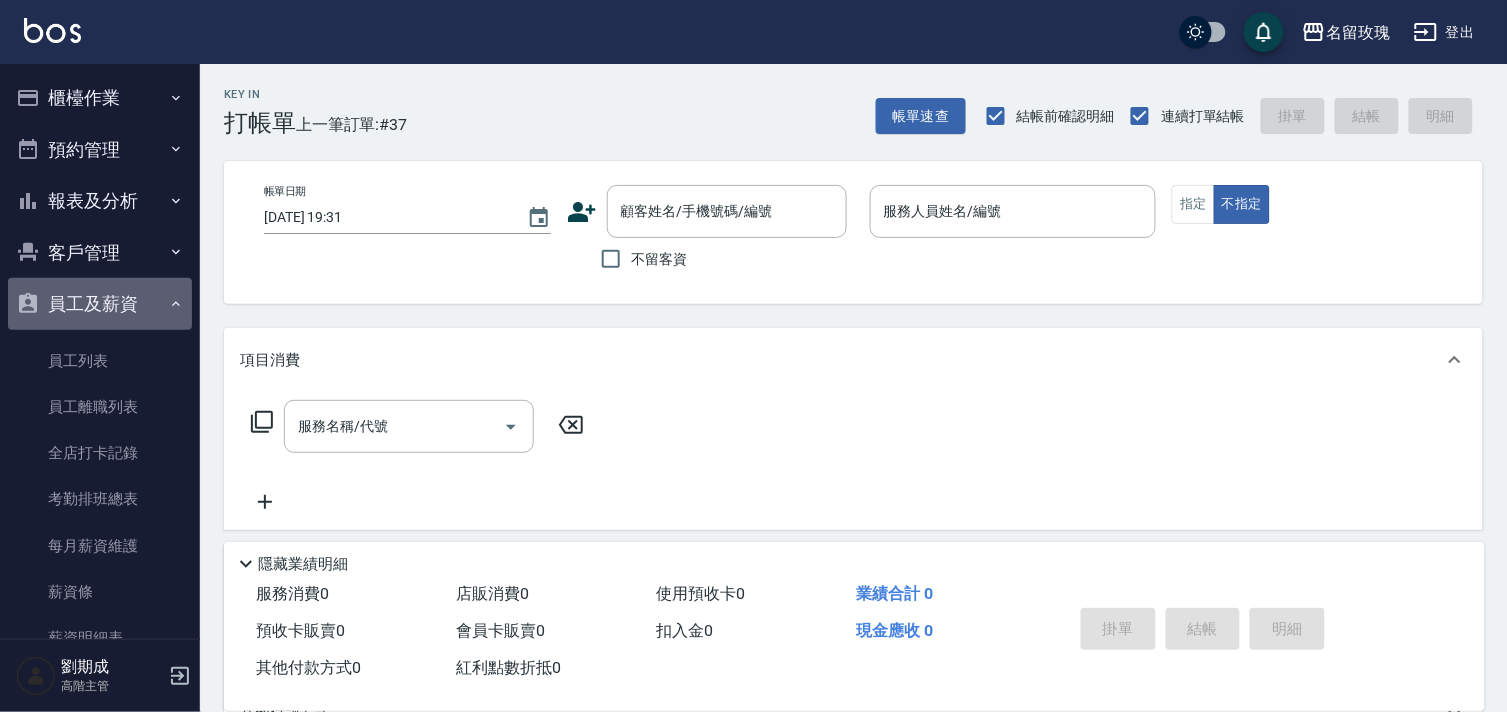 click on "員工及薪資" at bounding box center (100, 304) 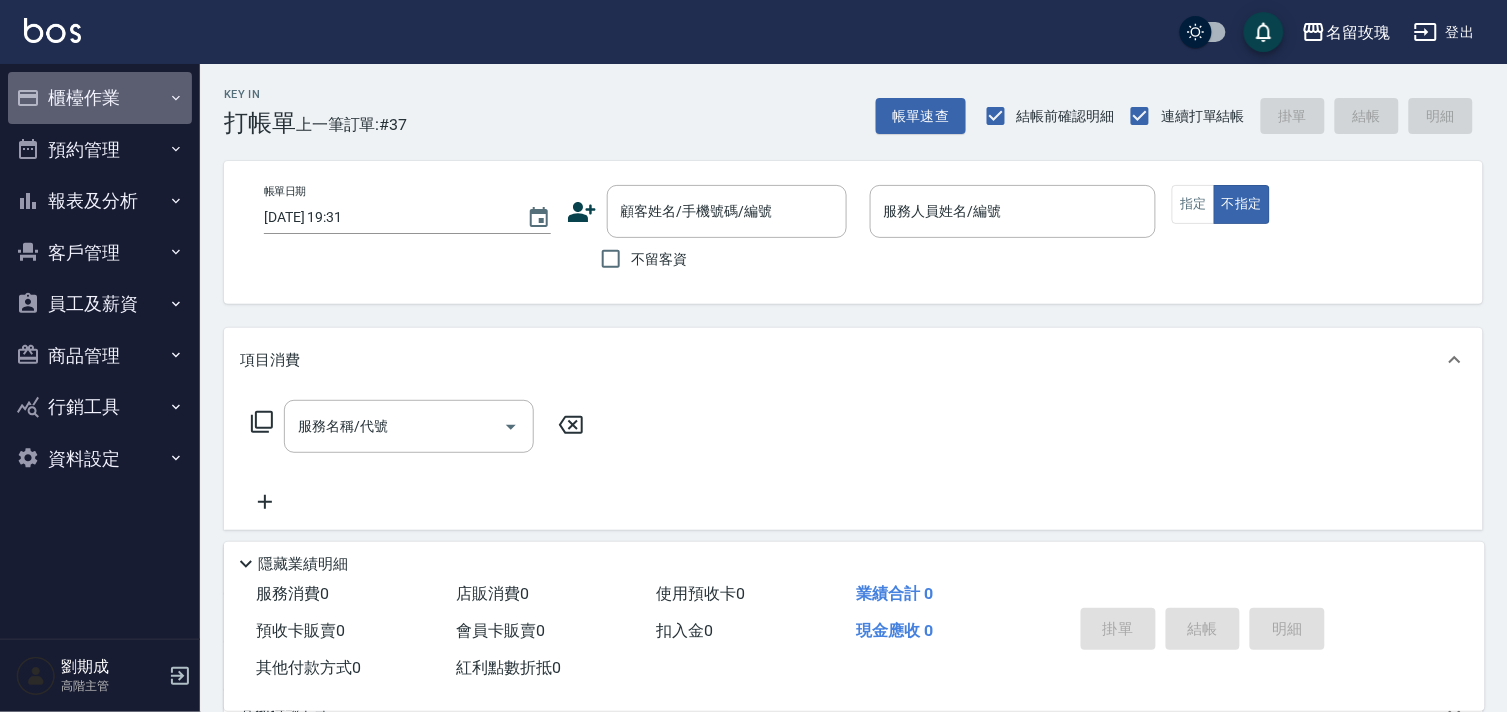 click on "櫃檯作業" at bounding box center (100, 98) 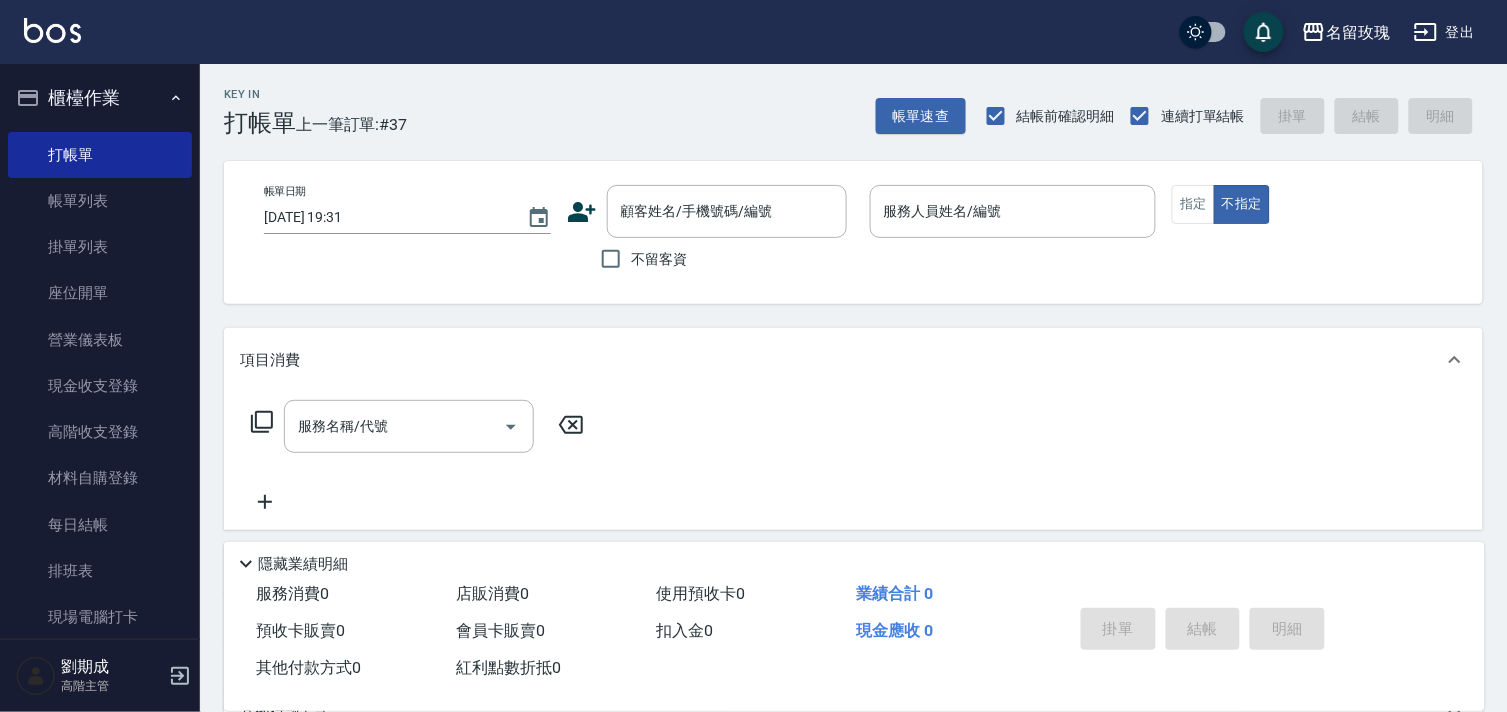 click on "櫃檯作業" at bounding box center (100, 98) 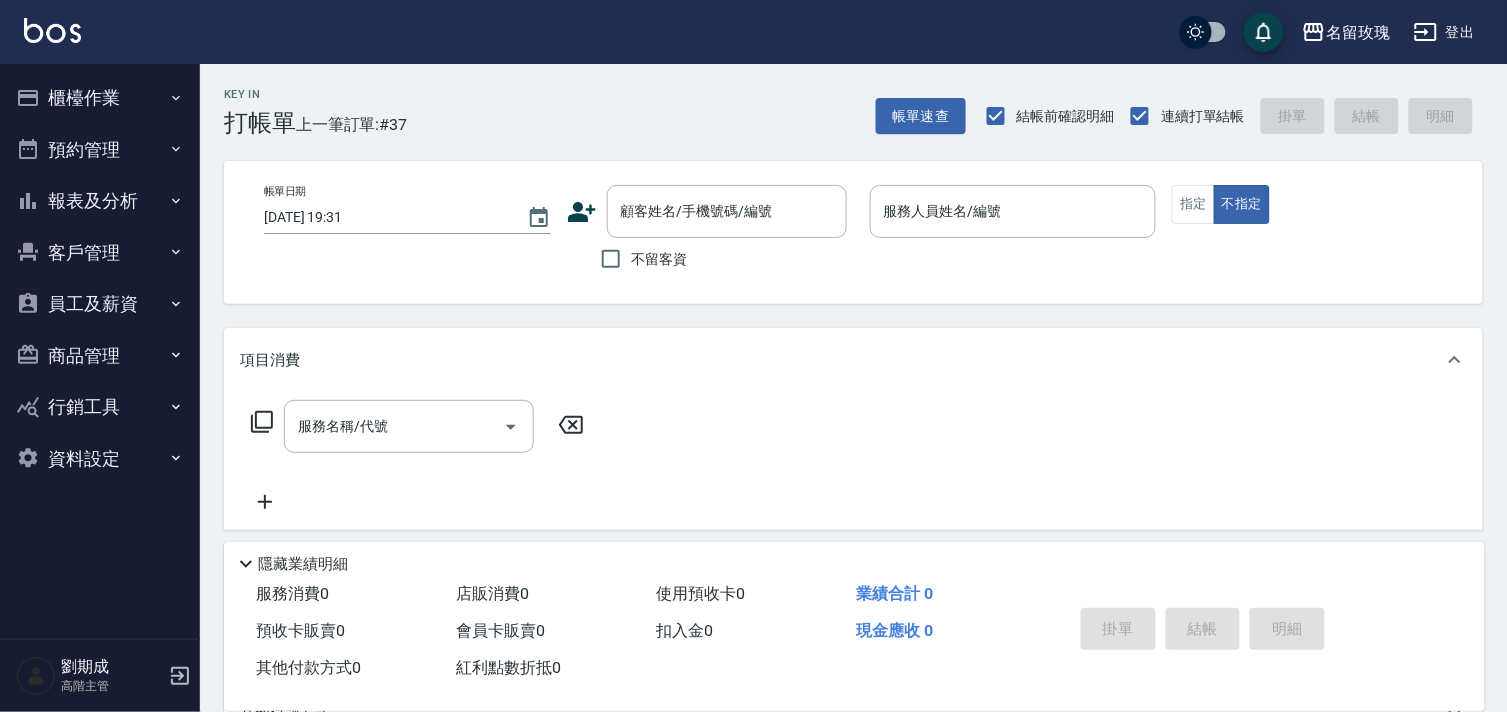 click on "名留玫瑰 登出" at bounding box center (753, 32) 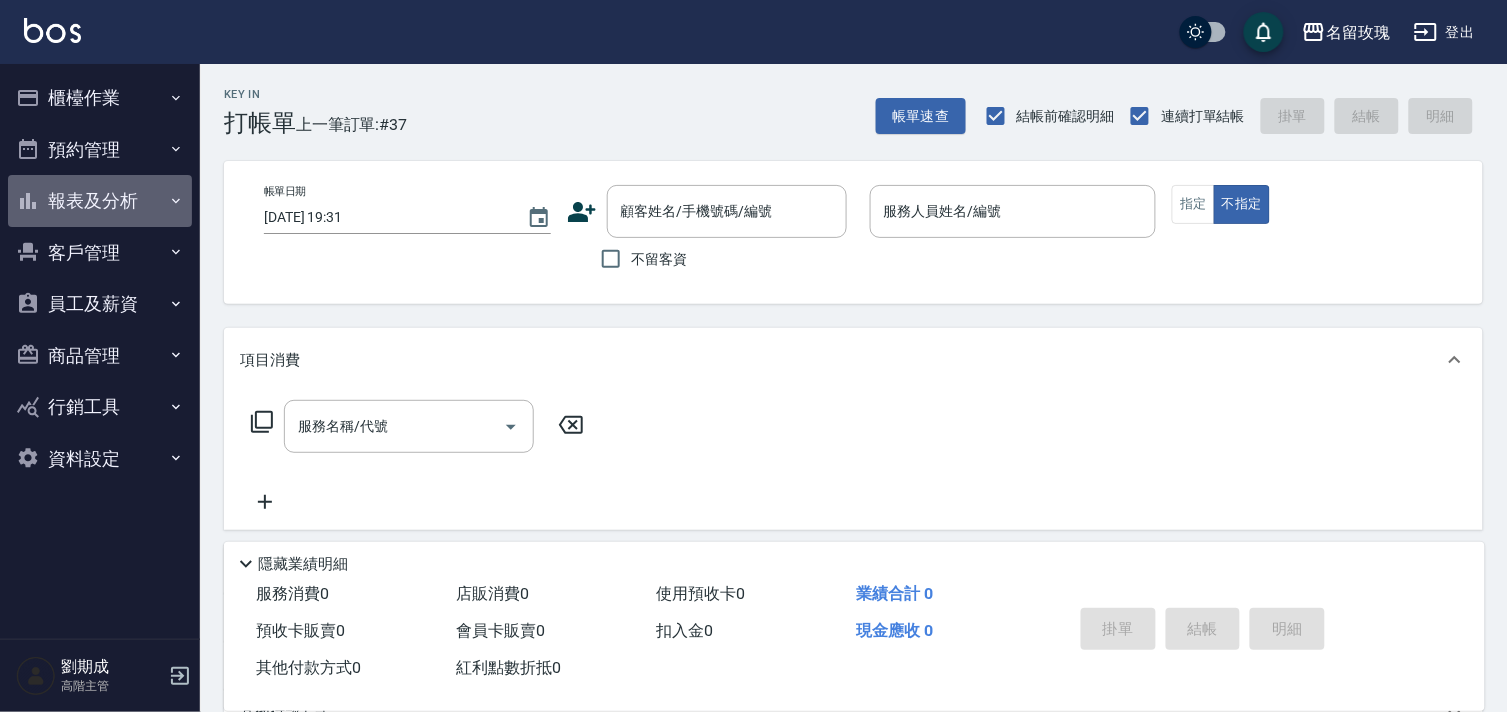 click on "報表及分析" at bounding box center [100, 201] 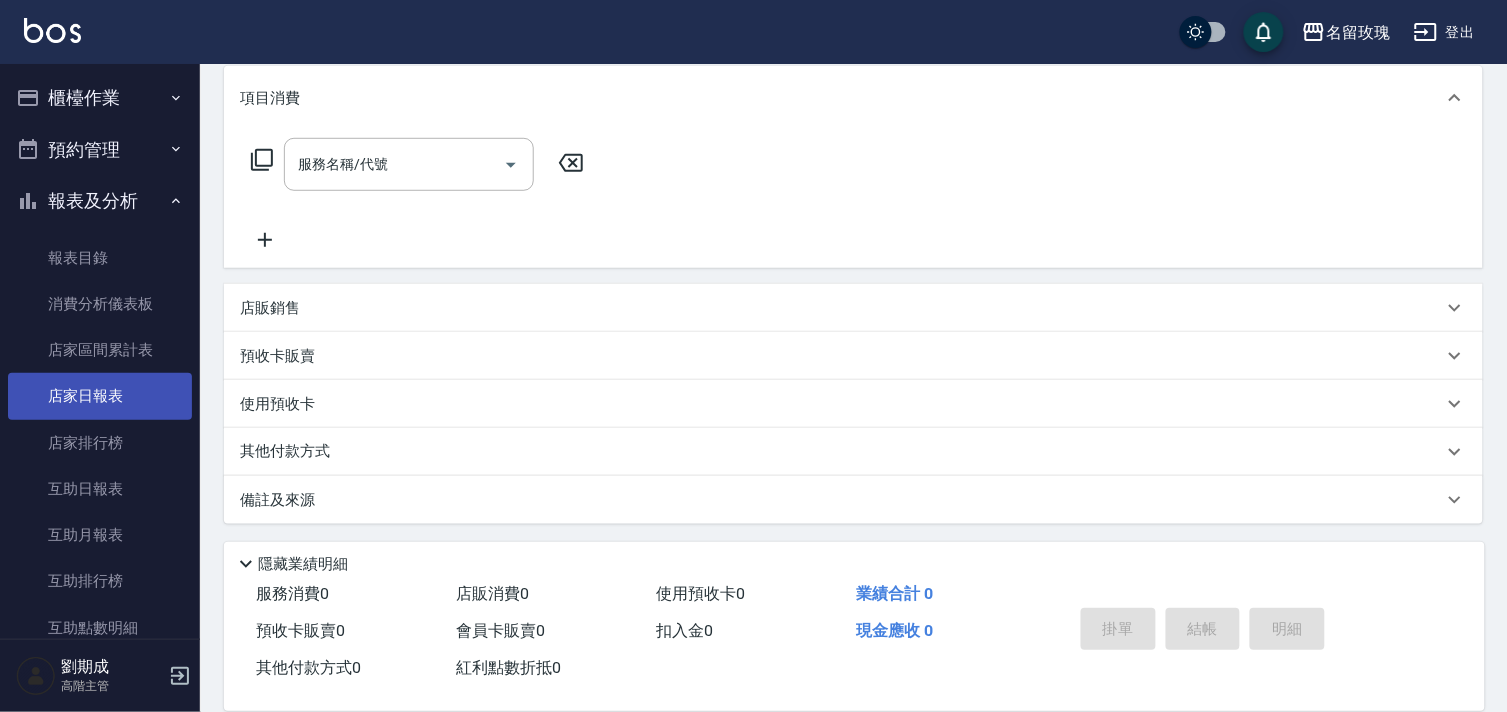 scroll, scrollTop: 263, scrollLeft: 0, axis: vertical 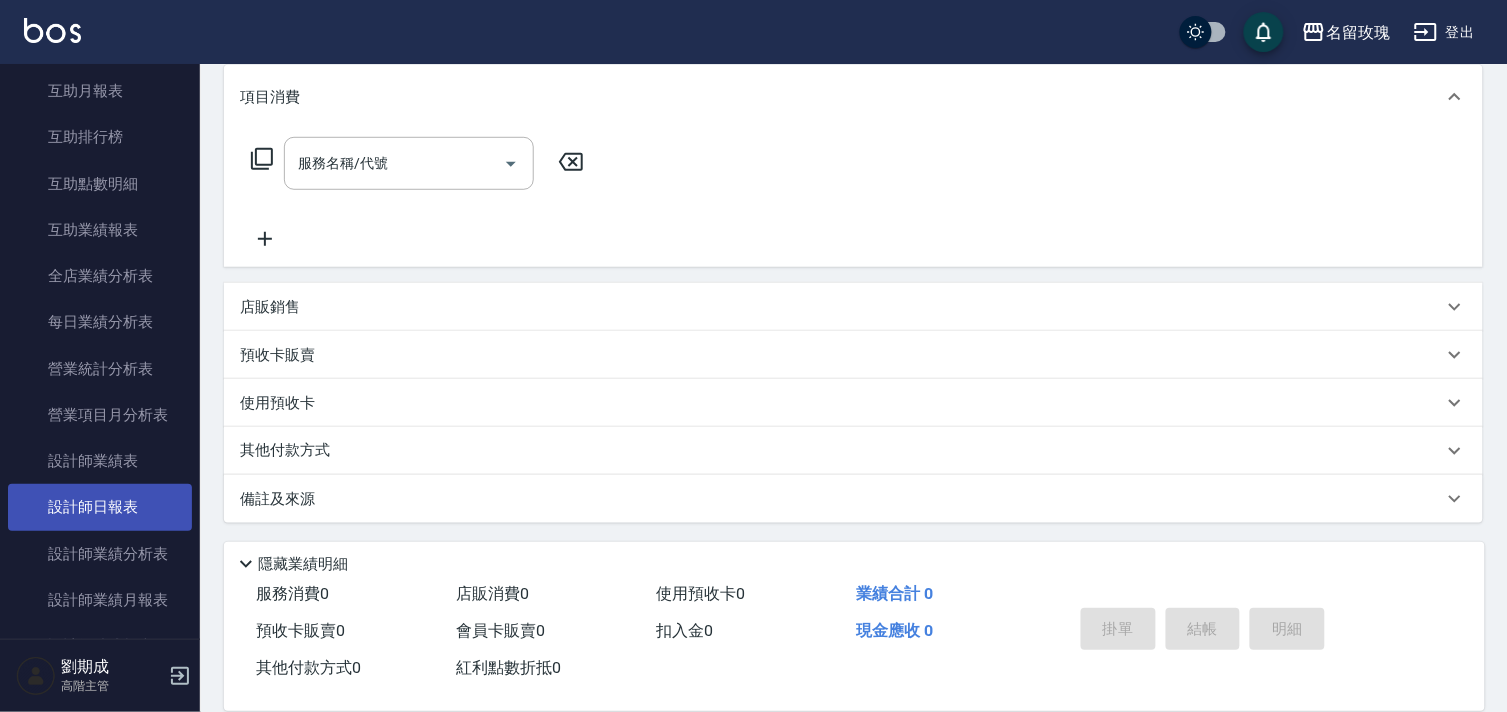 click on "設計師日報表" at bounding box center (100, 507) 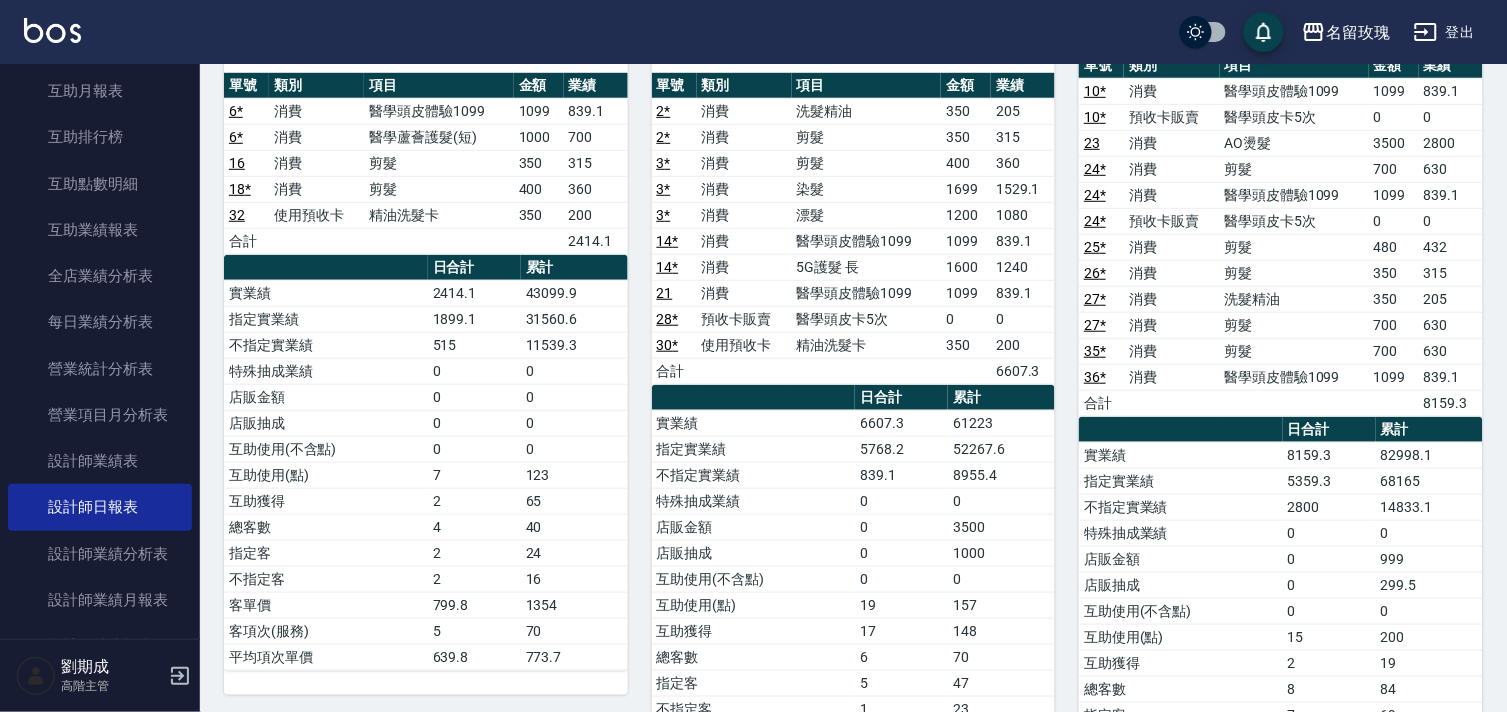 scroll, scrollTop: 0, scrollLeft: 0, axis: both 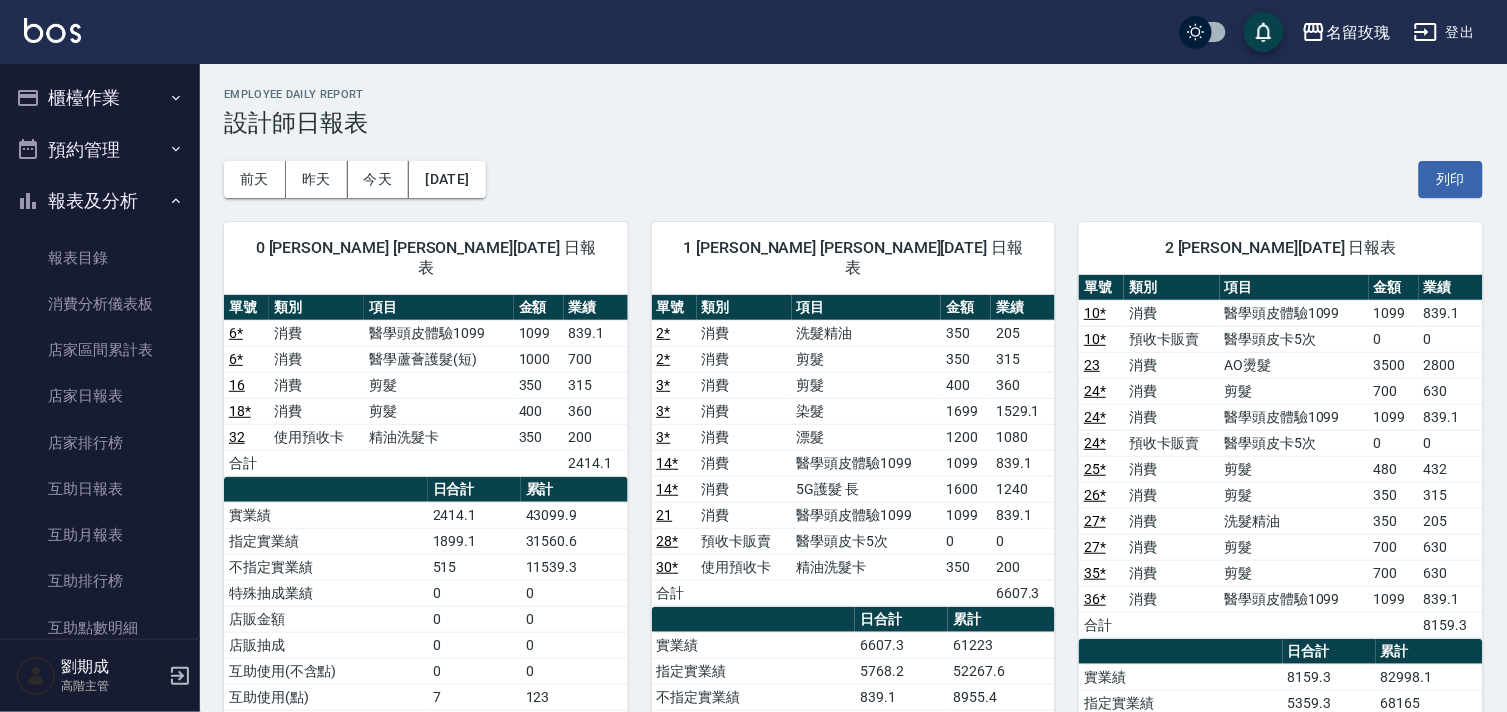 click on "報表及分析" at bounding box center (100, 201) 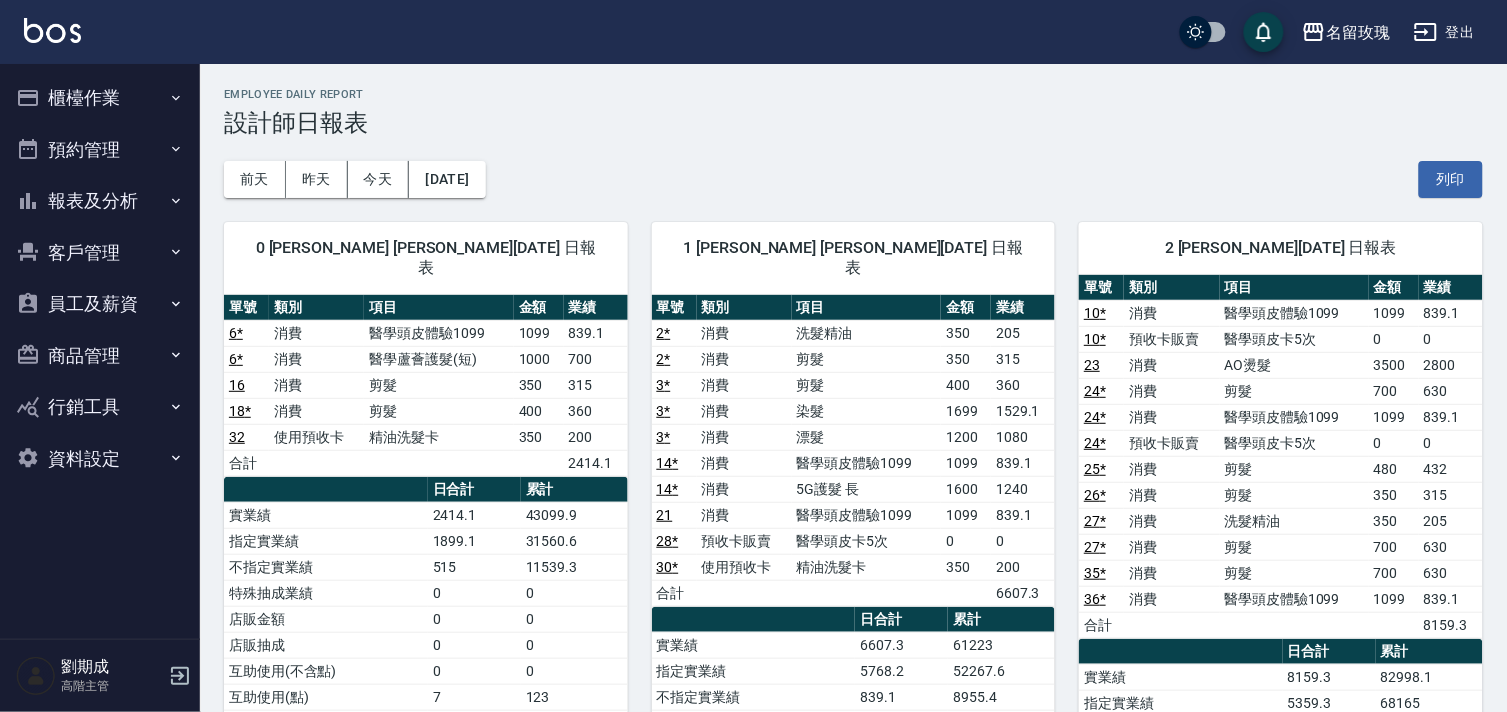 click on "櫃檯作業" at bounding box center [100, 98] 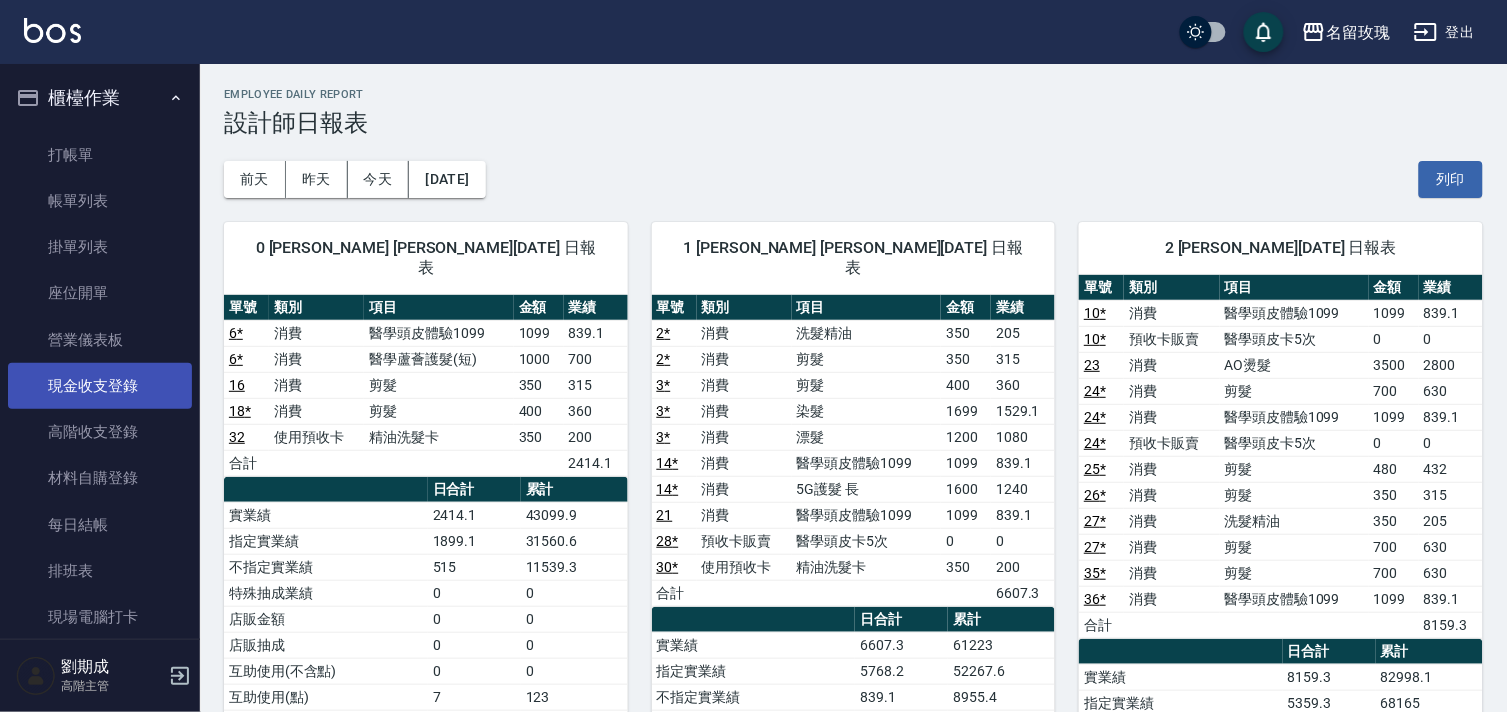 click on "現金收支登錄" at bounding box center (100, 386) 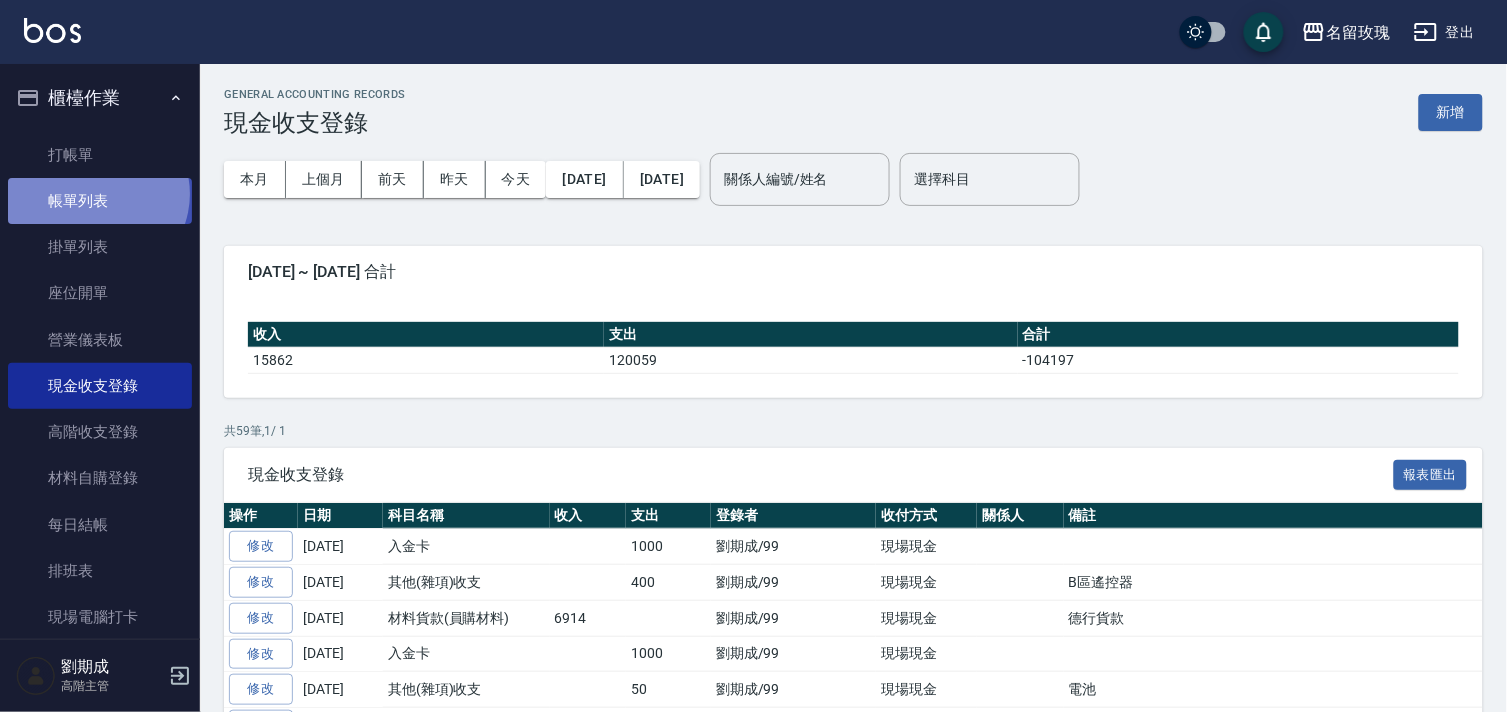click on "帳單列表" at bounding box center [100, 201] 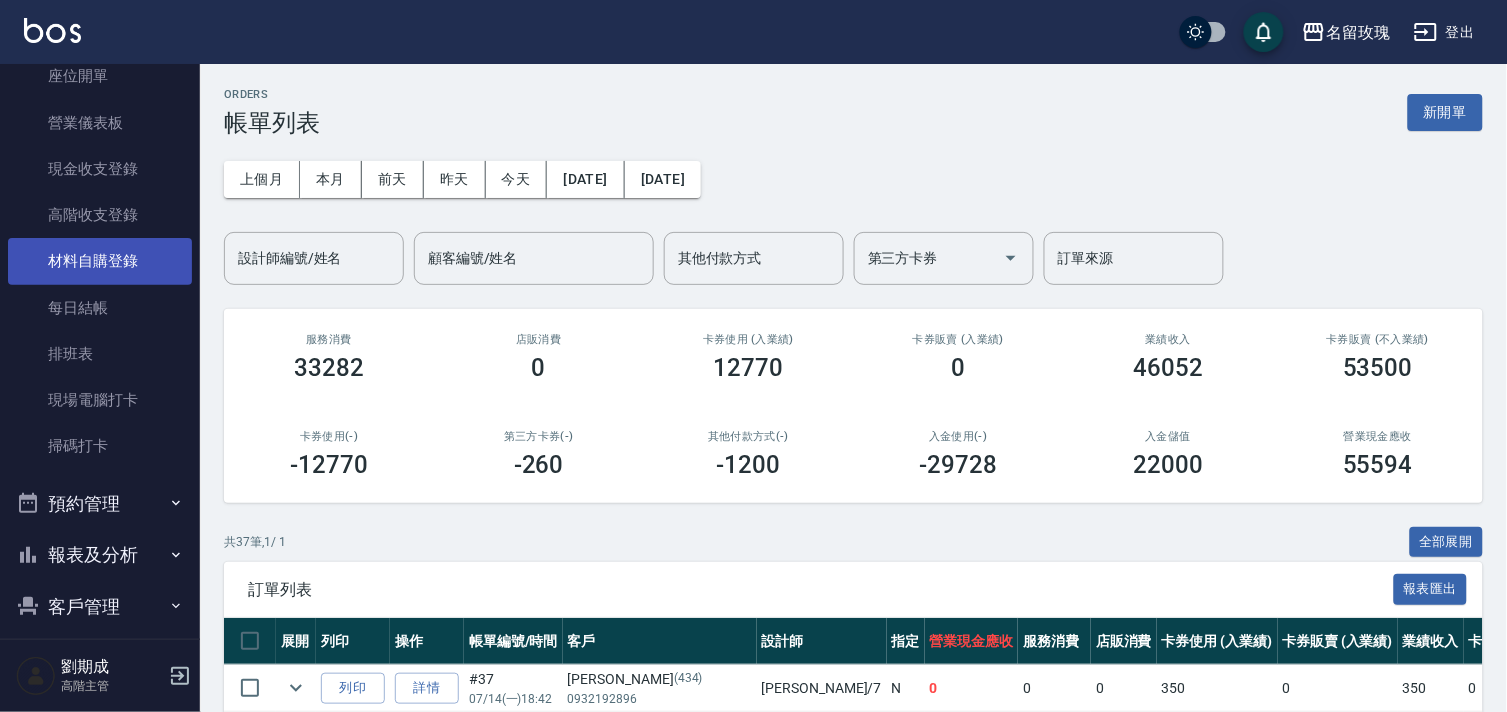 scroll, scrollTop: 216, scrollLeft: 0, axis: vertical 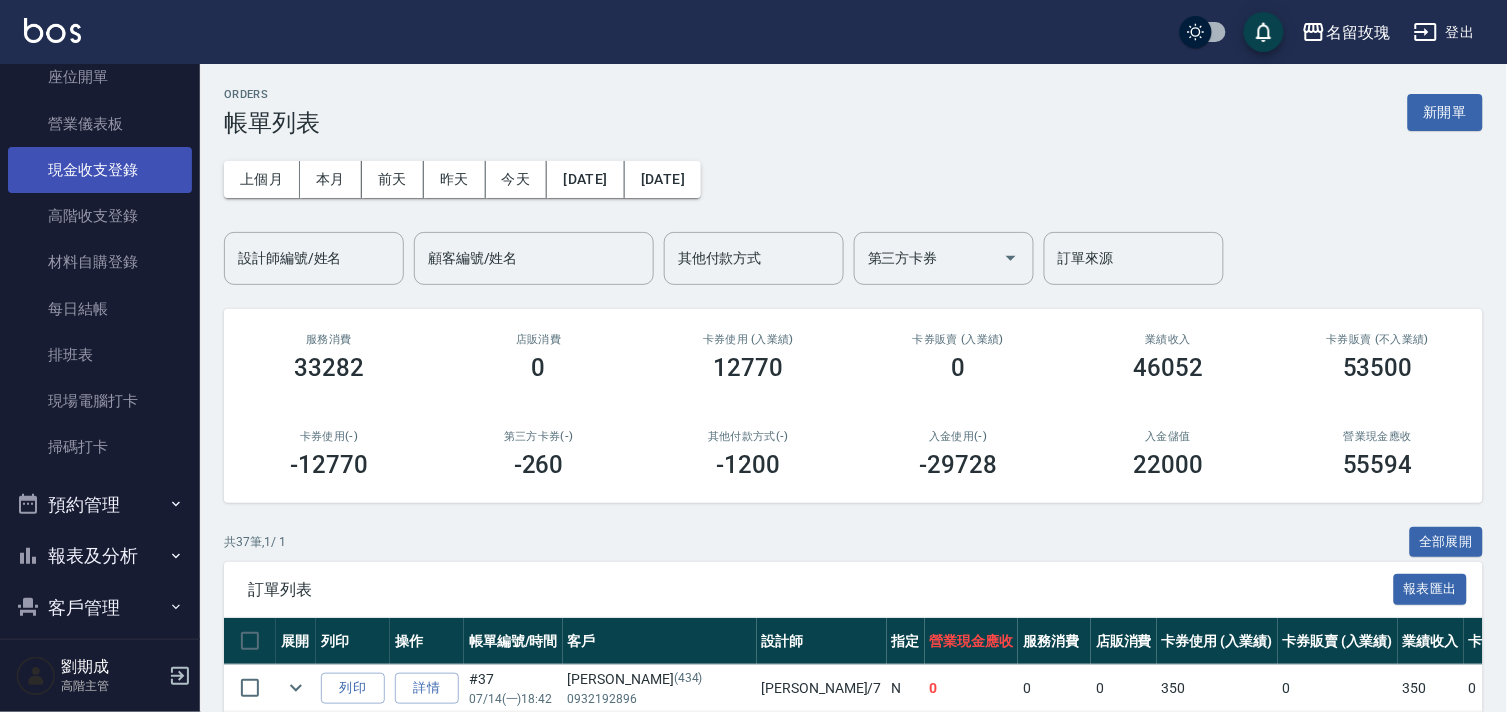 click on "現金收支登錄" at bounding box center (100, 170) 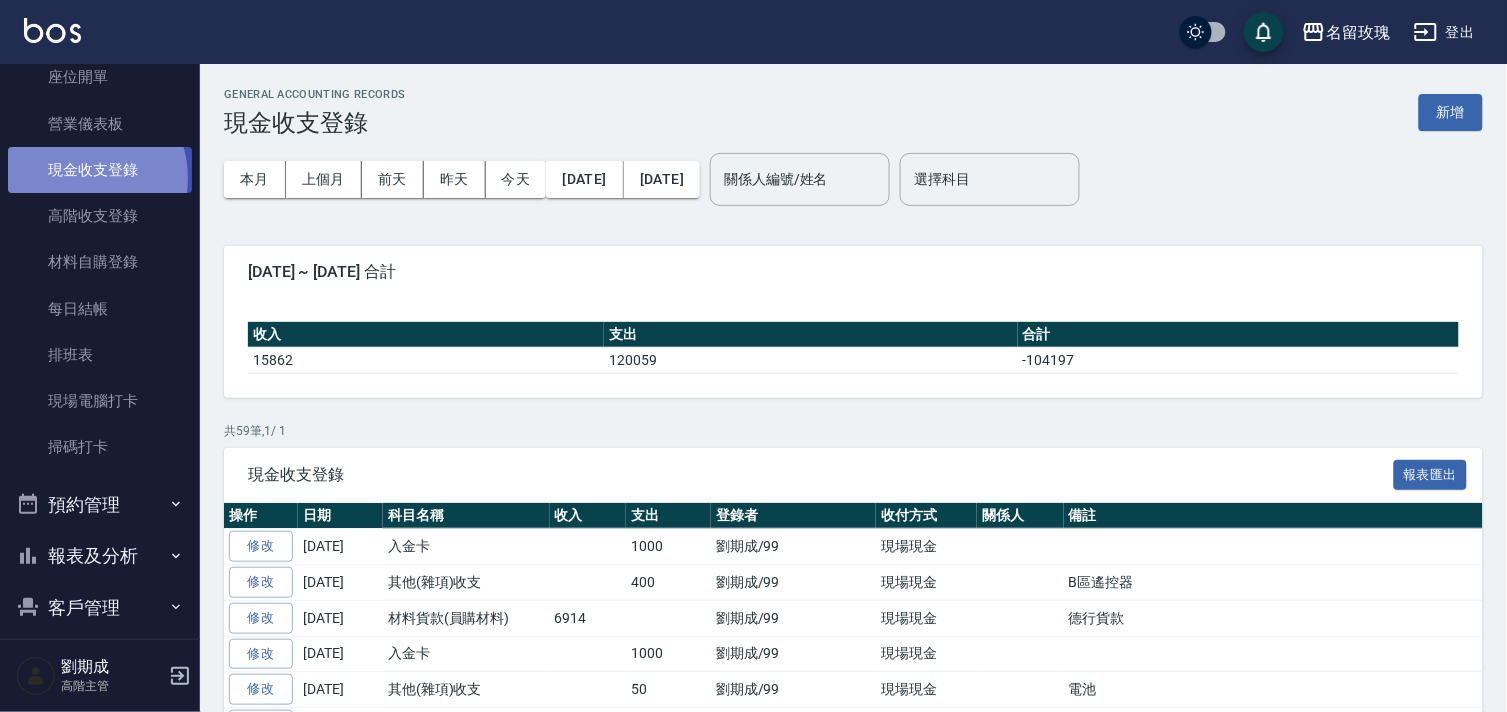 click on "現金收支登錄" at bounding box center [100, 170] 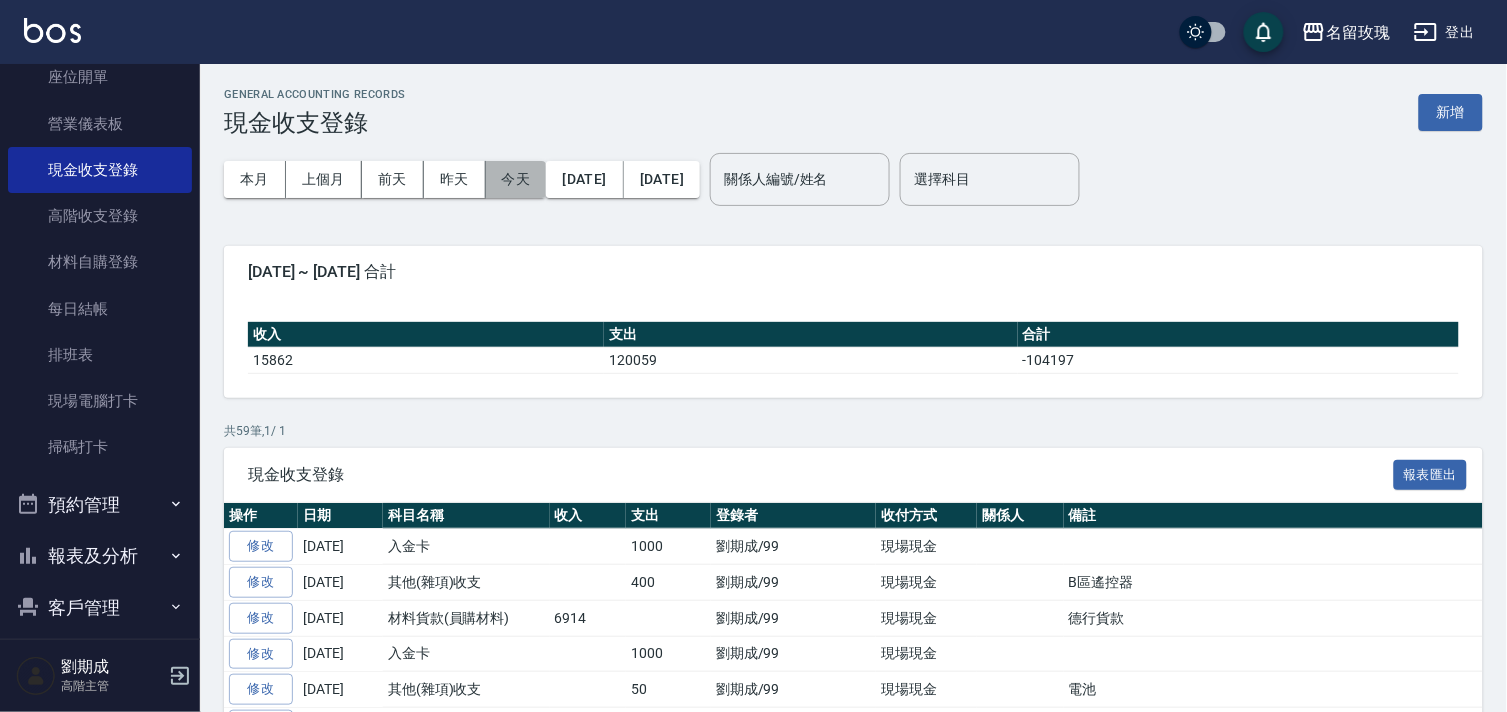 click on "今天" at bounding box center (516, 179) 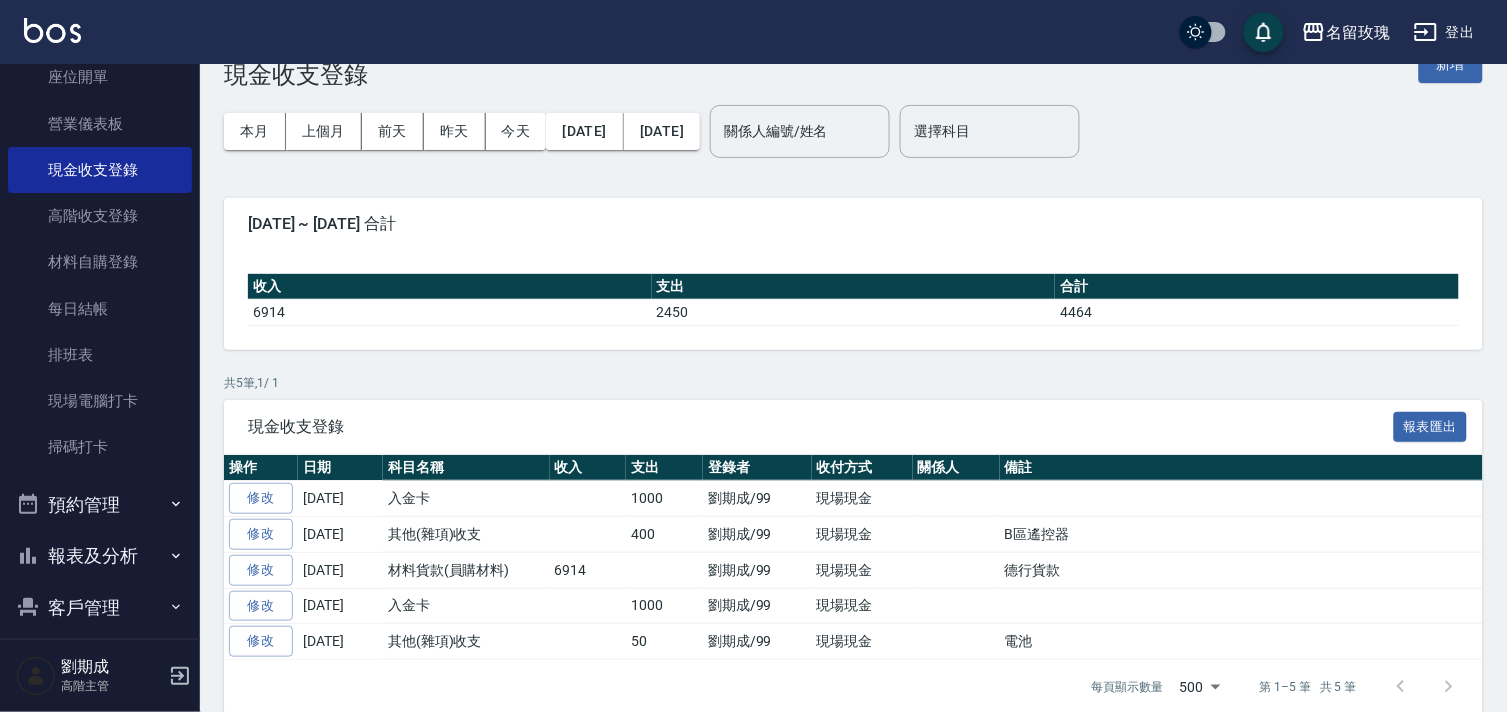 scroll, scrollTop: 75, scrollLeft: 0, axis: vertical 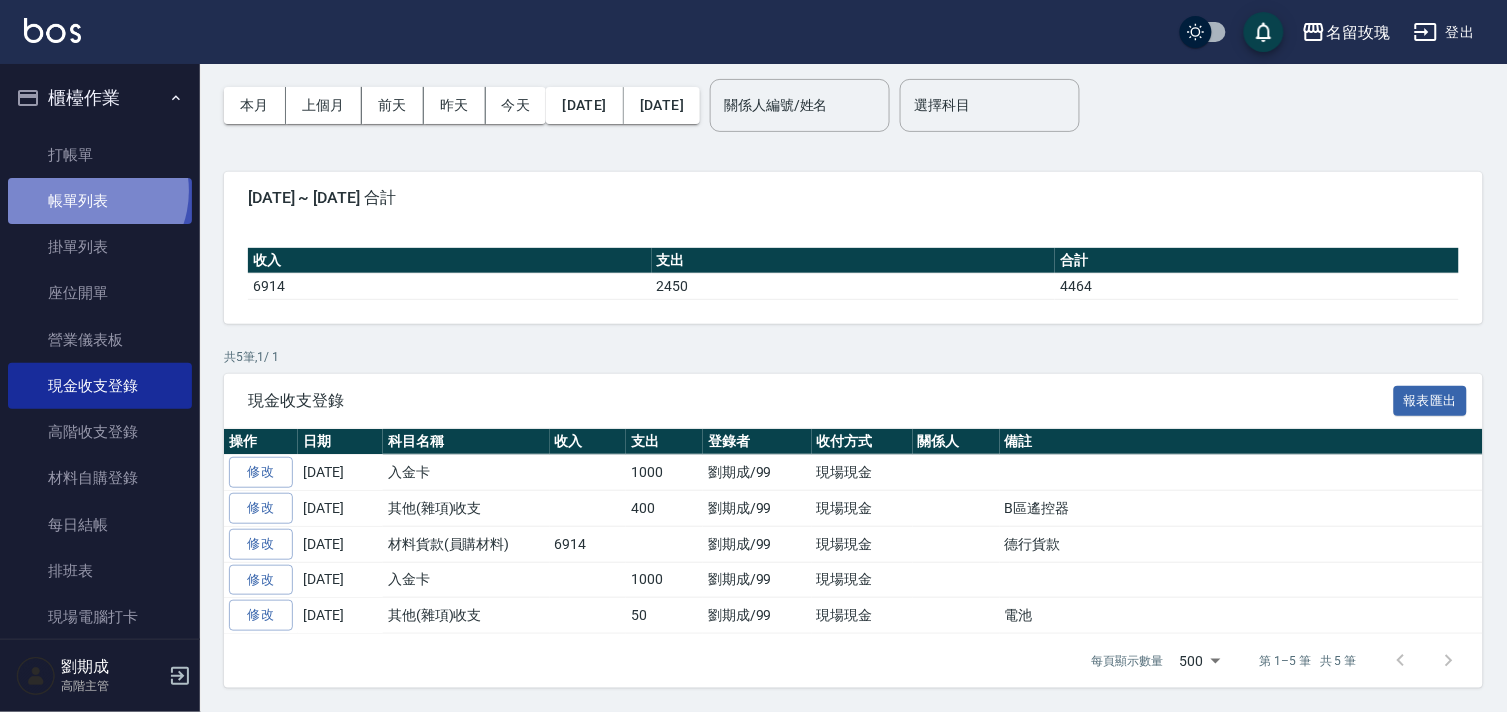 drag, startPoint x: 86, startPoint y: 191, endPoint x: 72, endPoint y: 213, distance: 26.076809 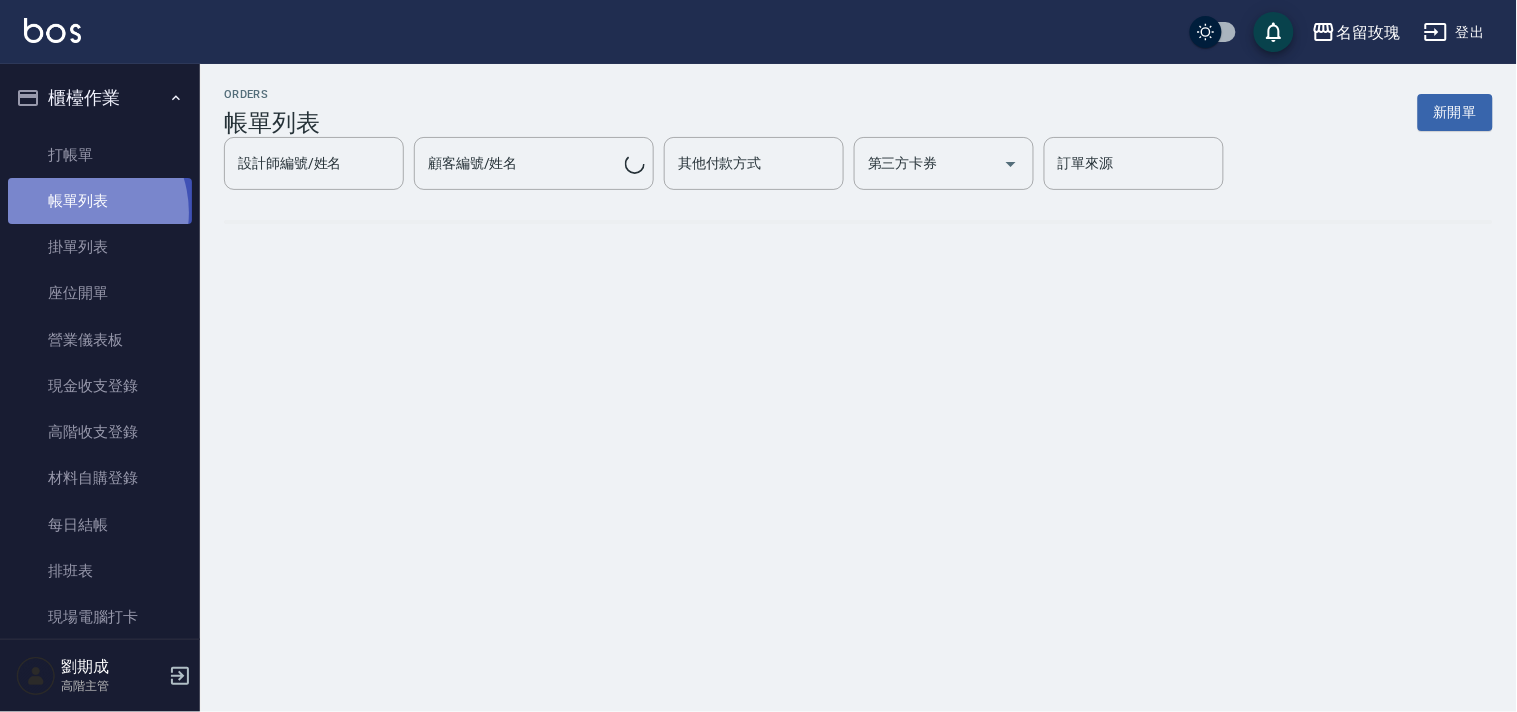 click on "帳單列表" at bounding box center (100, 201) 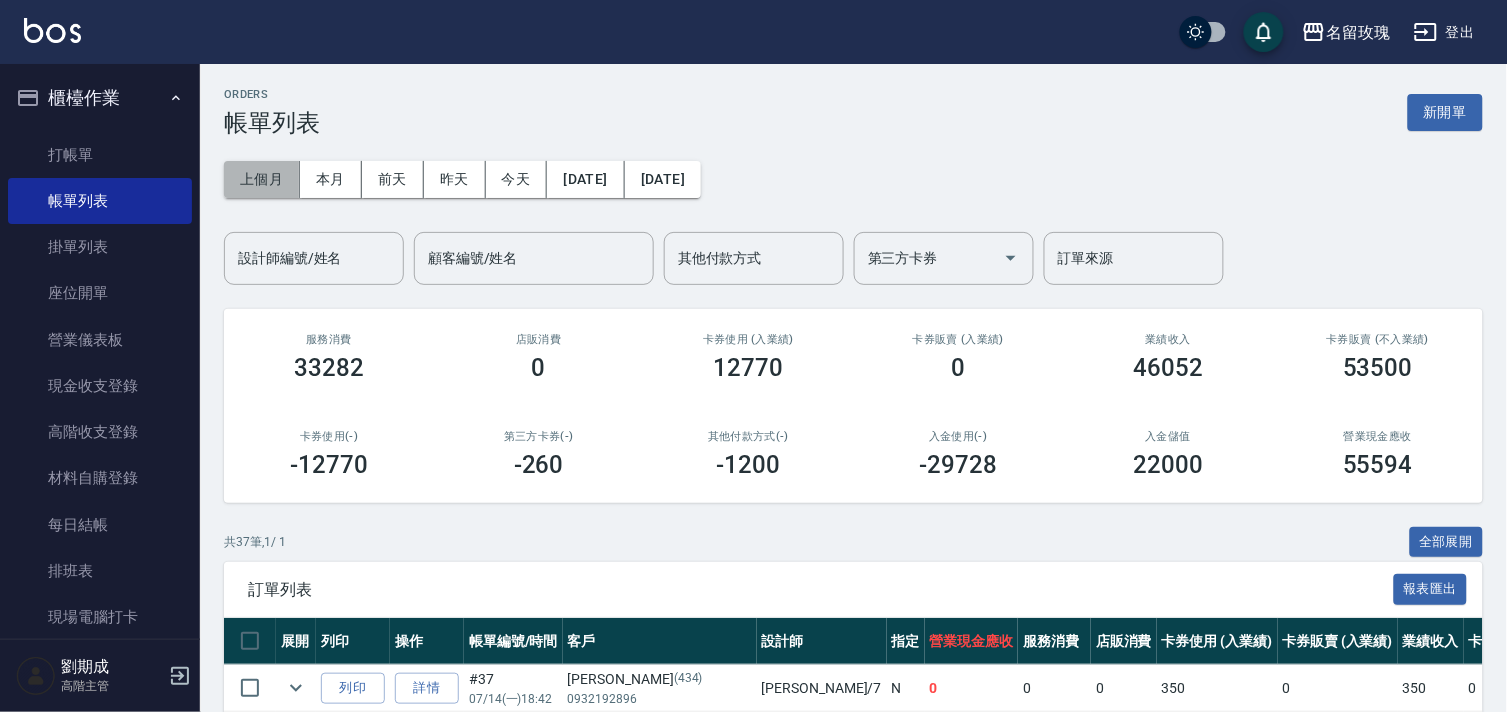 click on "上個月" at bounding box center [262, 179] 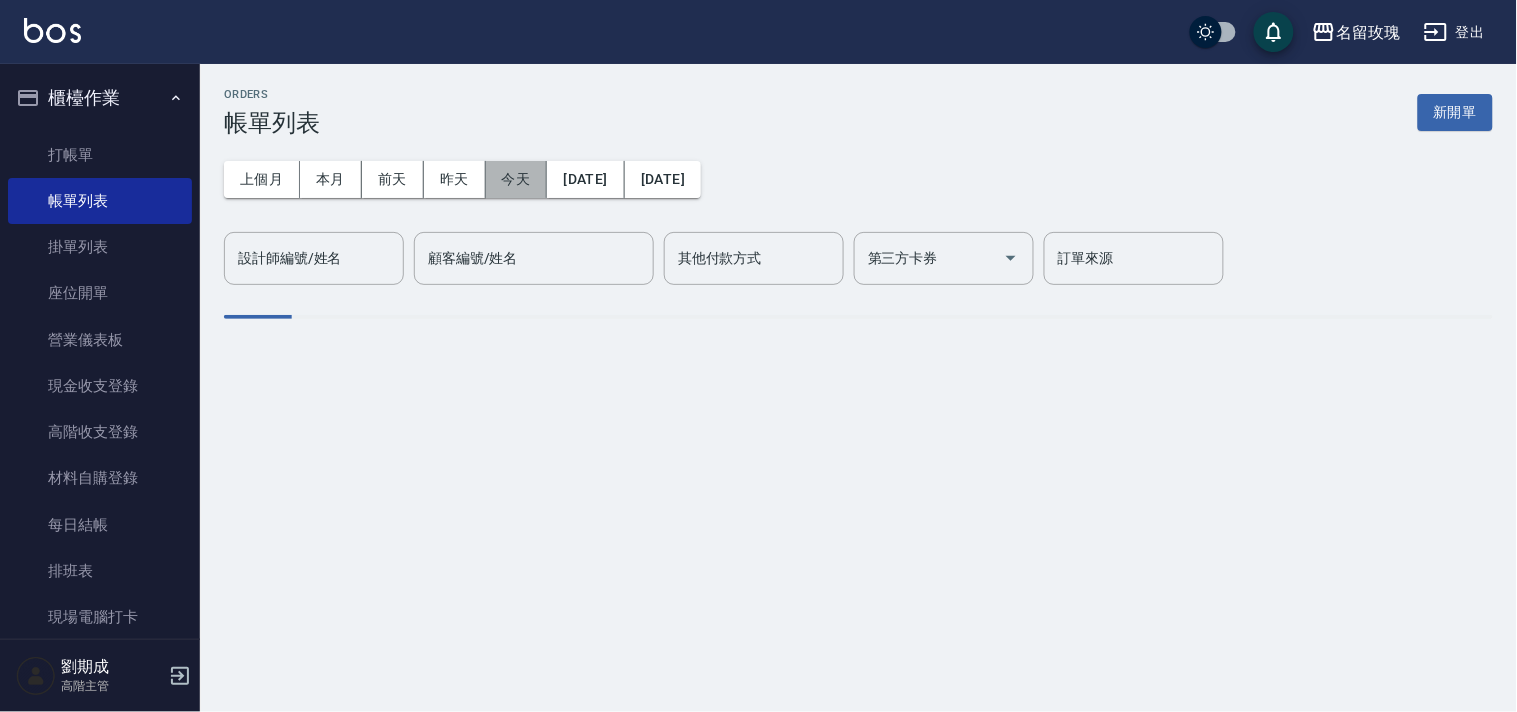 click on "今天" at bounding box center (517, 179) 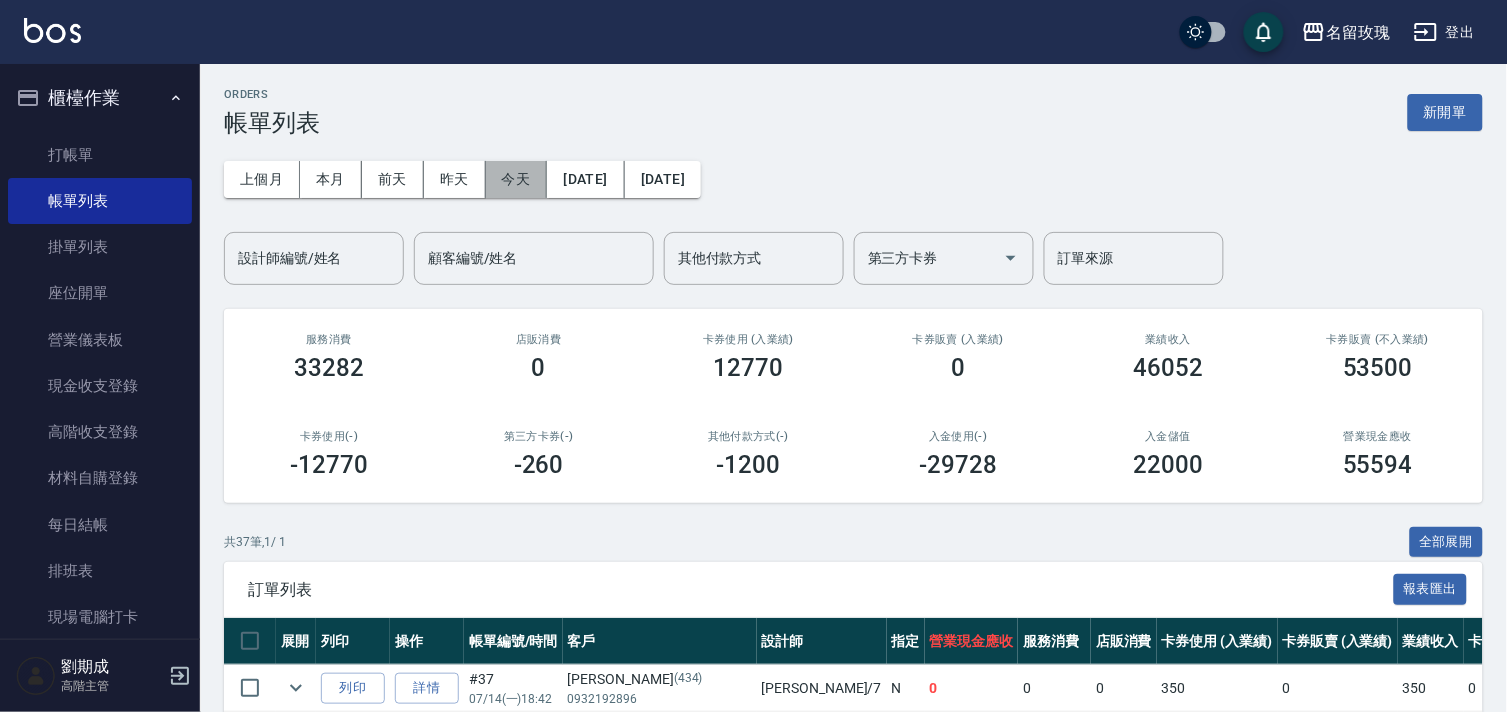 click on "今天" at bounding box center (517, 179) 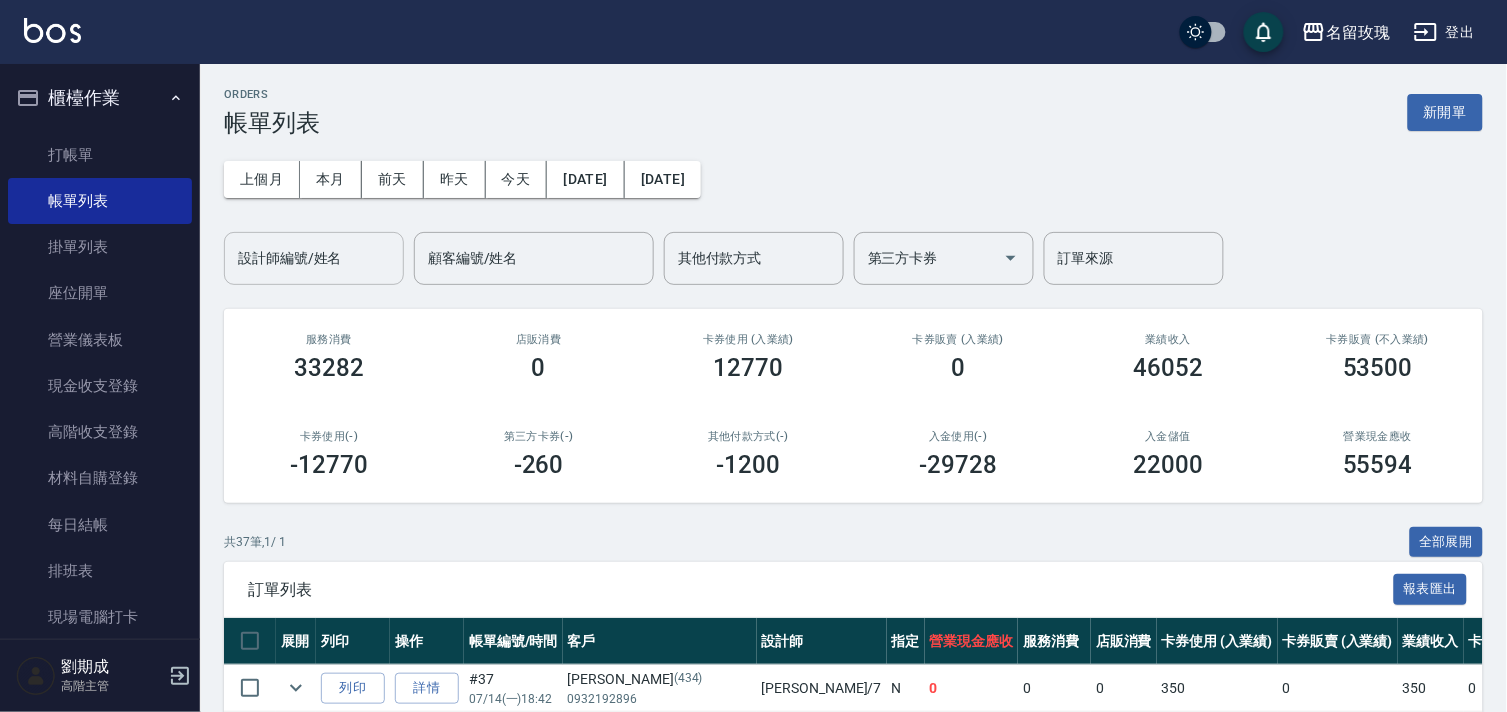 click on "設計師編號/姓名" at bounding box center [314, 258] 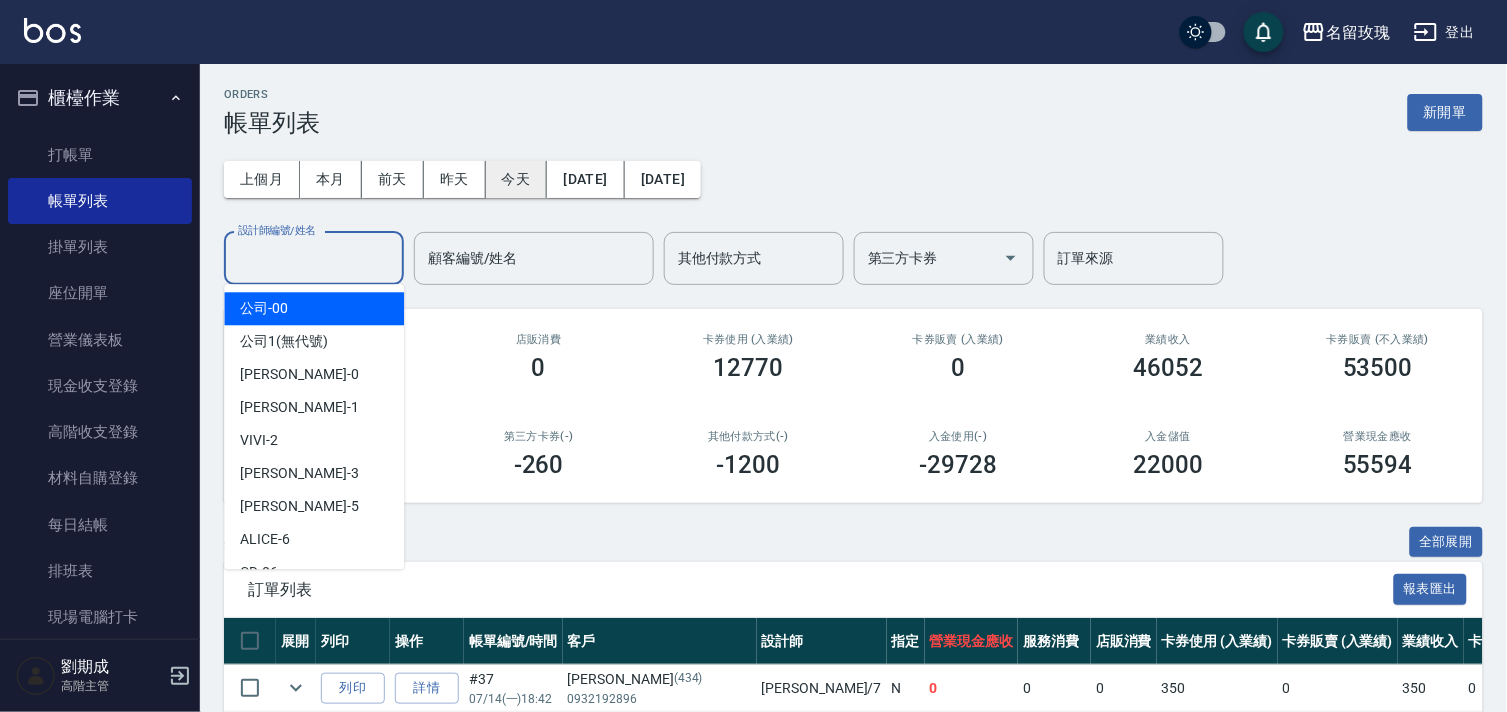 click on "今天" at bounding box center [517, 179] 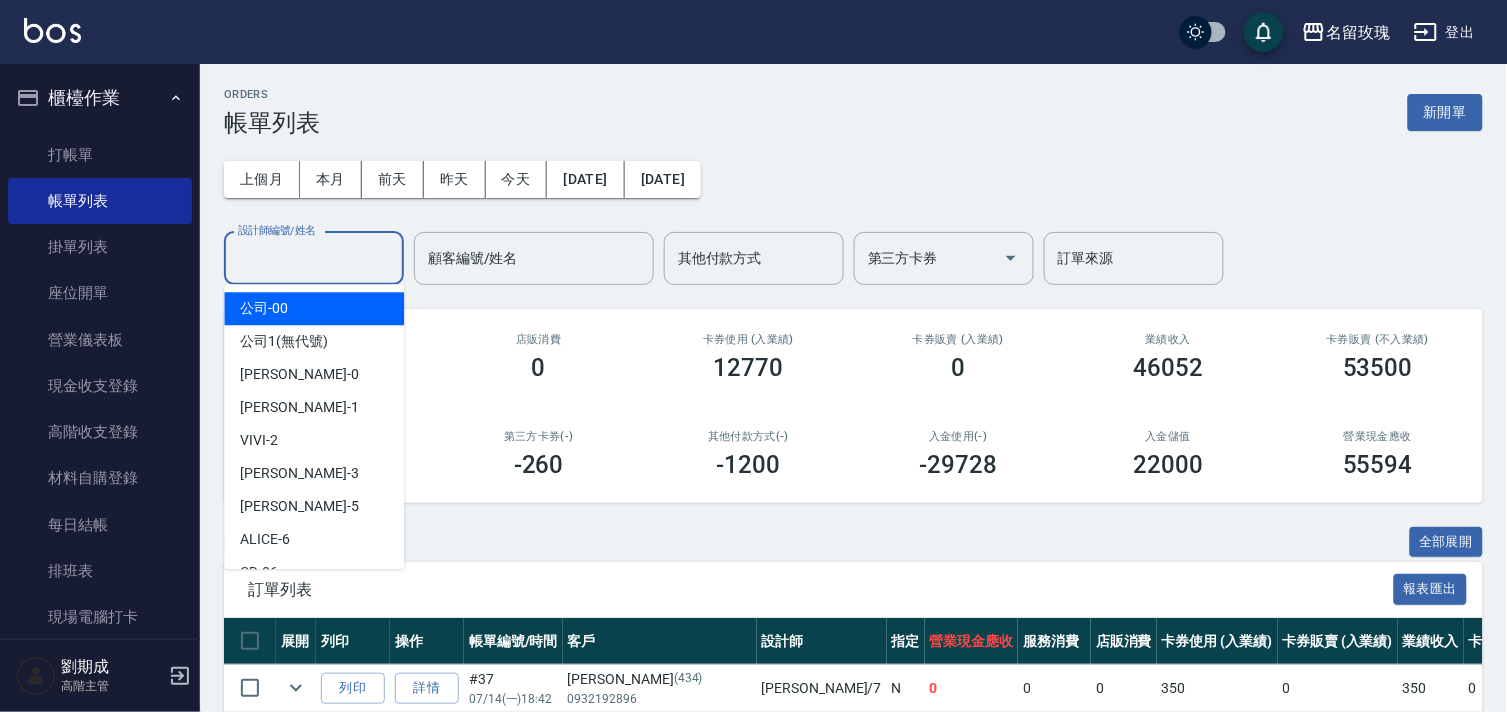 click on "設計師編號/姓名" at bounding box center (314, 258) 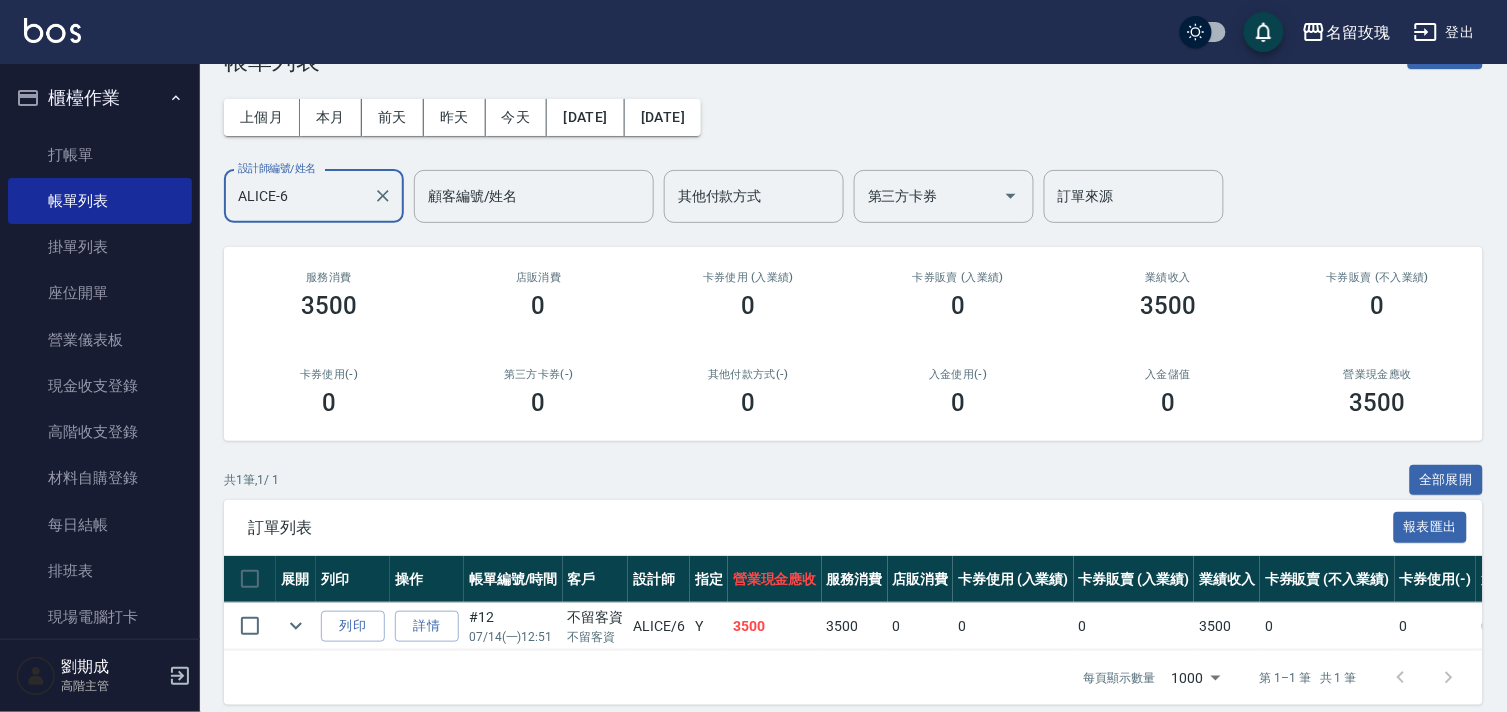 scroll, scrollTop: 95, scrollLeft: 0, axis: vertical 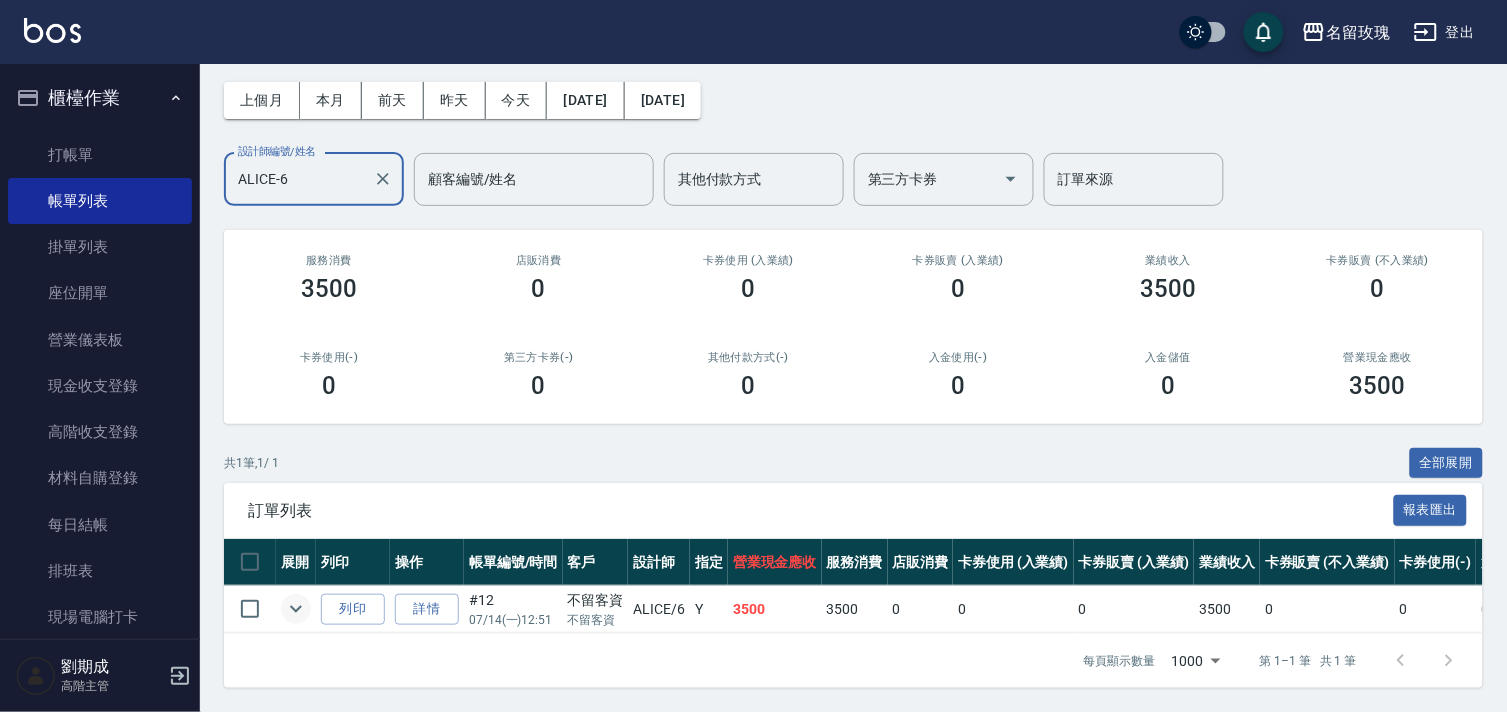 type on "ALICE-6" 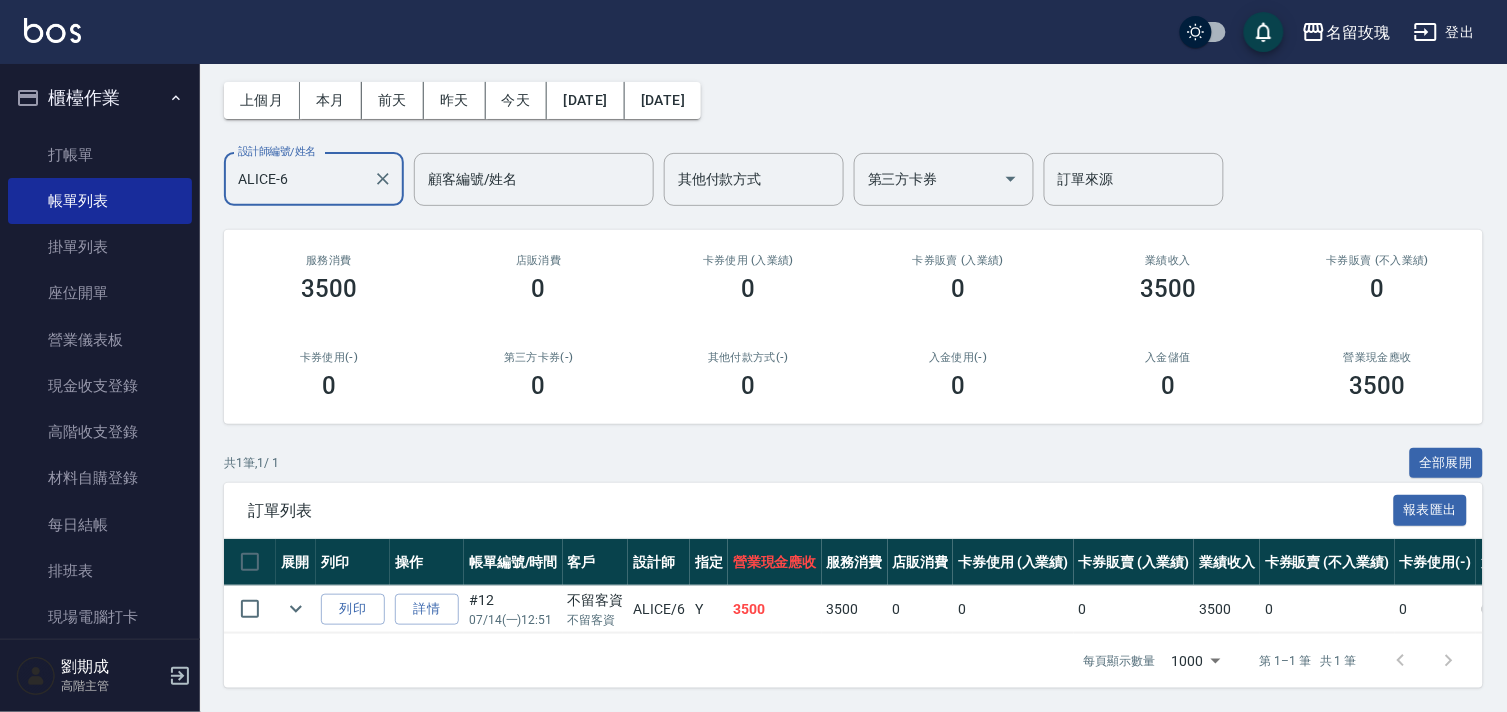 click 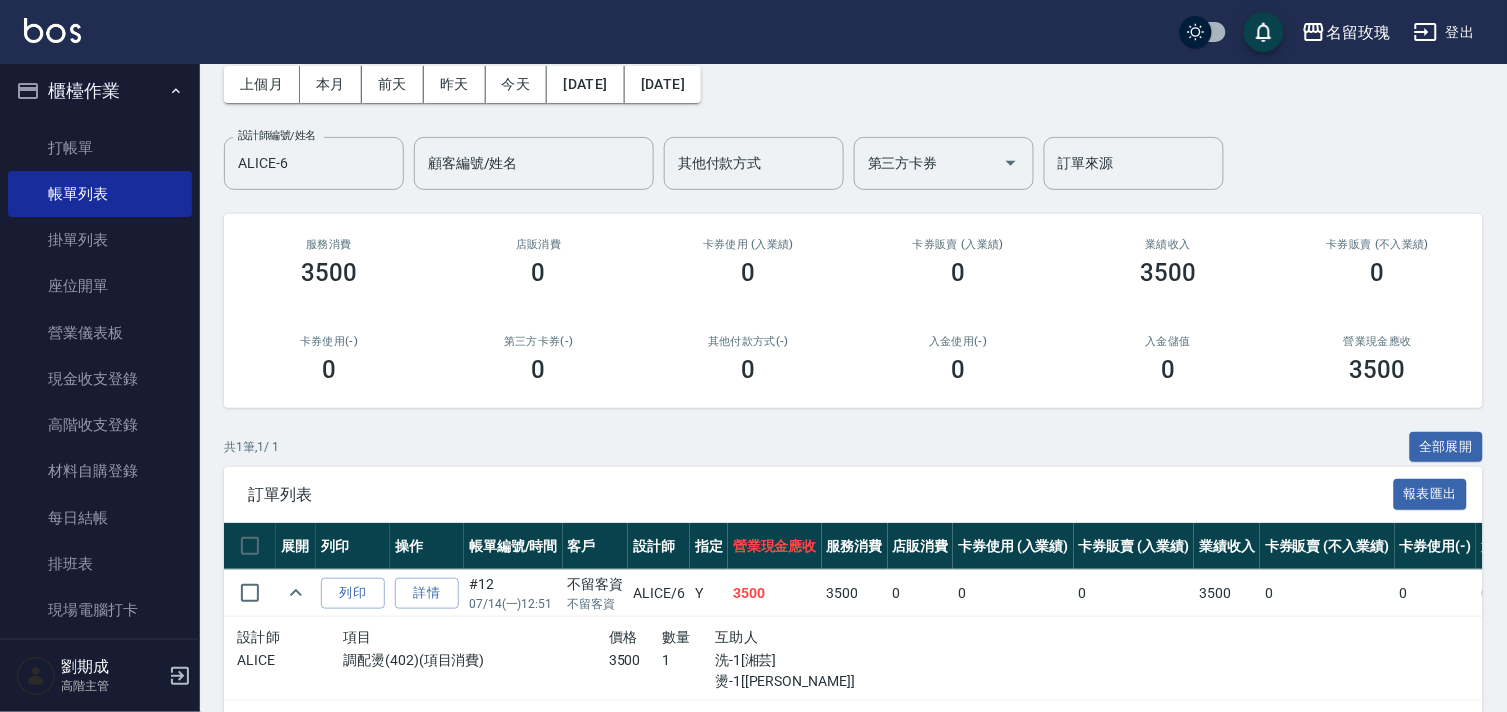 scroll, scrollTop: 0, scrollLeft: 0, axis: both 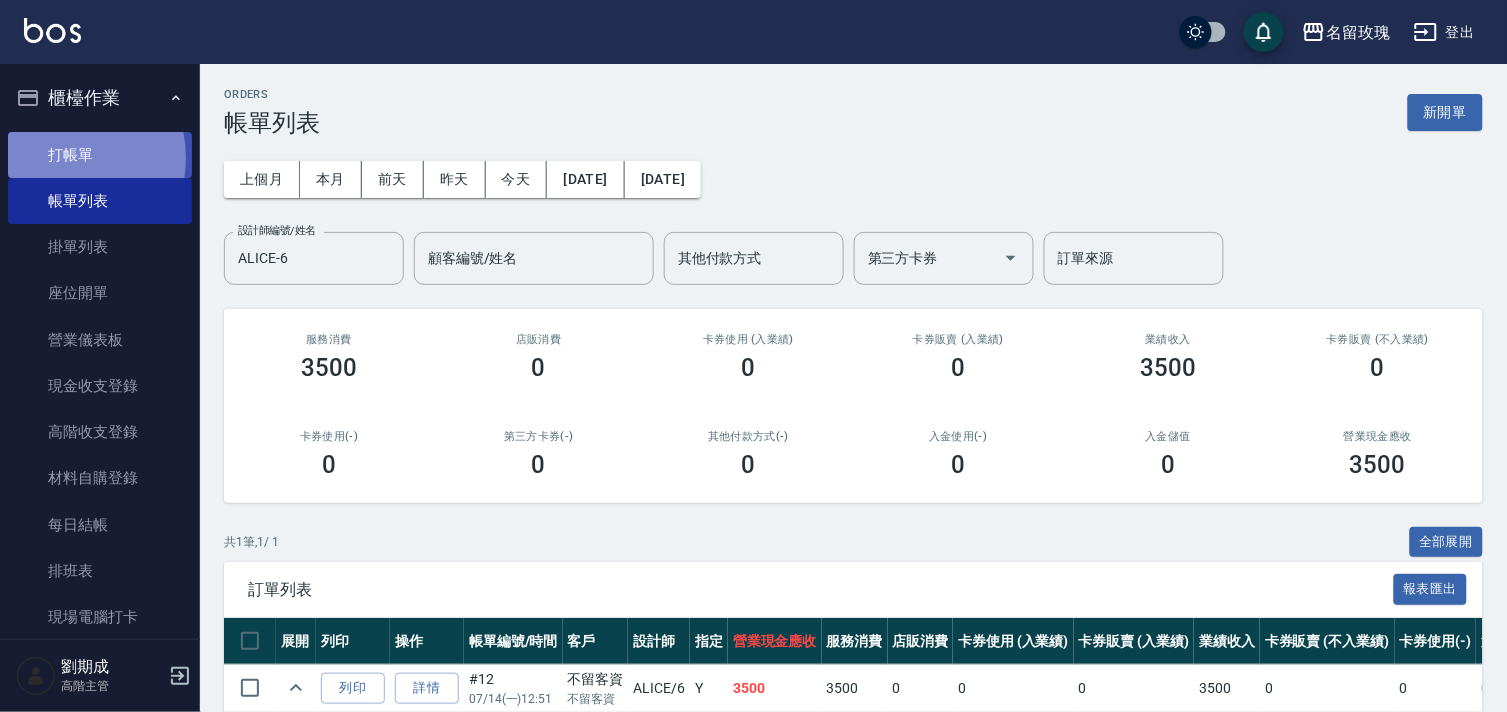 click on "打帳單" at bounding box center (100, 155) 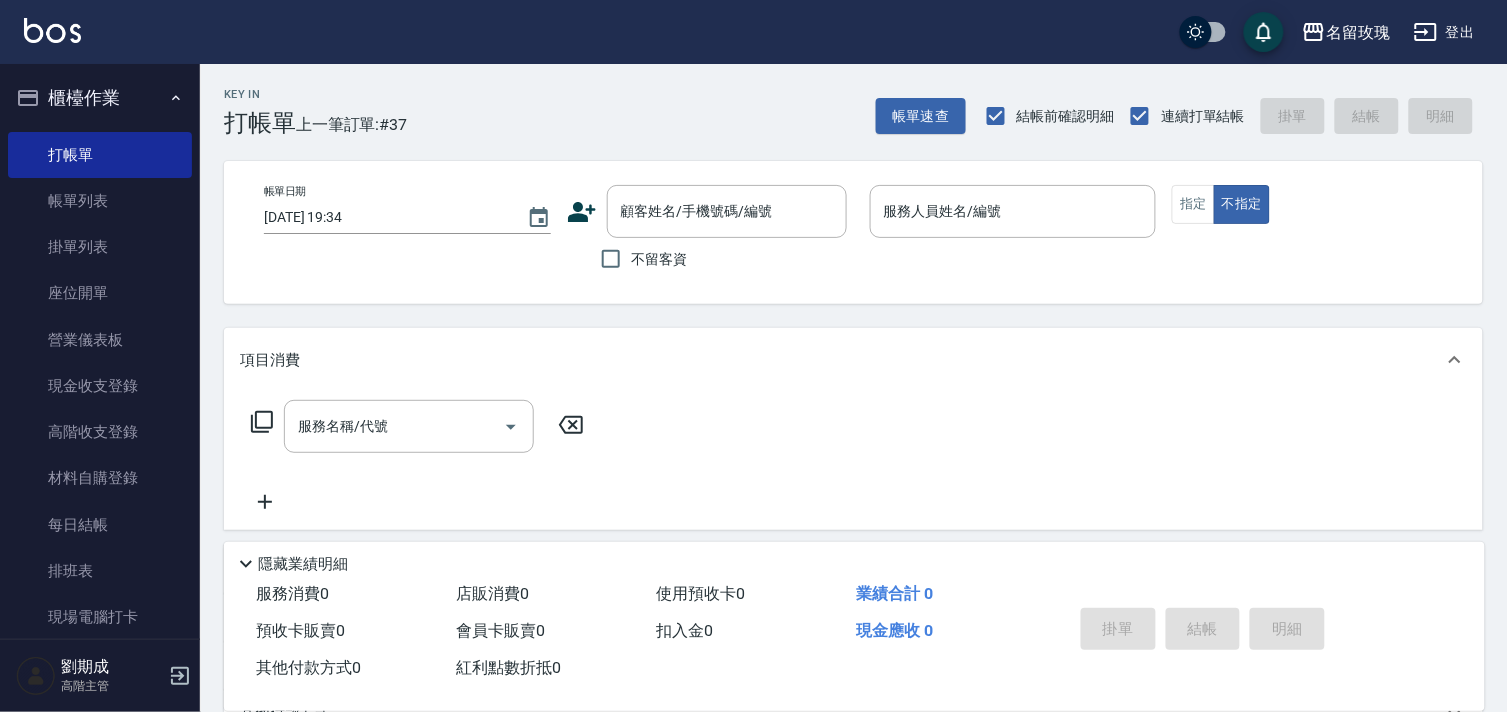click on "Key In 打帳單 上一筆訂單:#37 帳單速查 結帳前確認明細 連續打單結帳 掛單 結帳 明細" at bounding box center [841, 100] 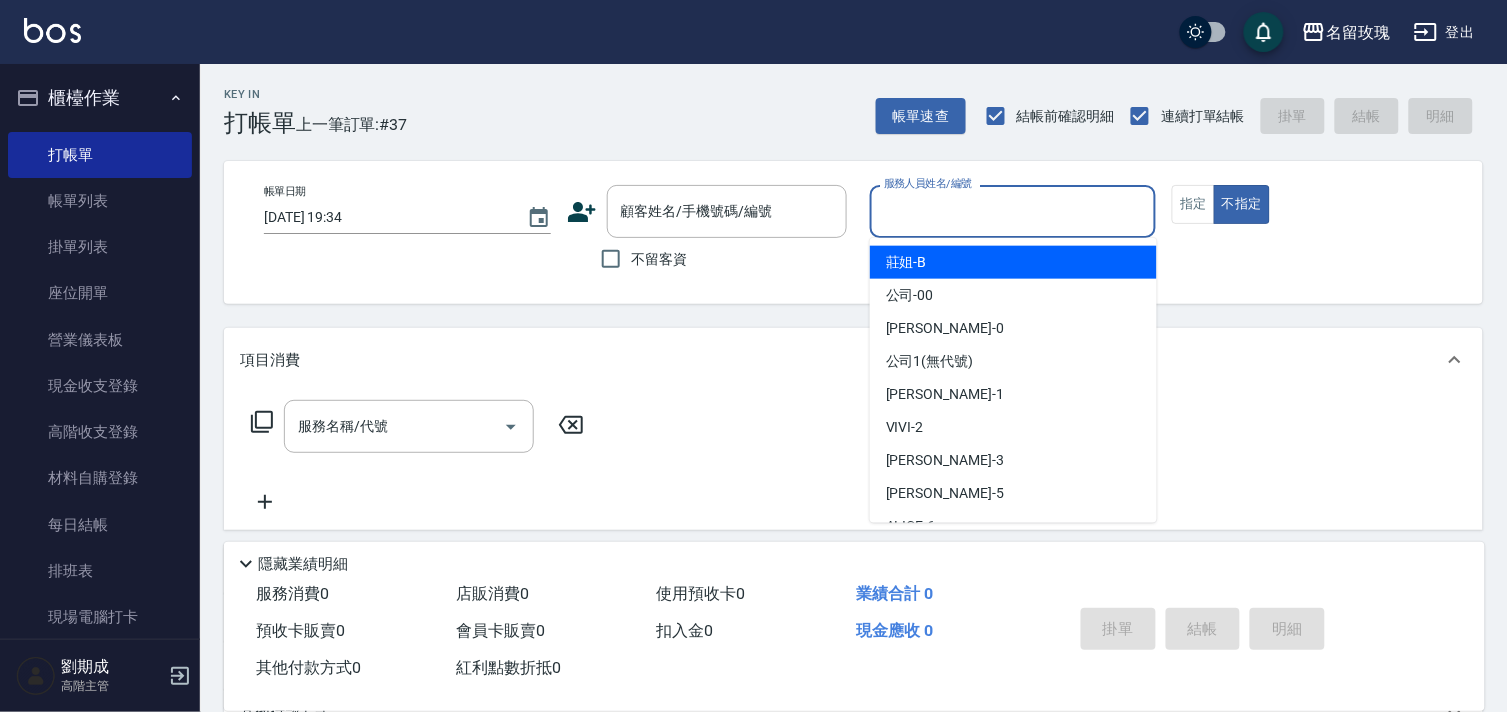 drag, startPoint x: 935, startPoint y: 212, endPoint x: 936, endPoint y: 225, distance: 13.038404 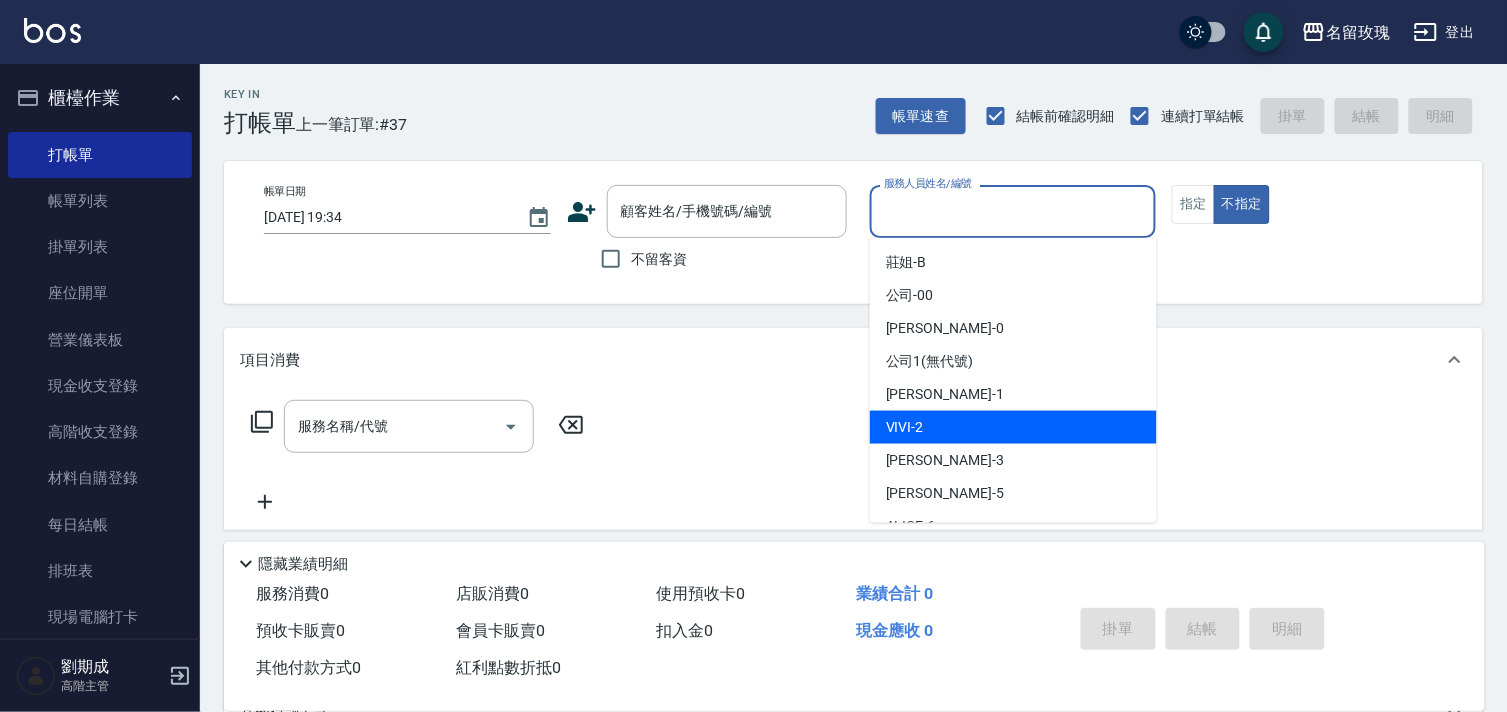 click on "VIVI -2" at bounding box center [905, 427] 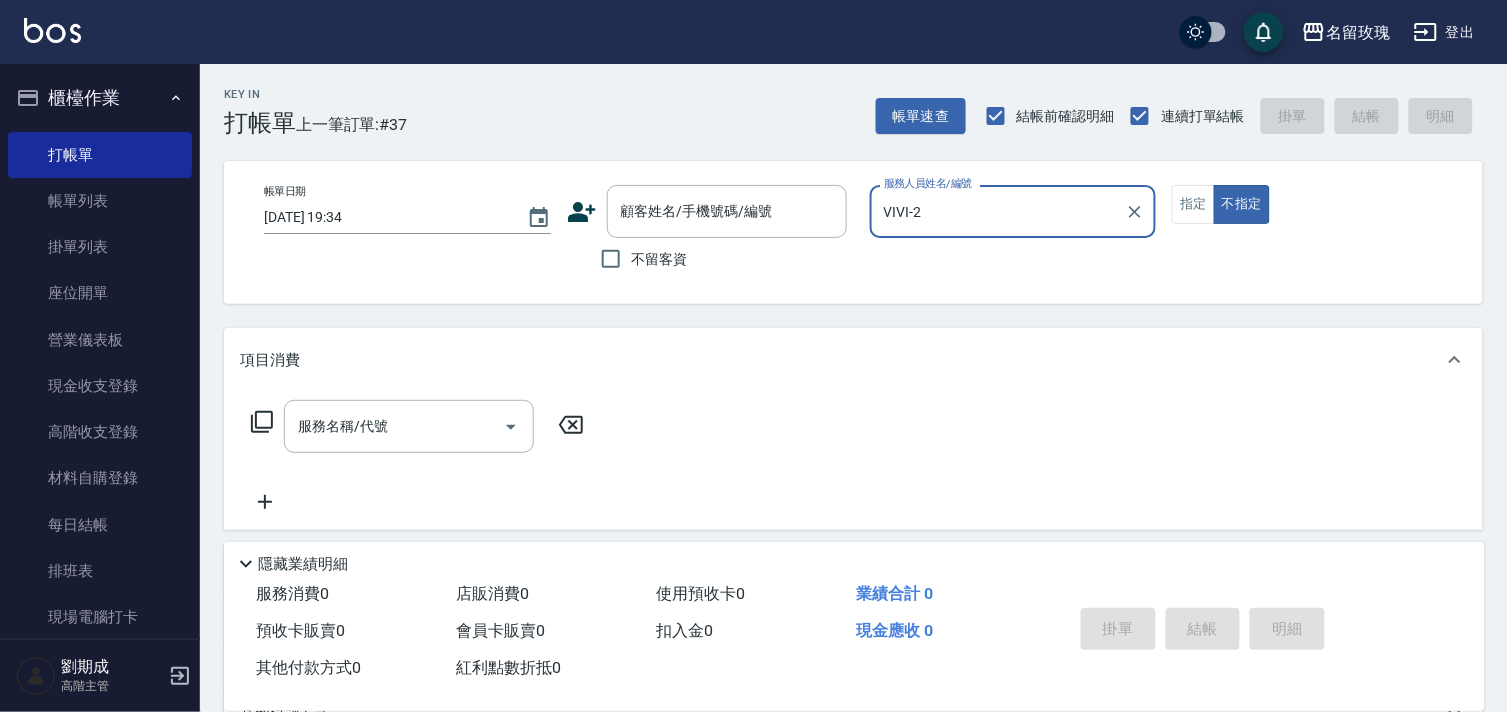 click on "不指定" at bounding box center [1242, 204] 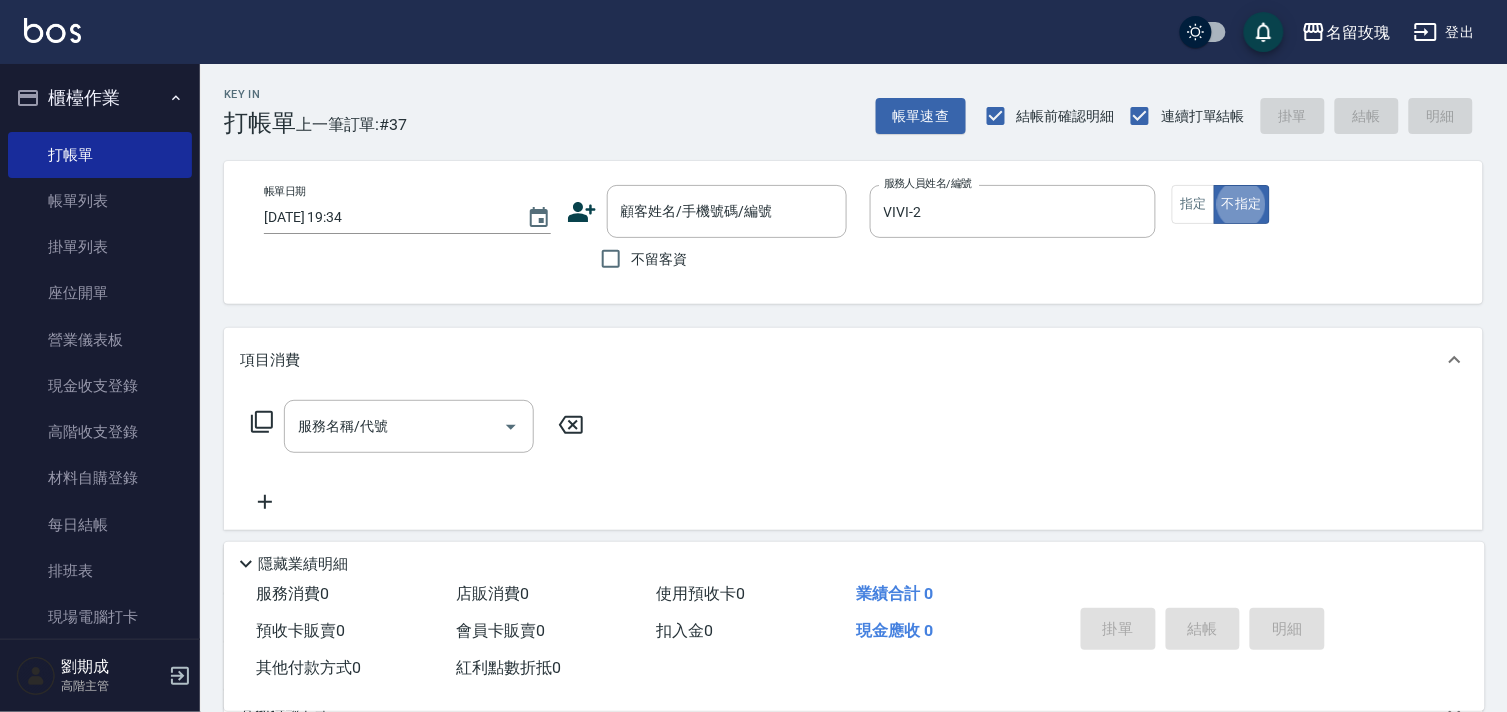 type on "false" 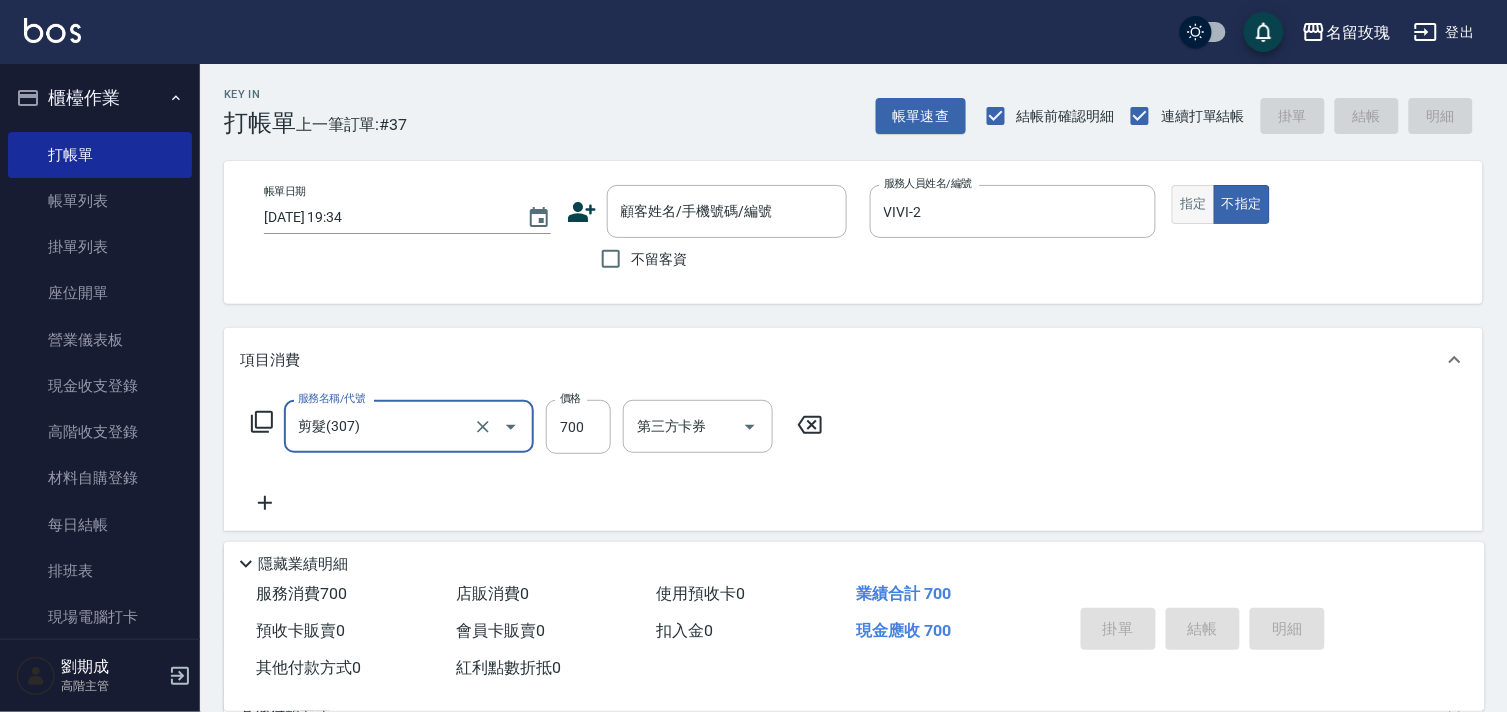 click on "指定" at bounding box center (1193, 204) 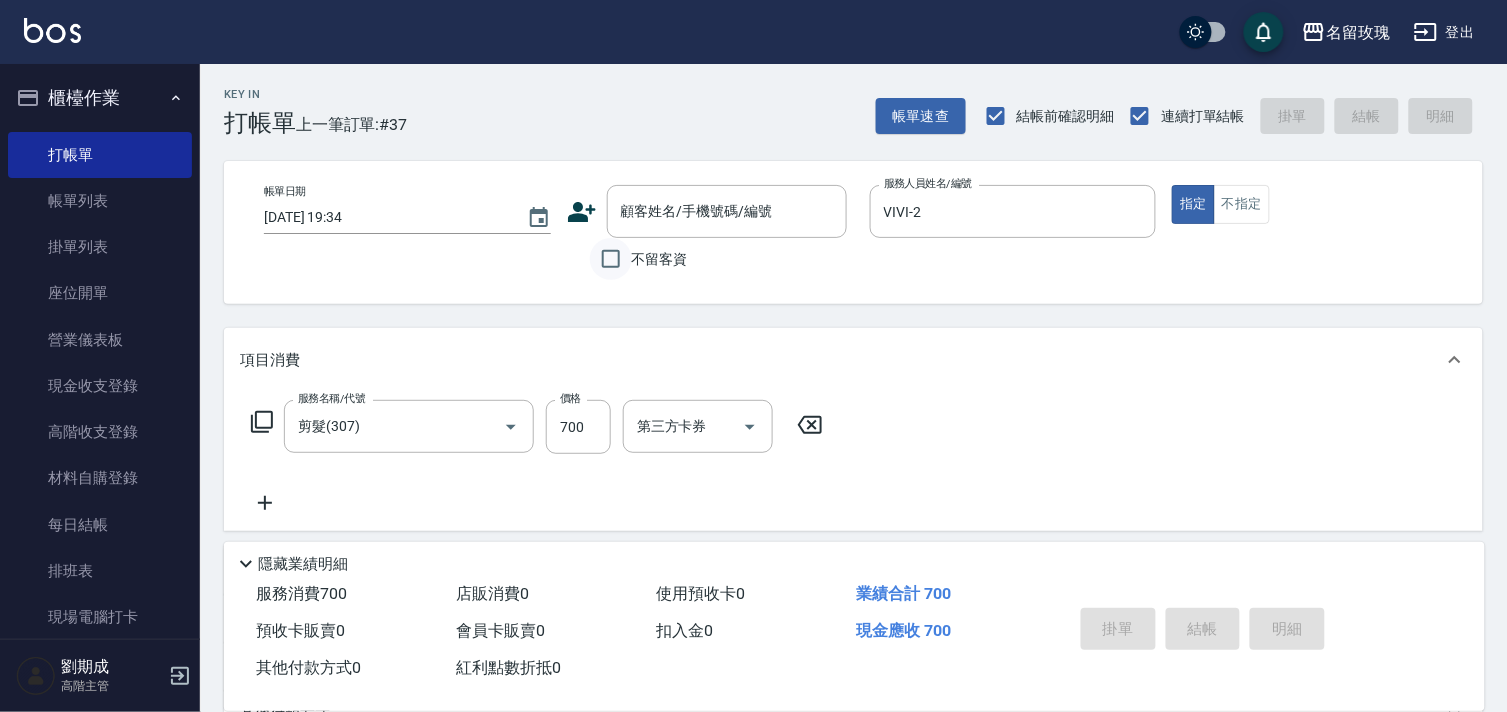 click on "不留客資" at bounding box center [611, 259] 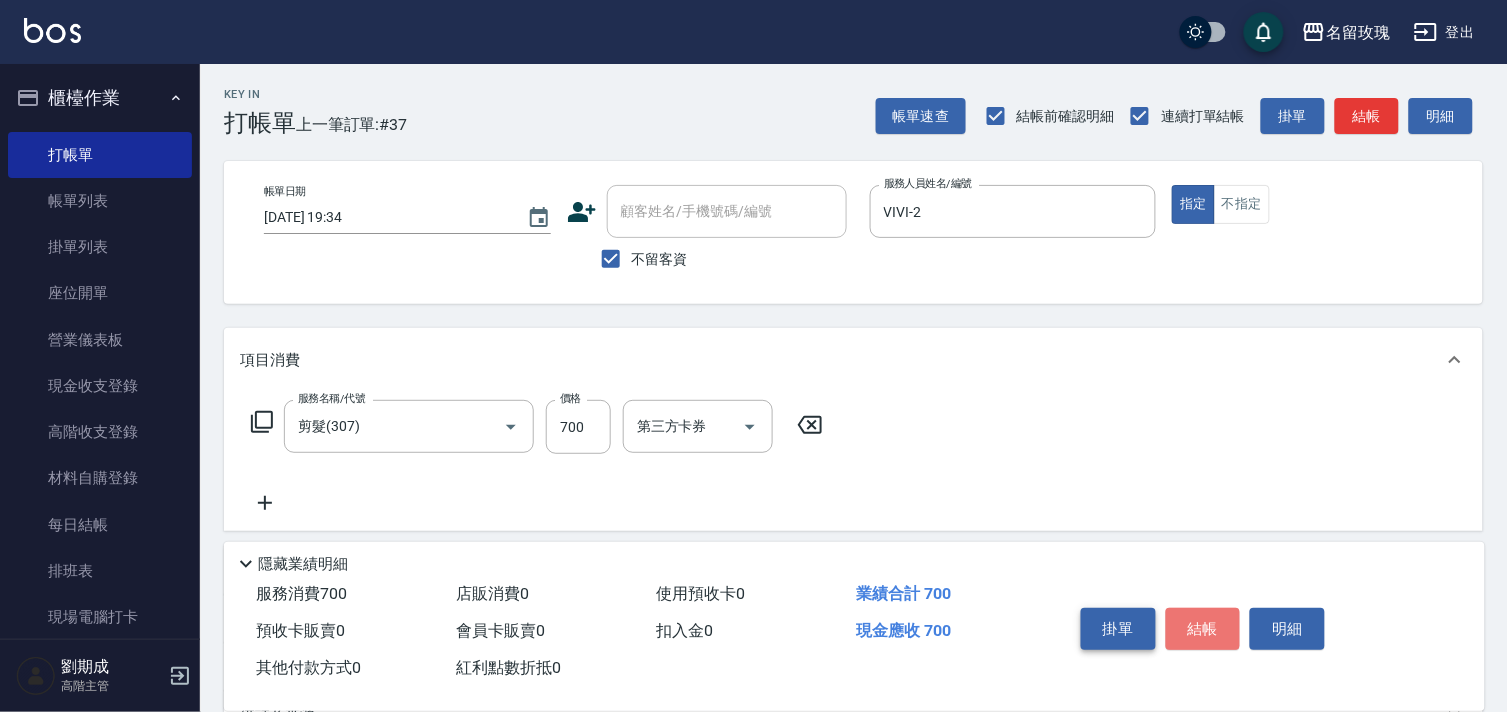 drag, startPoint x: 1211, startPoint y: 606, endPoint x: 1146, endPoint y: 633, distance: 70.38466 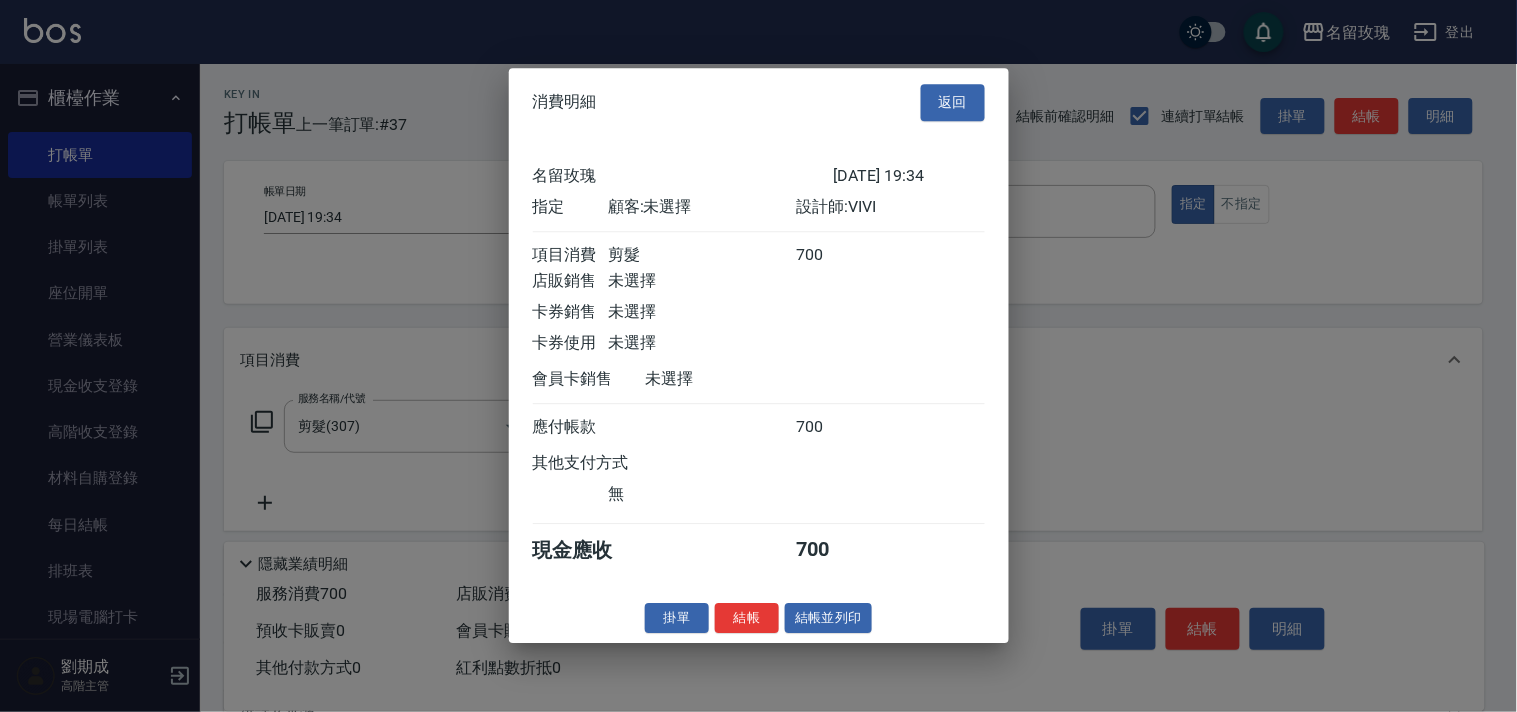 drag, startPoint x: 742, startPoint y: 614, endPoint x: 750, endPoint y: 627, distance: 15.264338 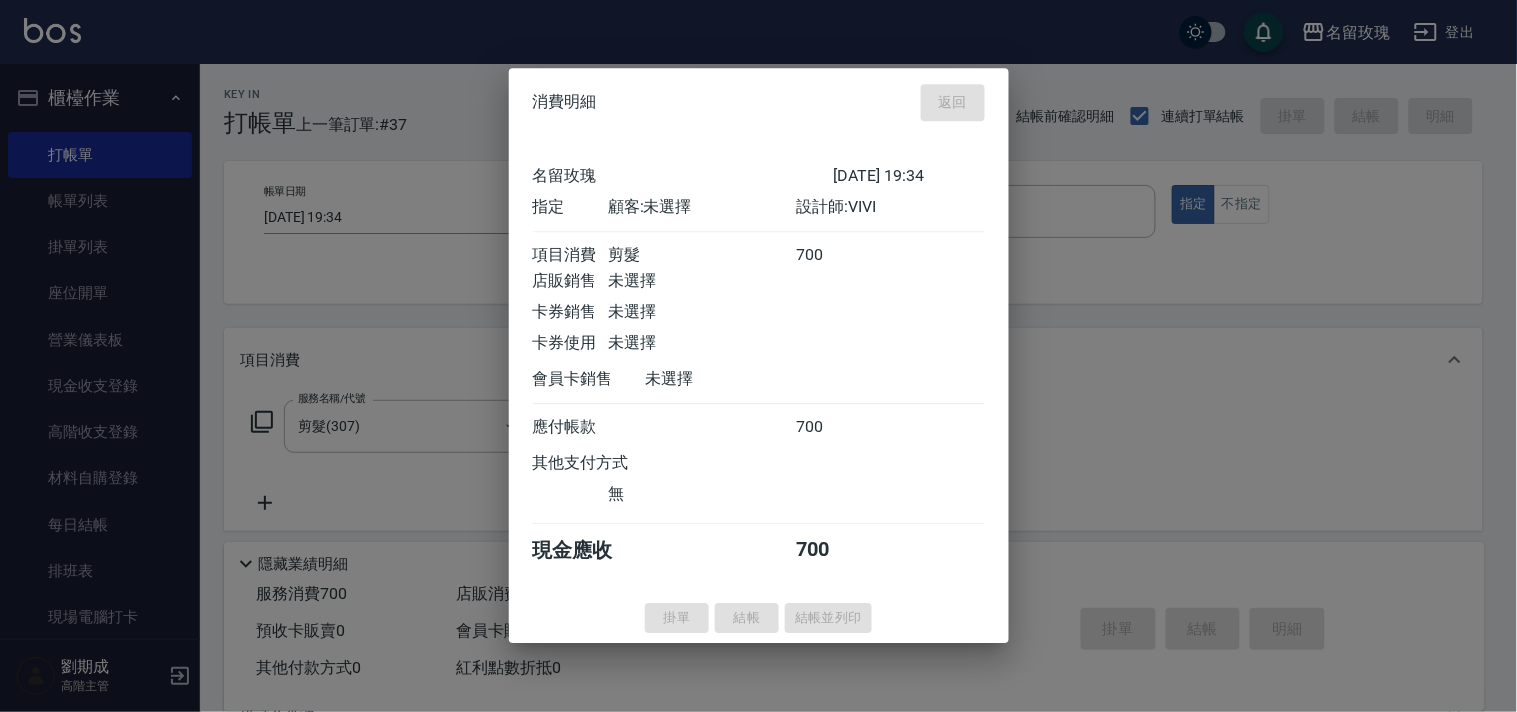 type 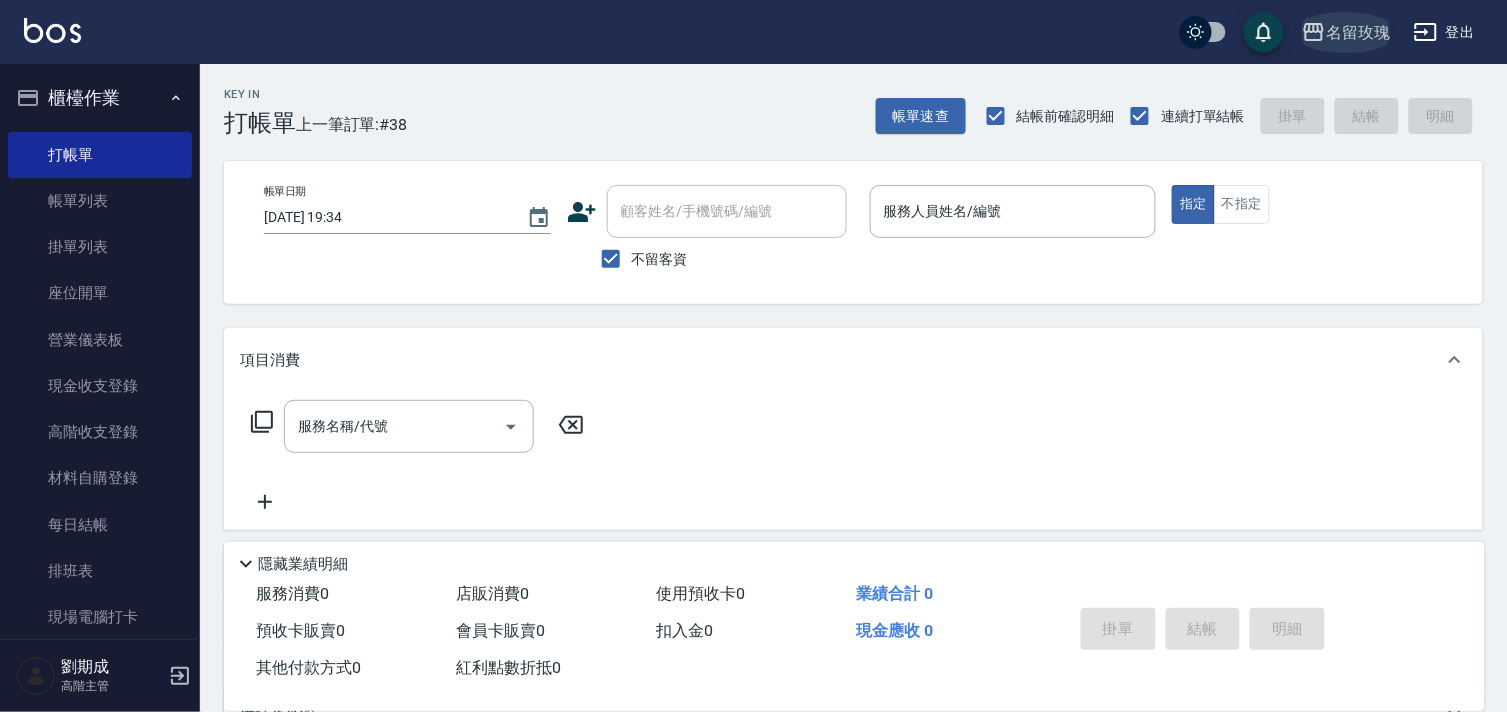 click on "名留玫瑰" at bounding box center (1358, 32) 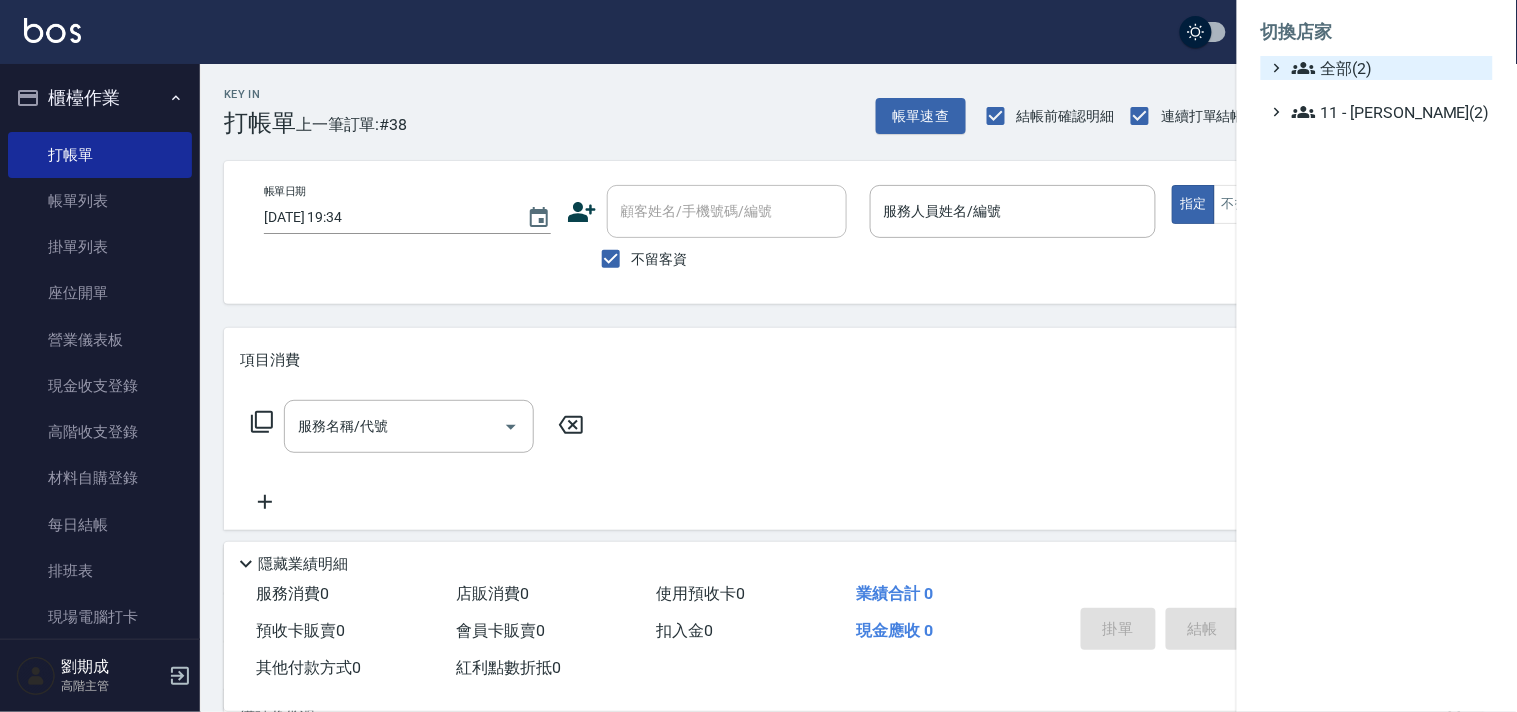 click on "全部(2)" at bounding box center [1388, 68] 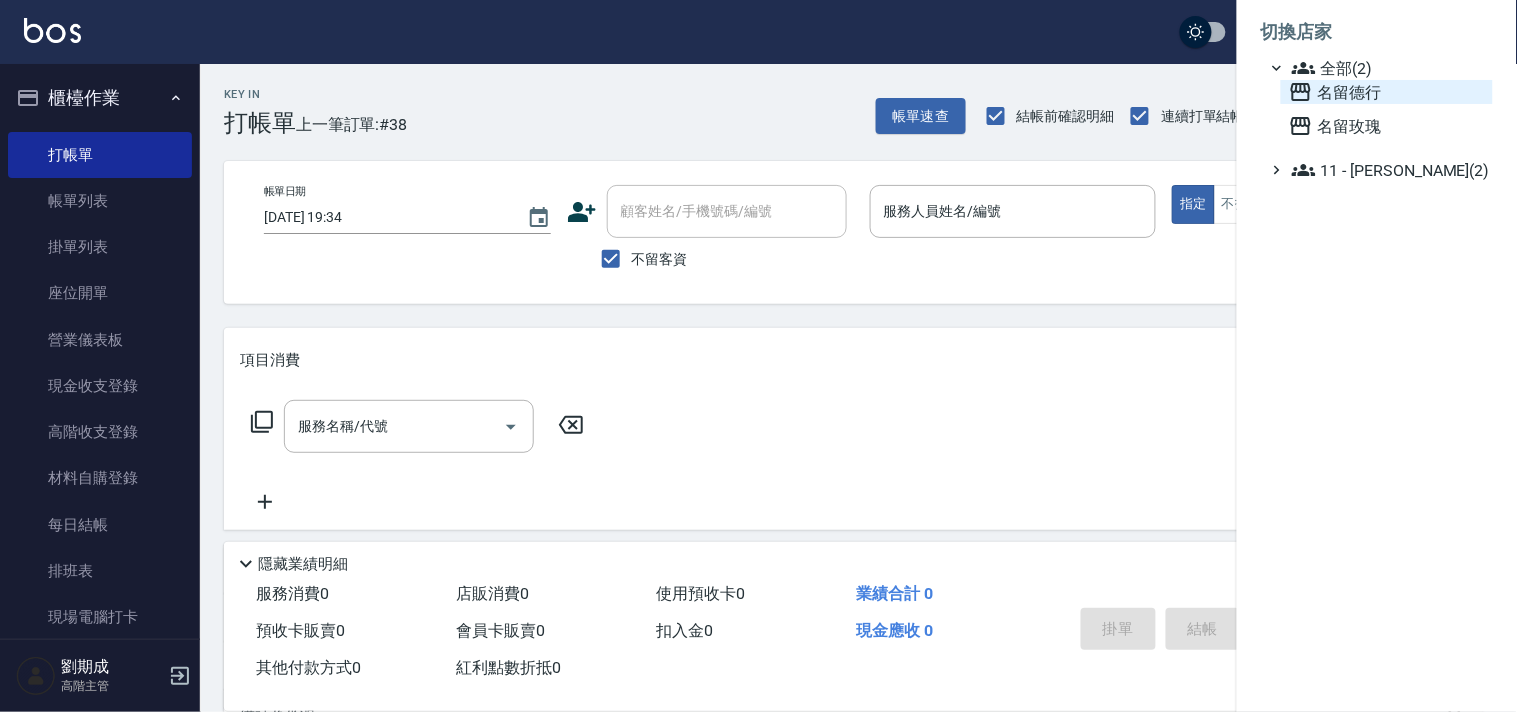 click on "名留德行" at bounding box center [1387, 92] 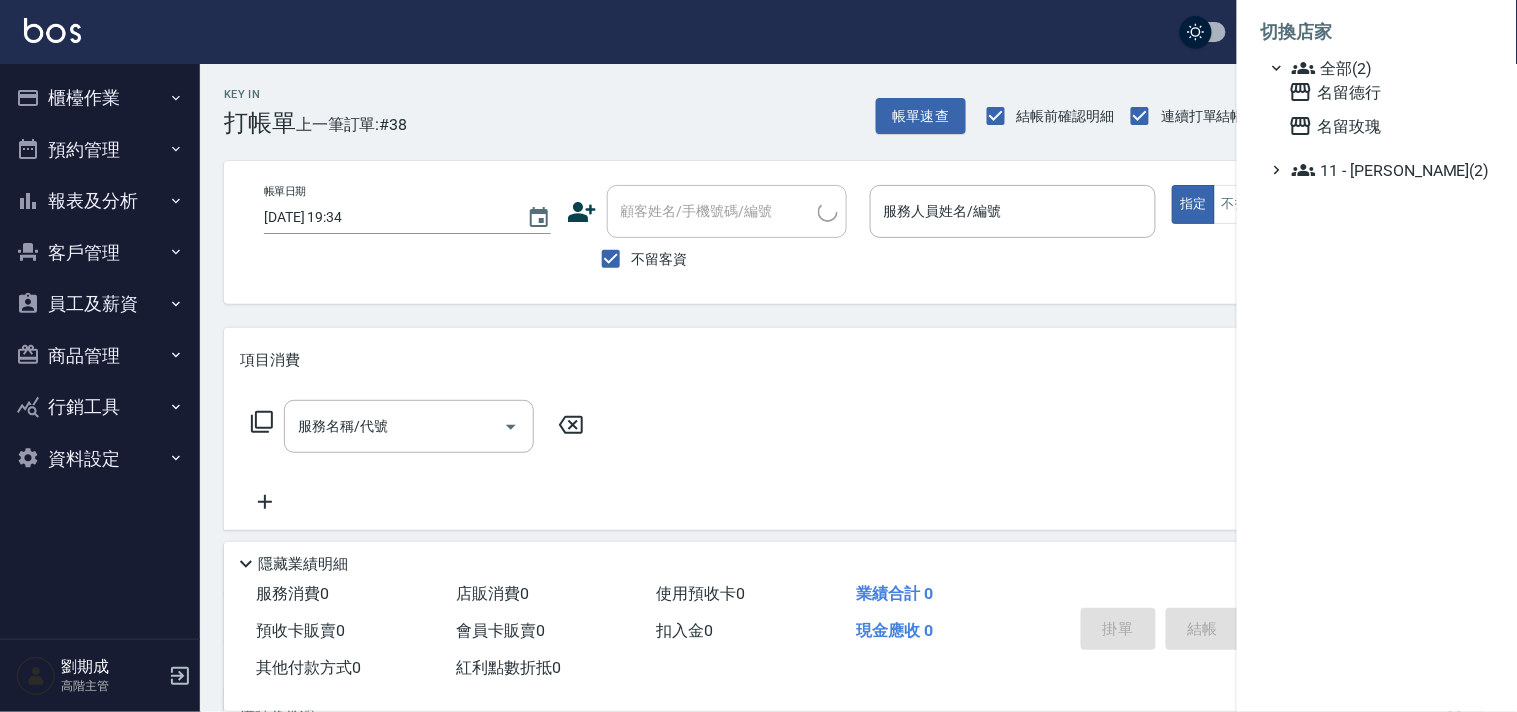 click on "名留德行" at bounding box center (1387, 92) 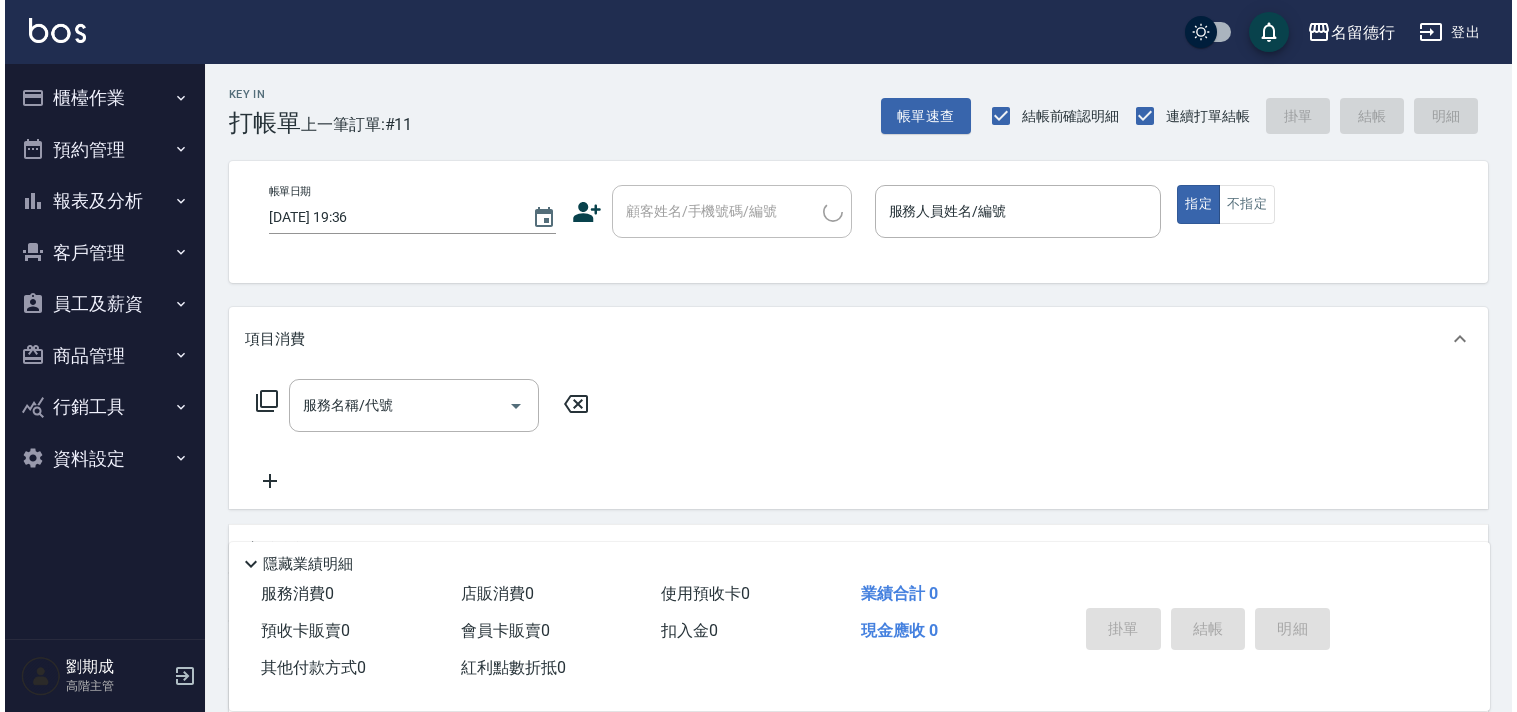 scroll, scrollTop: 0, scrollLeft: 0, axis: both 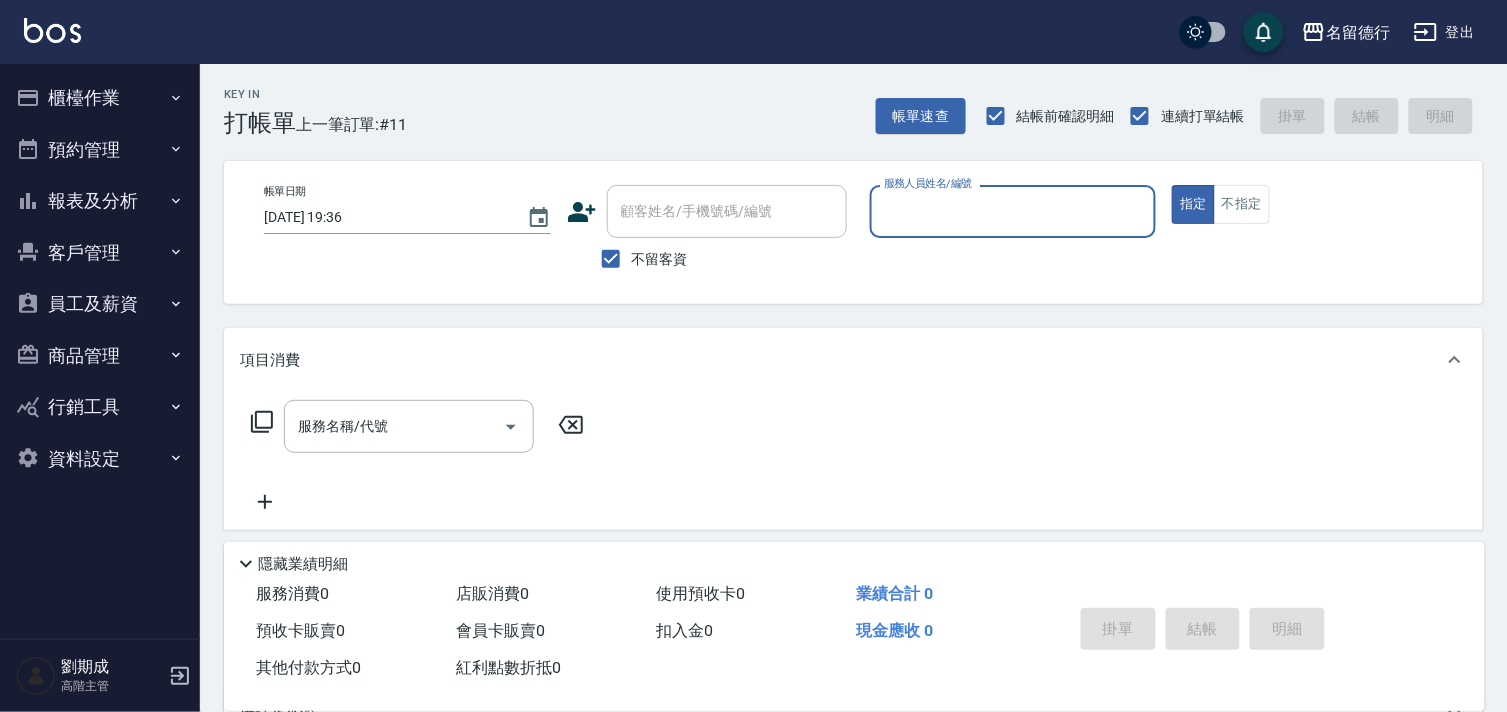 click on "櫃檯作業" at bounding box center [100, 98] 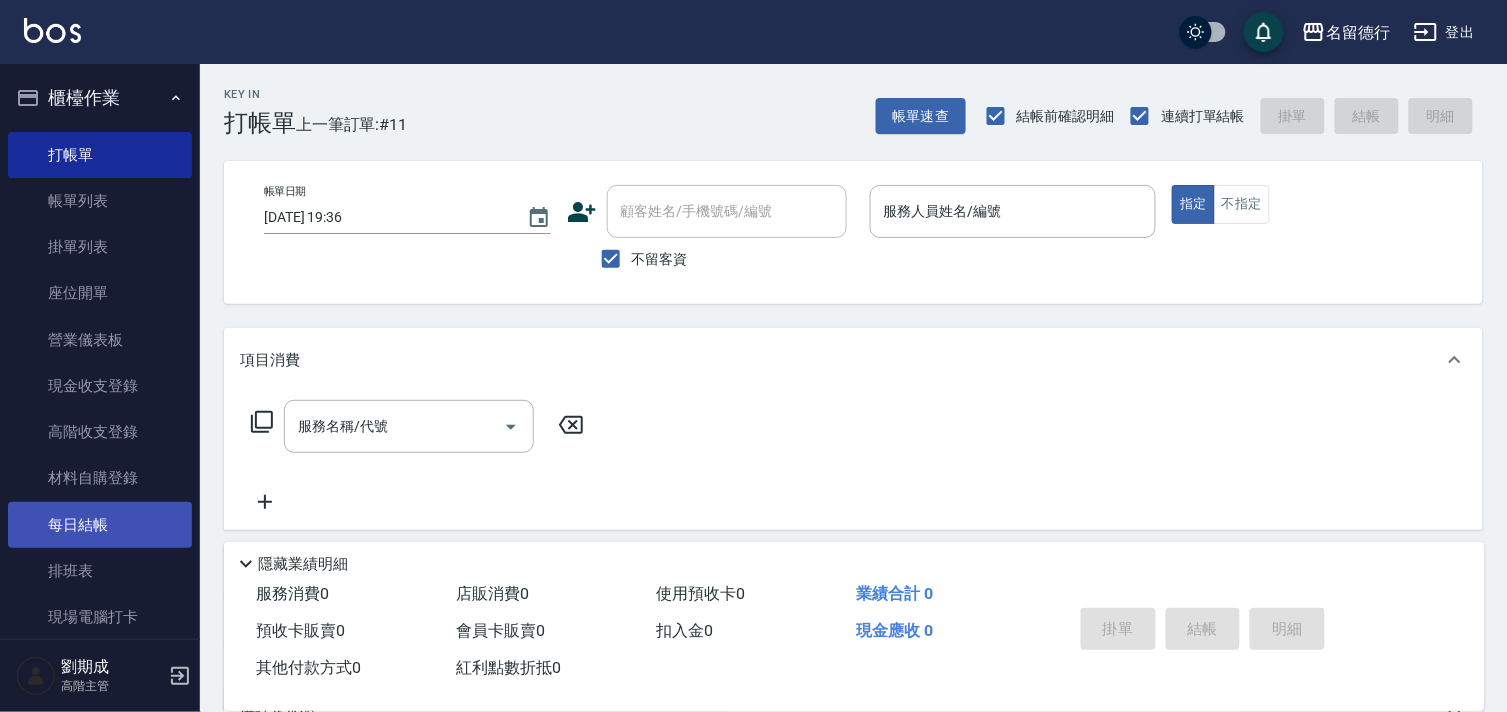 click on "每日結帳" at bounding box center [100, 525] 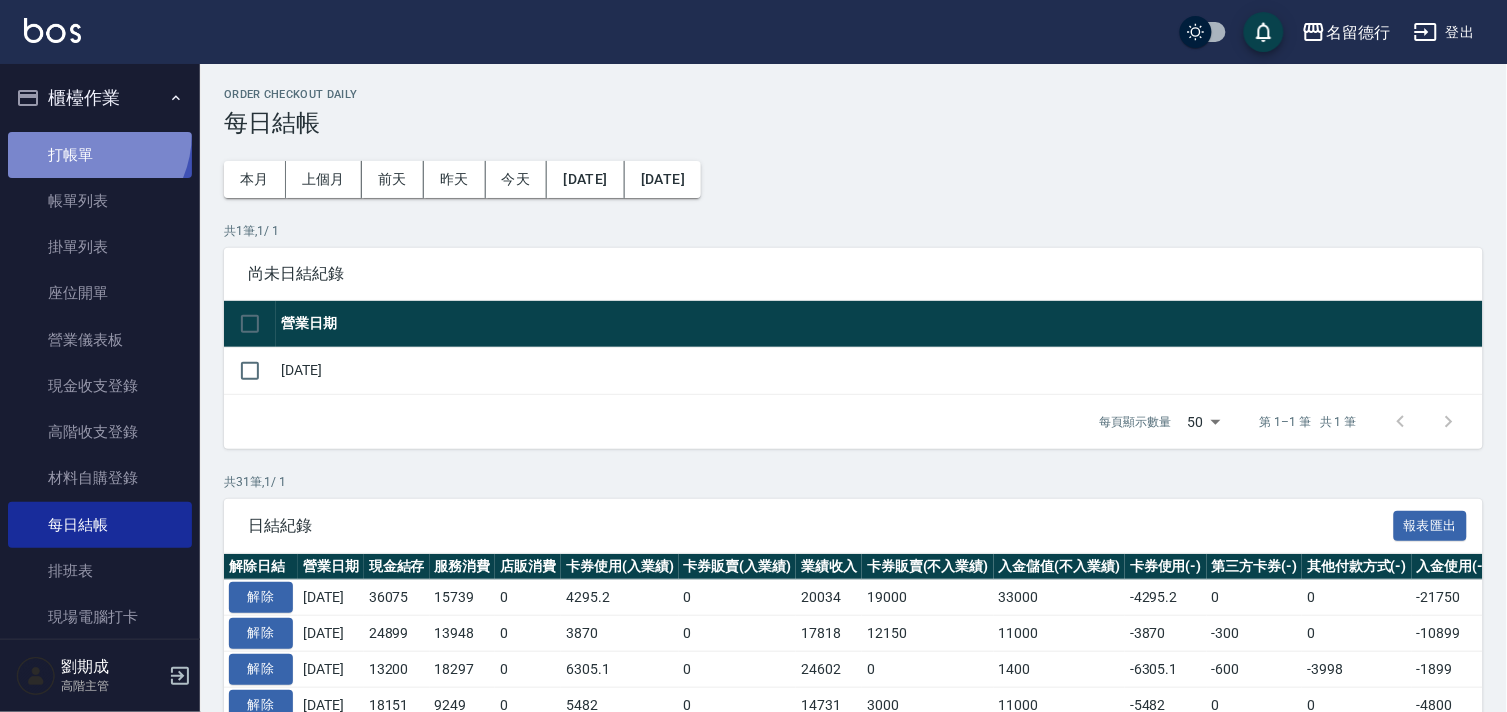 click on "打帳單" at bounding box center (100, 155) 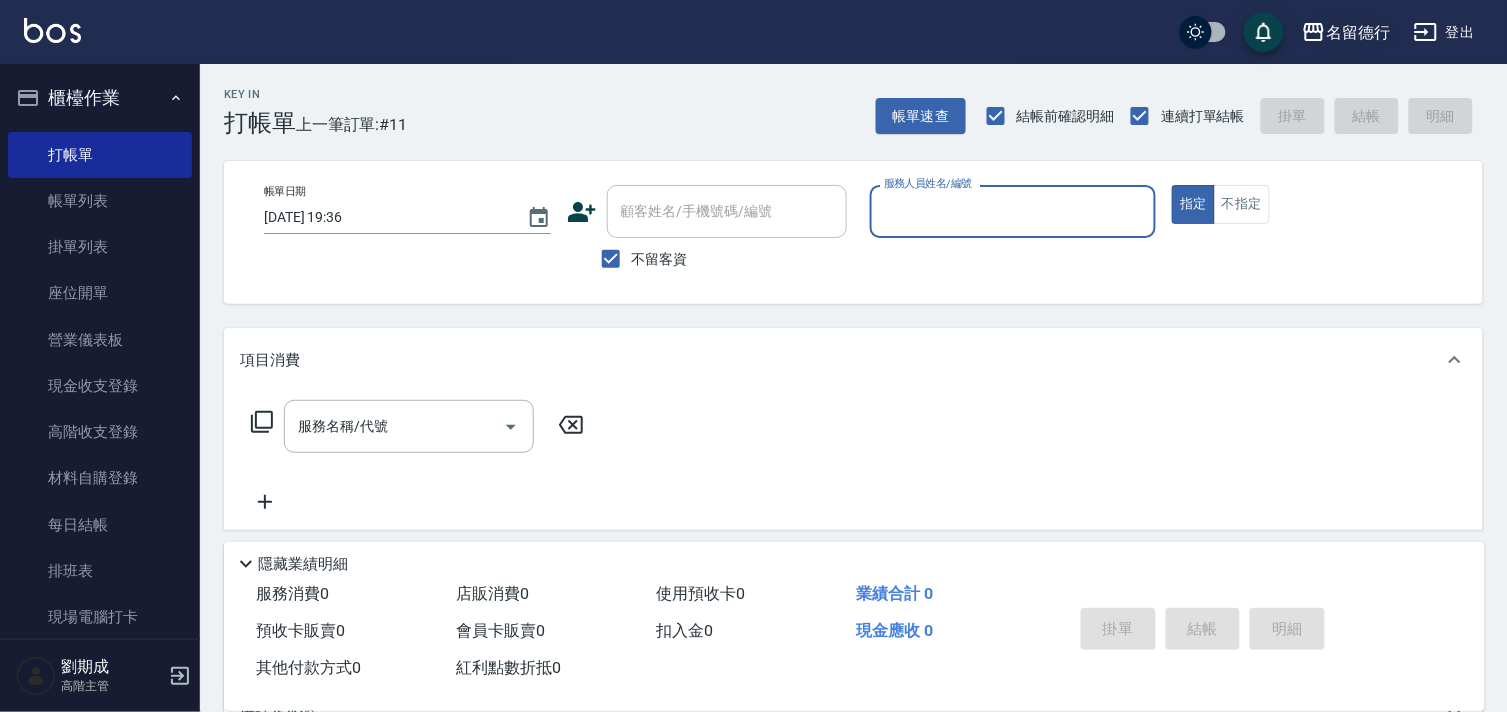 click on "名留德行" at bounding box center [1358, 32] 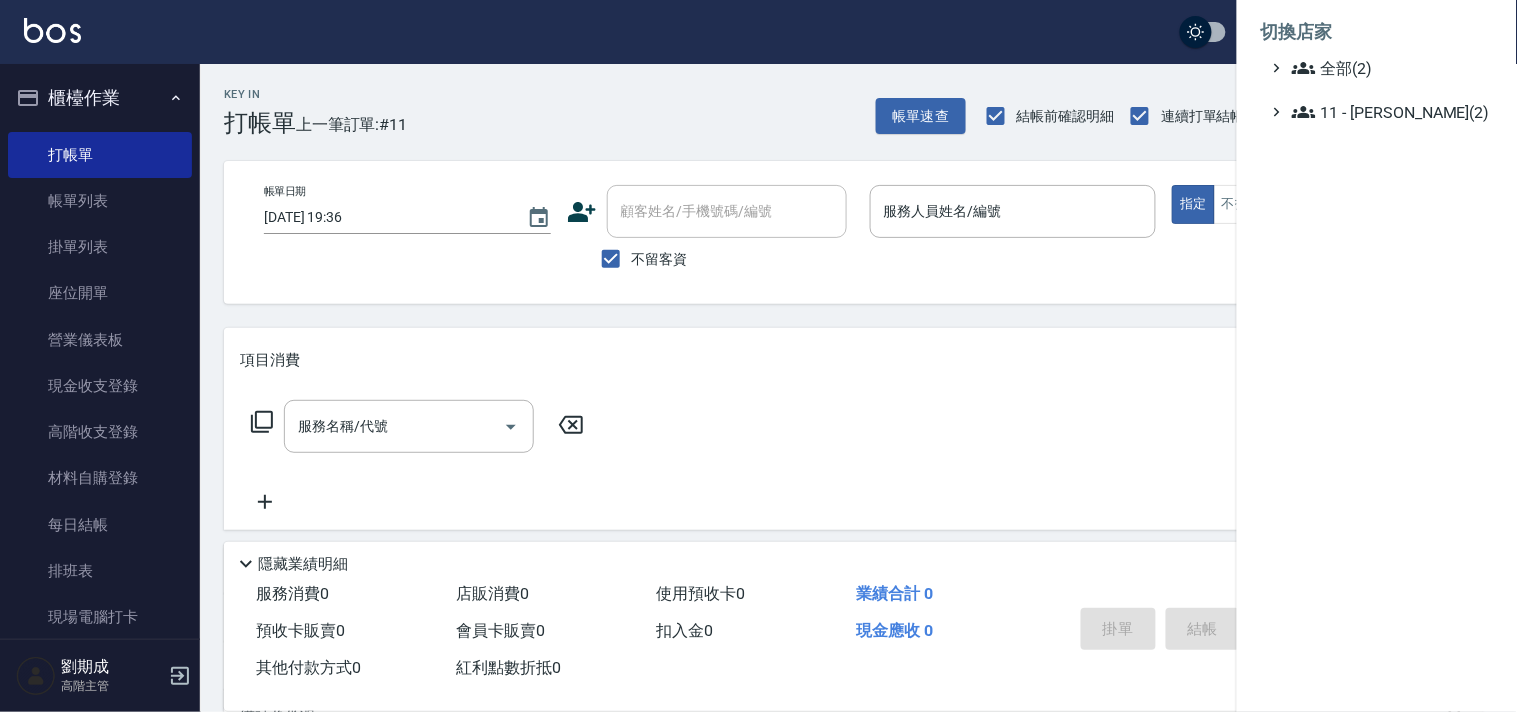 click on "全部(2) 11 - [PERSON_NAME](2)" at bounding box center [1377, 90] 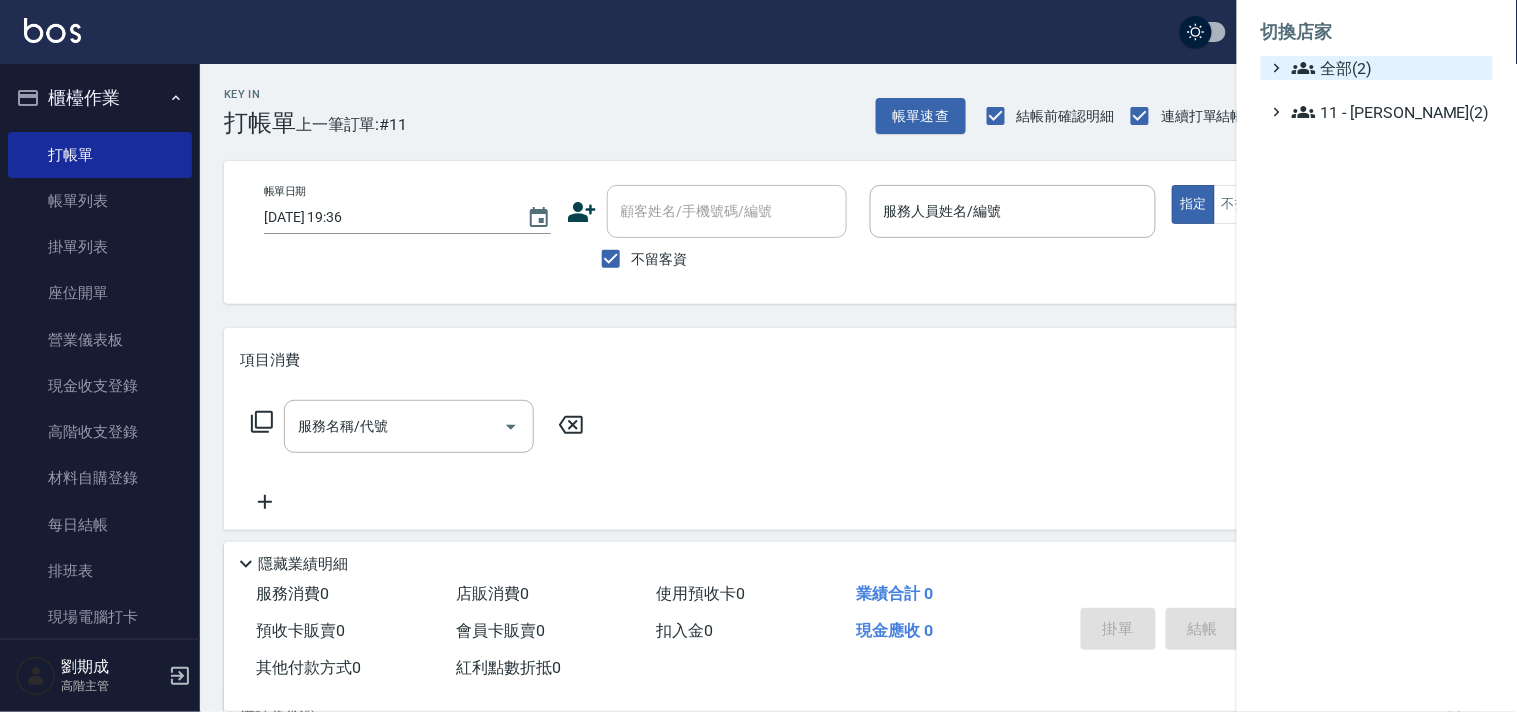 click on "全部(2)" at bounding box center (1388, 68) 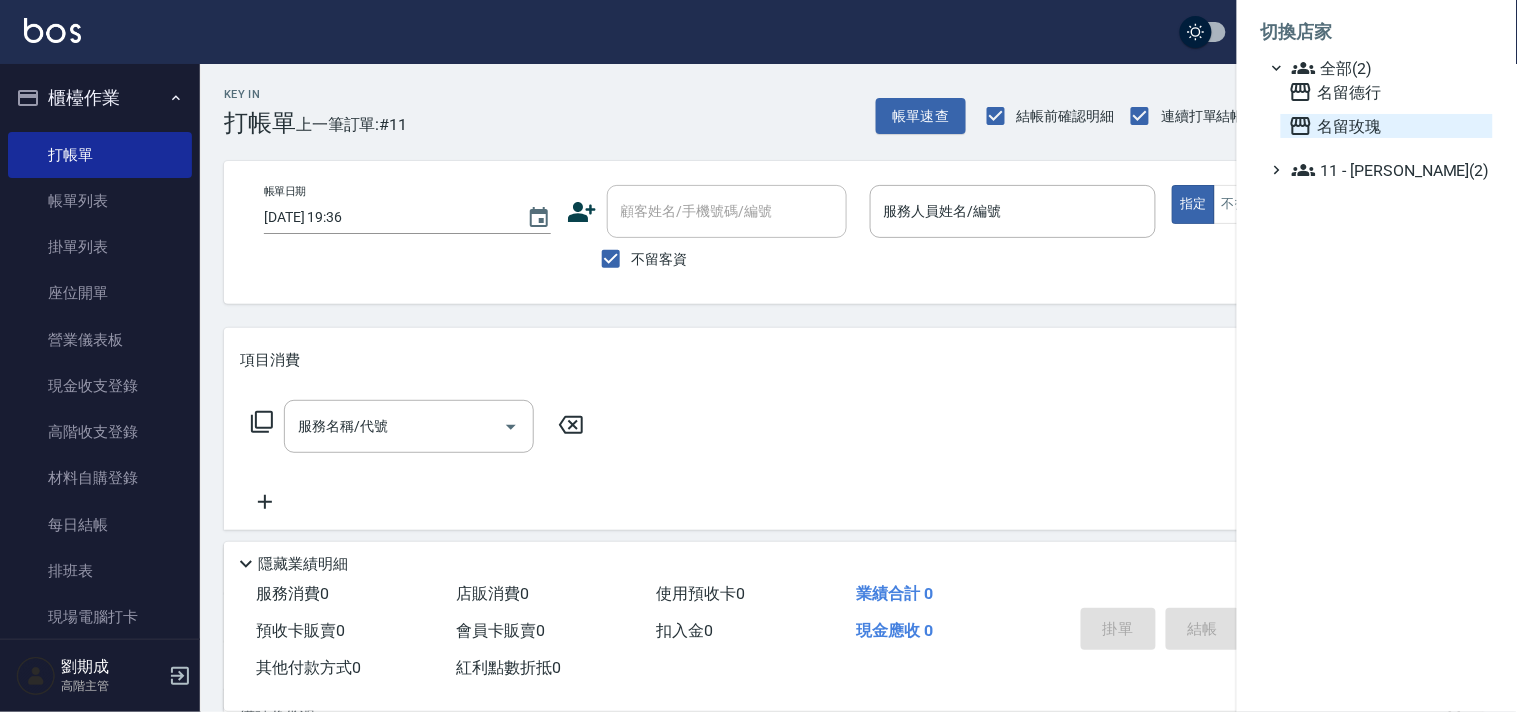 click on "名留玫瑰" at bounding box center [1387, 126] 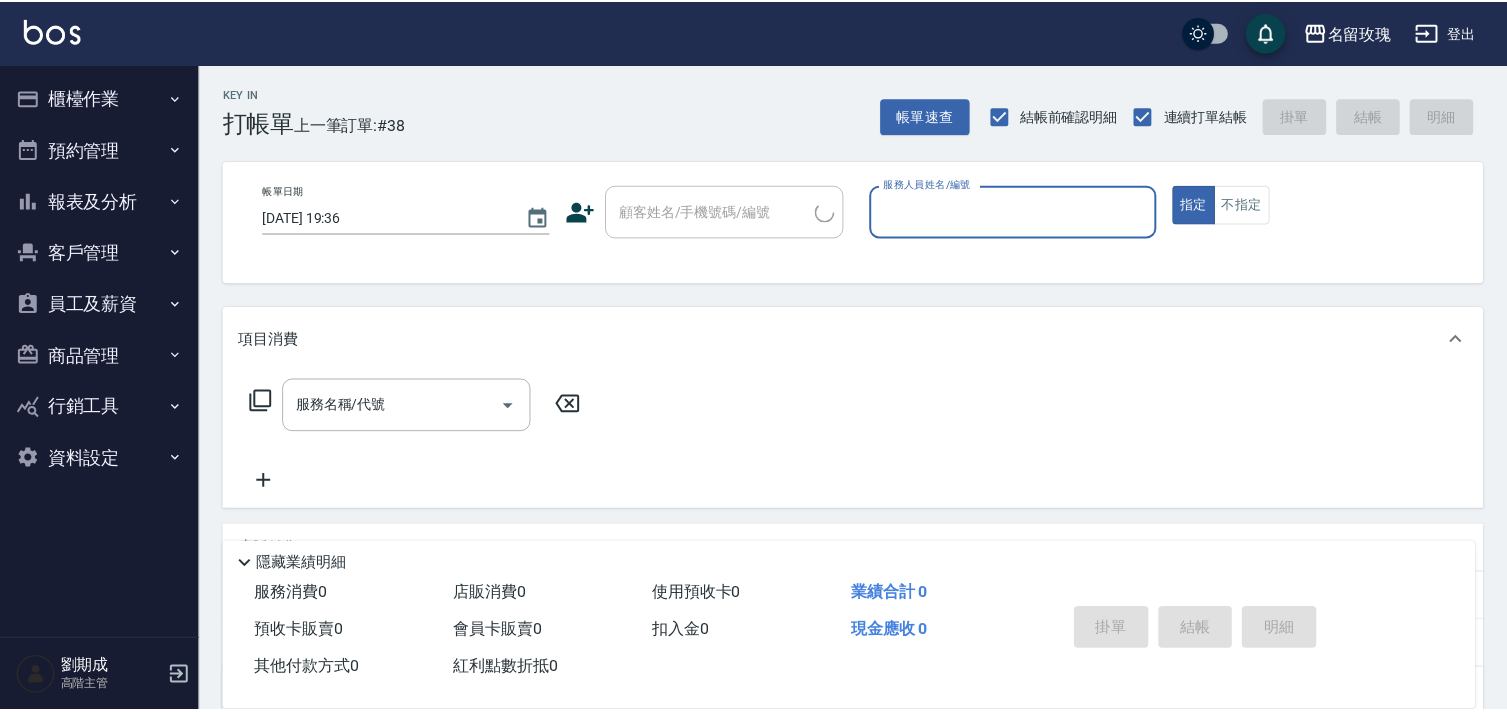 scroll, scrollTop: 0, scrollLeft: 0, axis: both 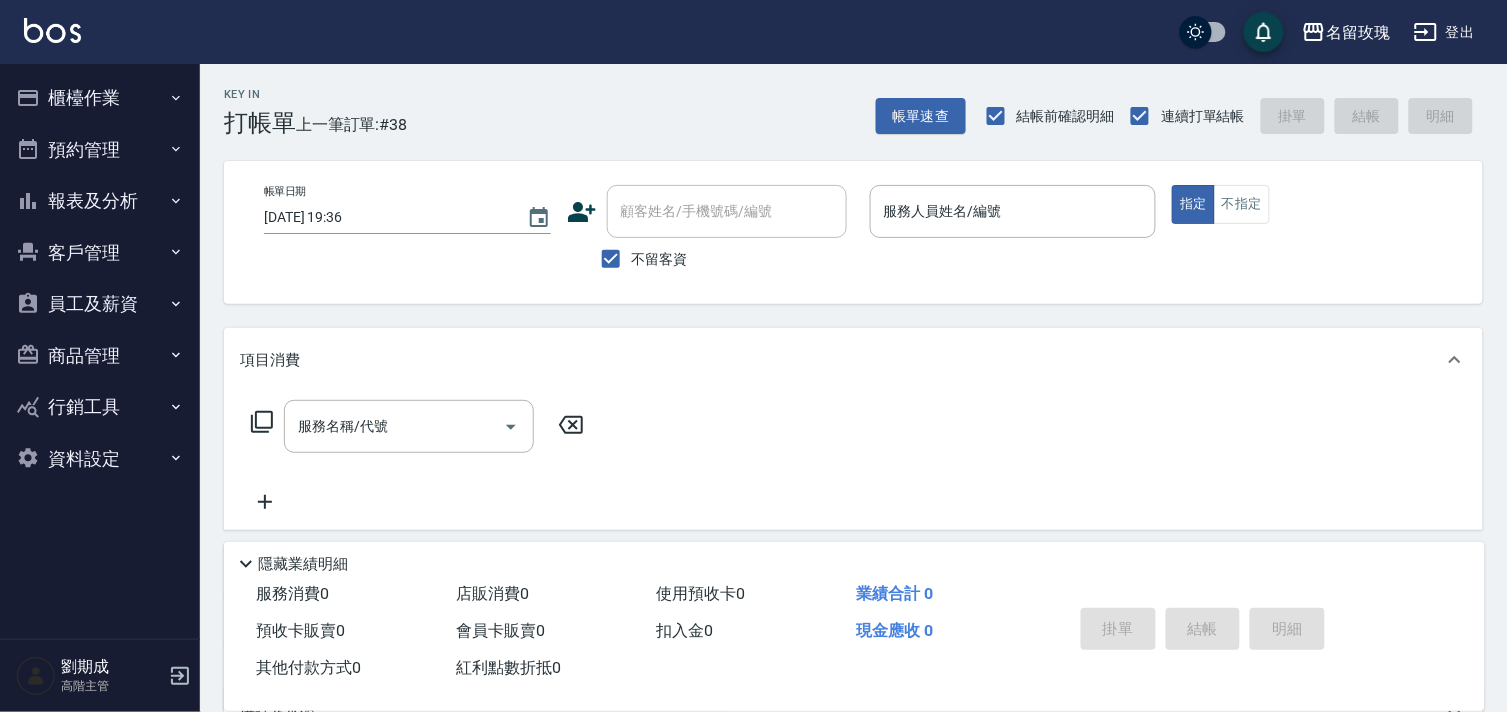 click on "名留玫瑰 登出" at bounding box center [753, 32] 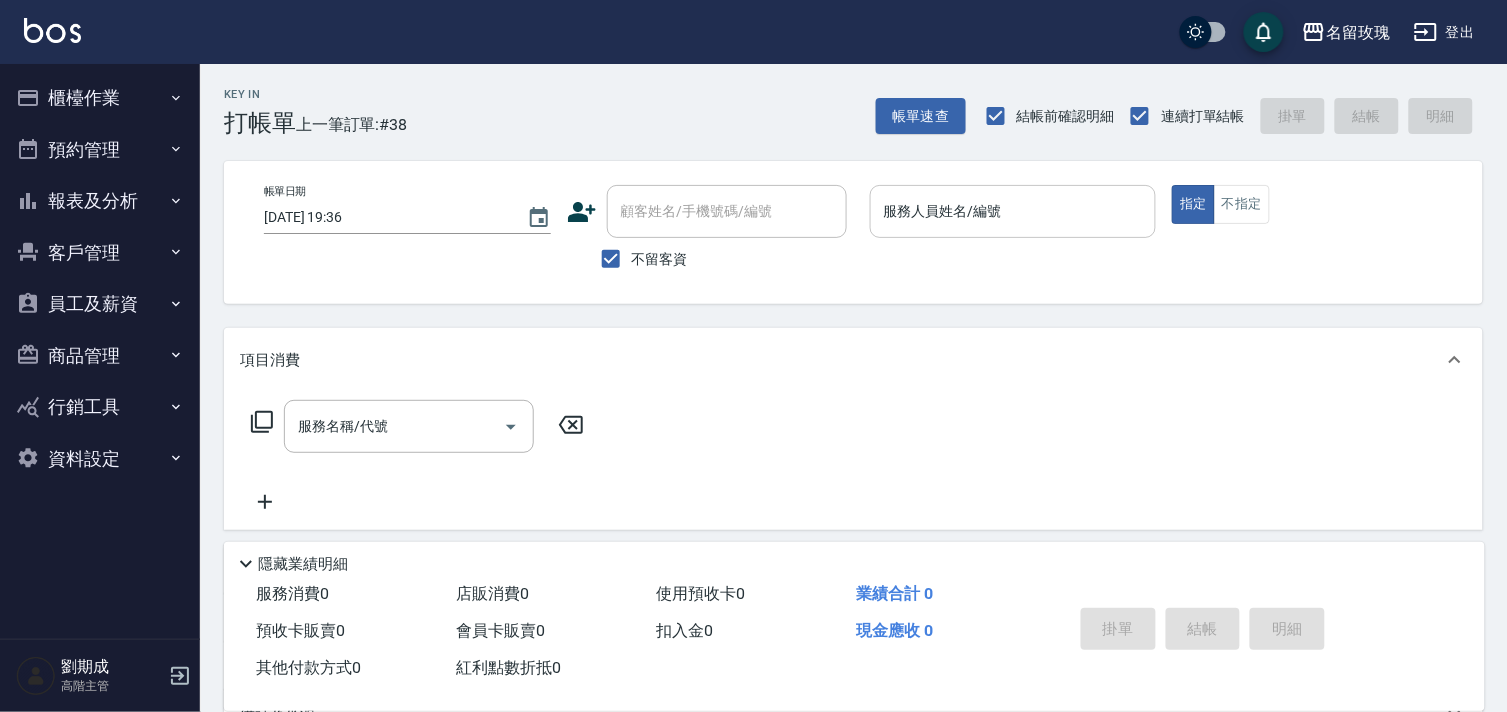 click on "服務人員姓名/編號" at bounding box center [1013, 211] 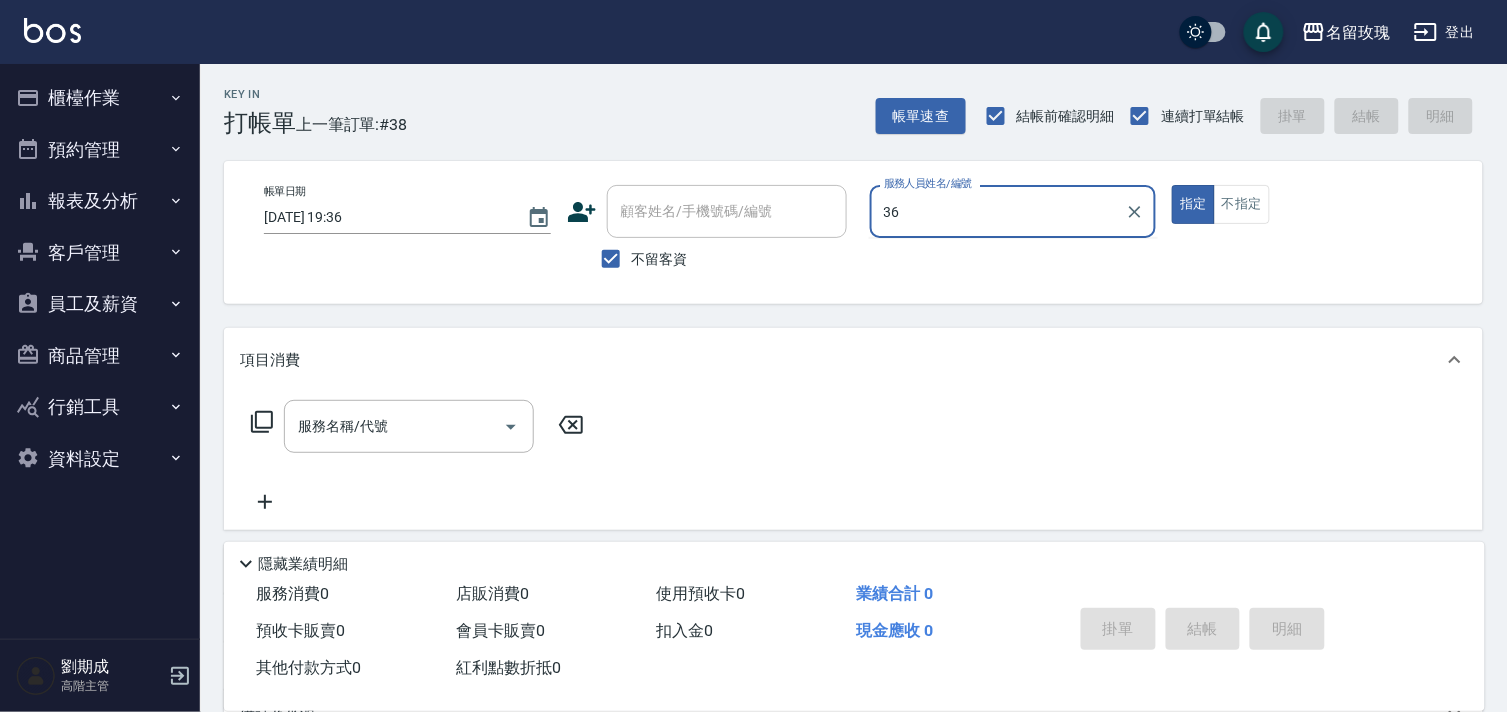 type on "3" 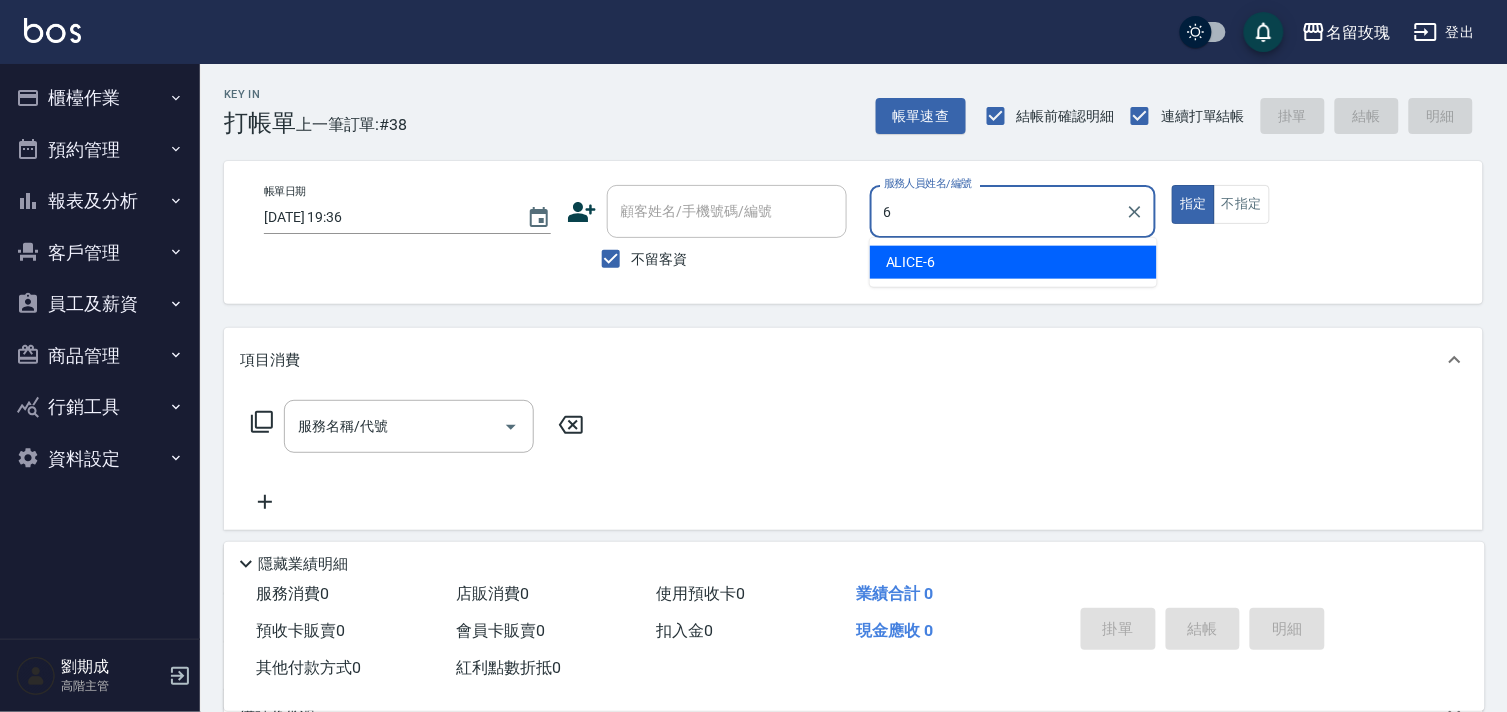 type on "ALICE-6" 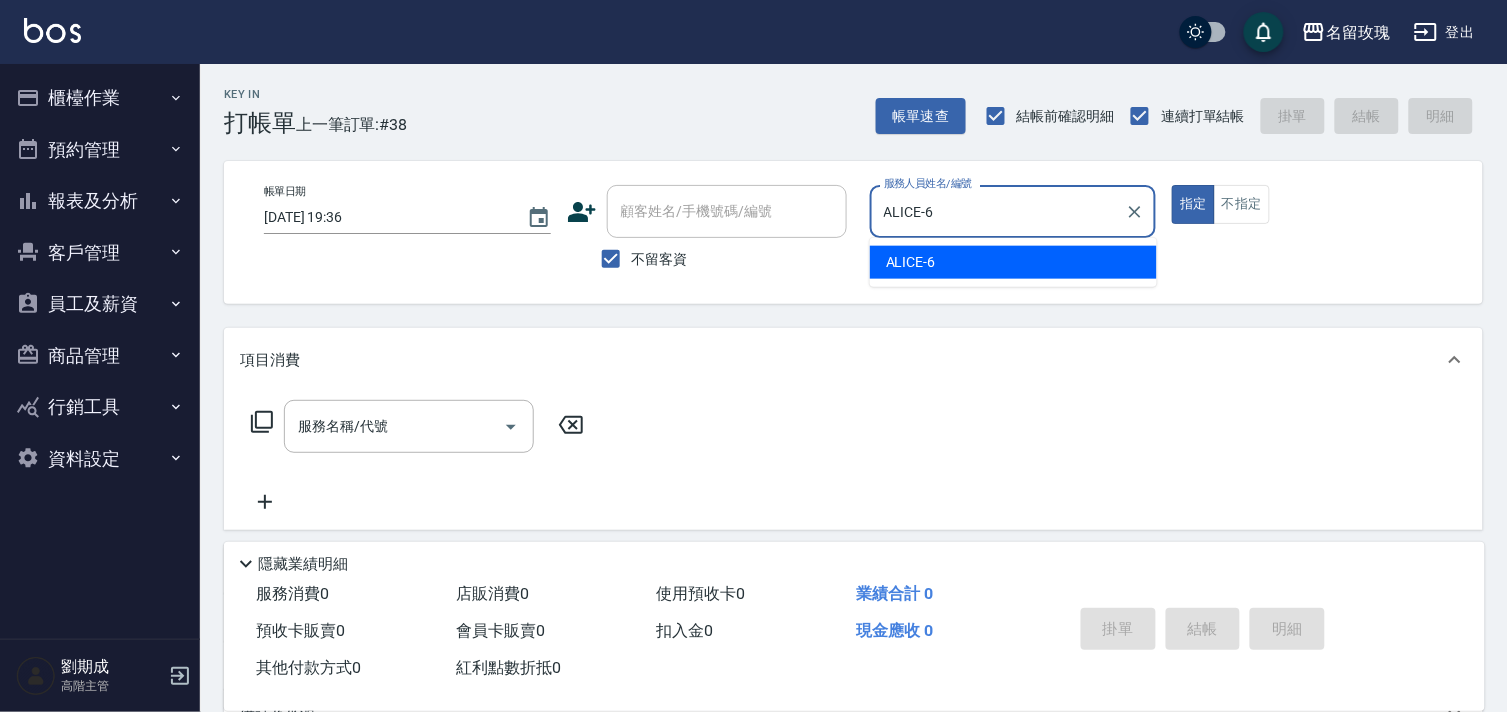 type on "true" 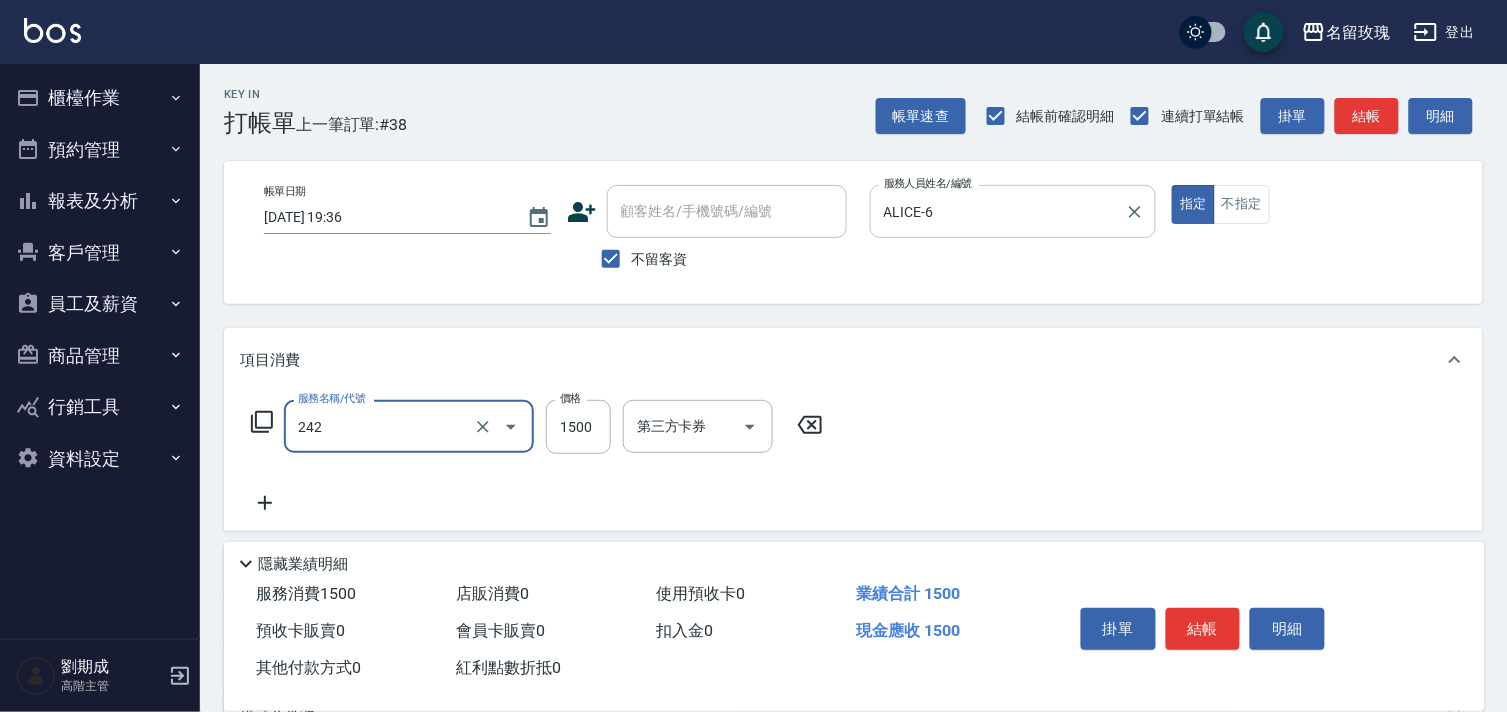 type on "歐娜植萃按摩(242)" 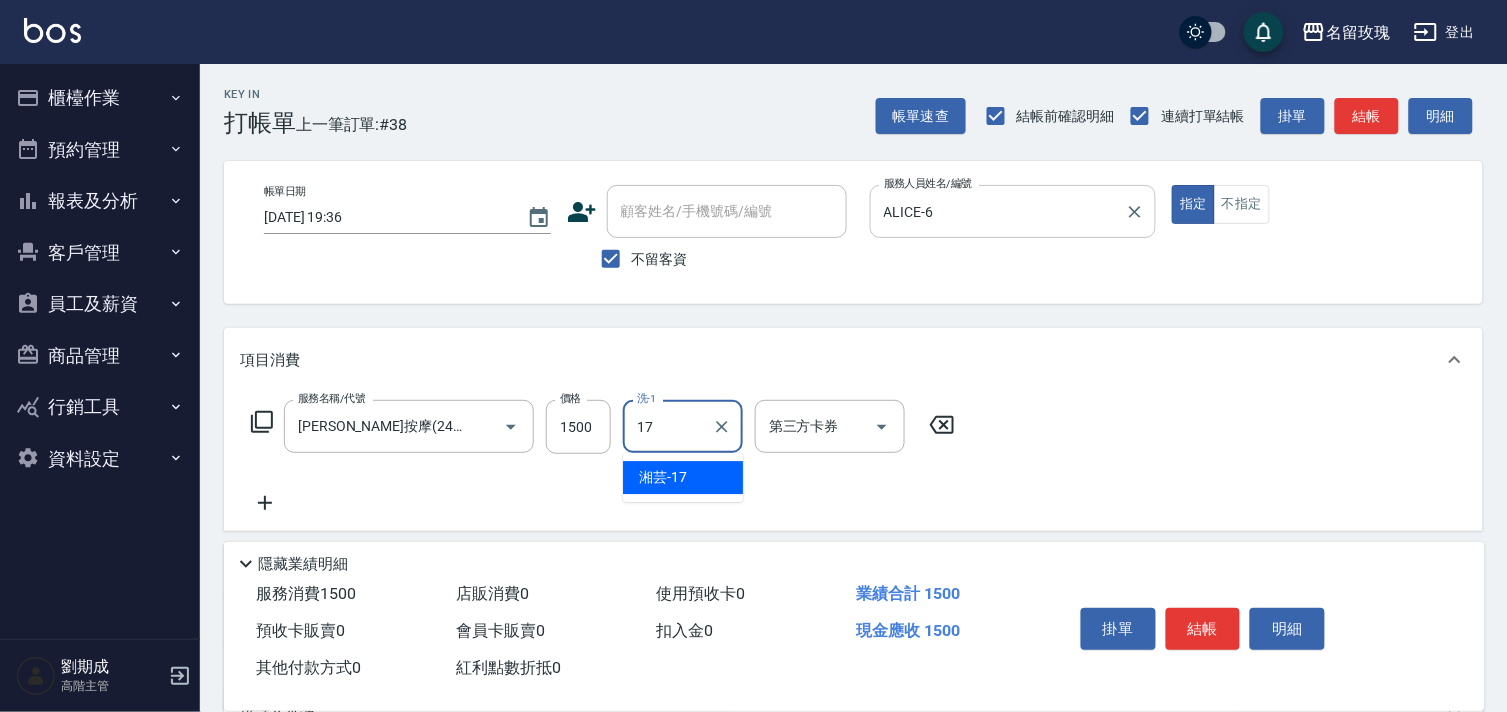 type on "湘芸-17" 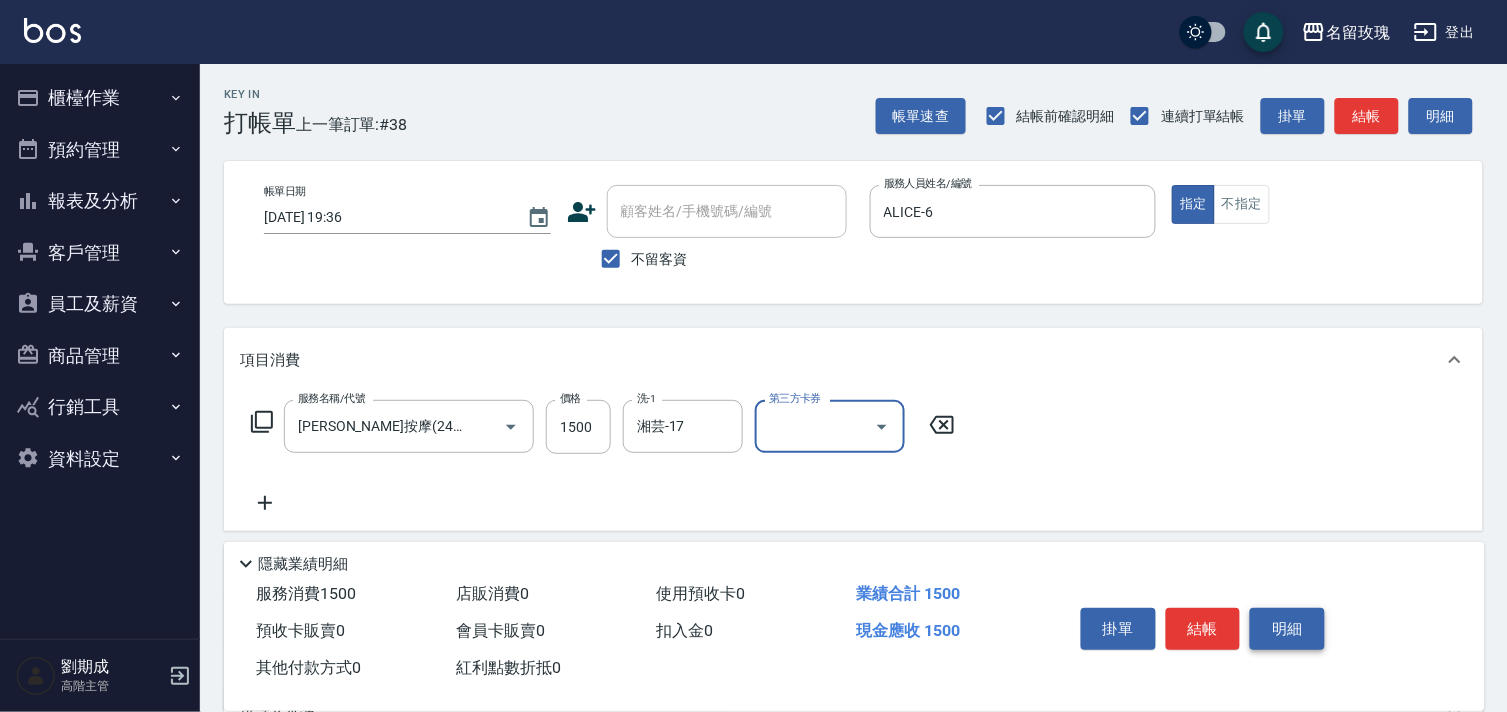 click on "明細" at bounding box center [1287, 629] 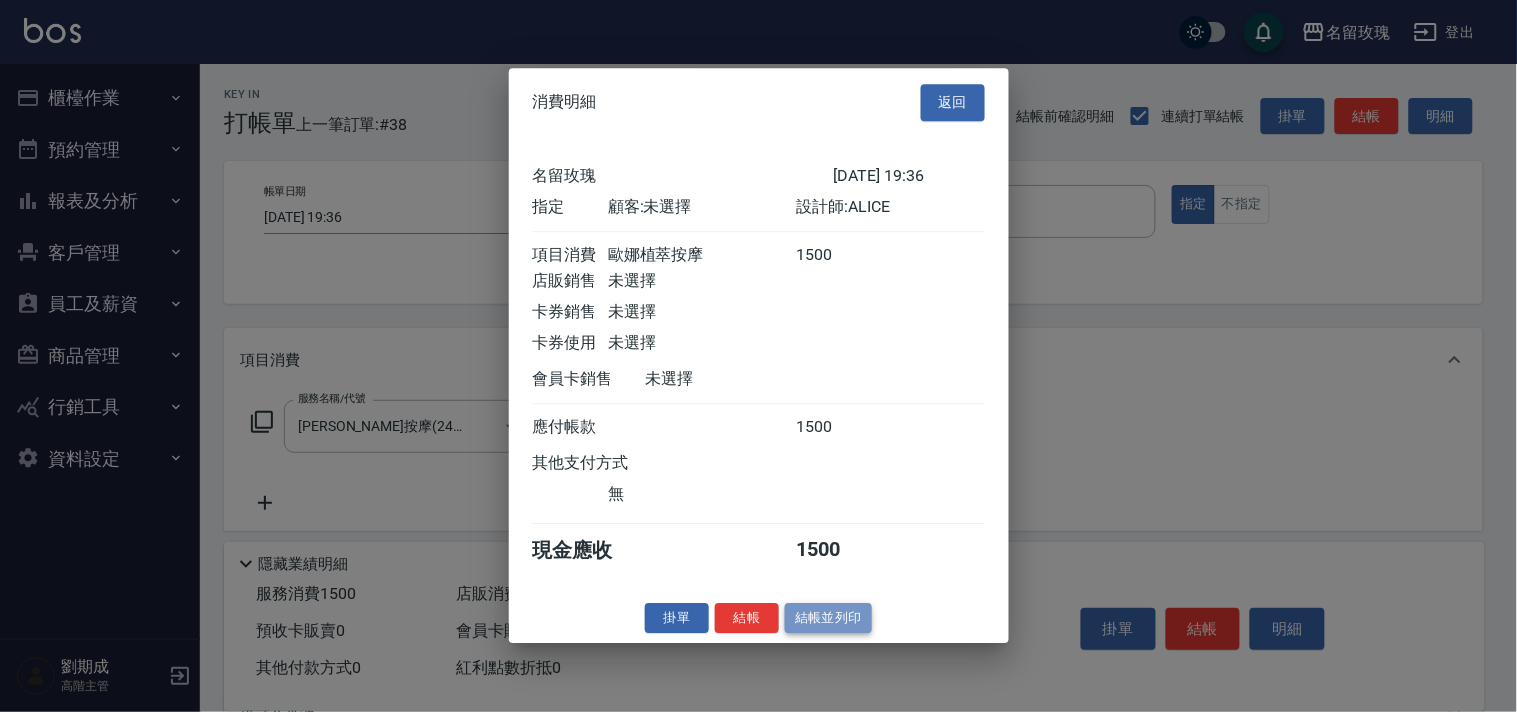 click on "結帳並列印" at bounding box center (828, 618) 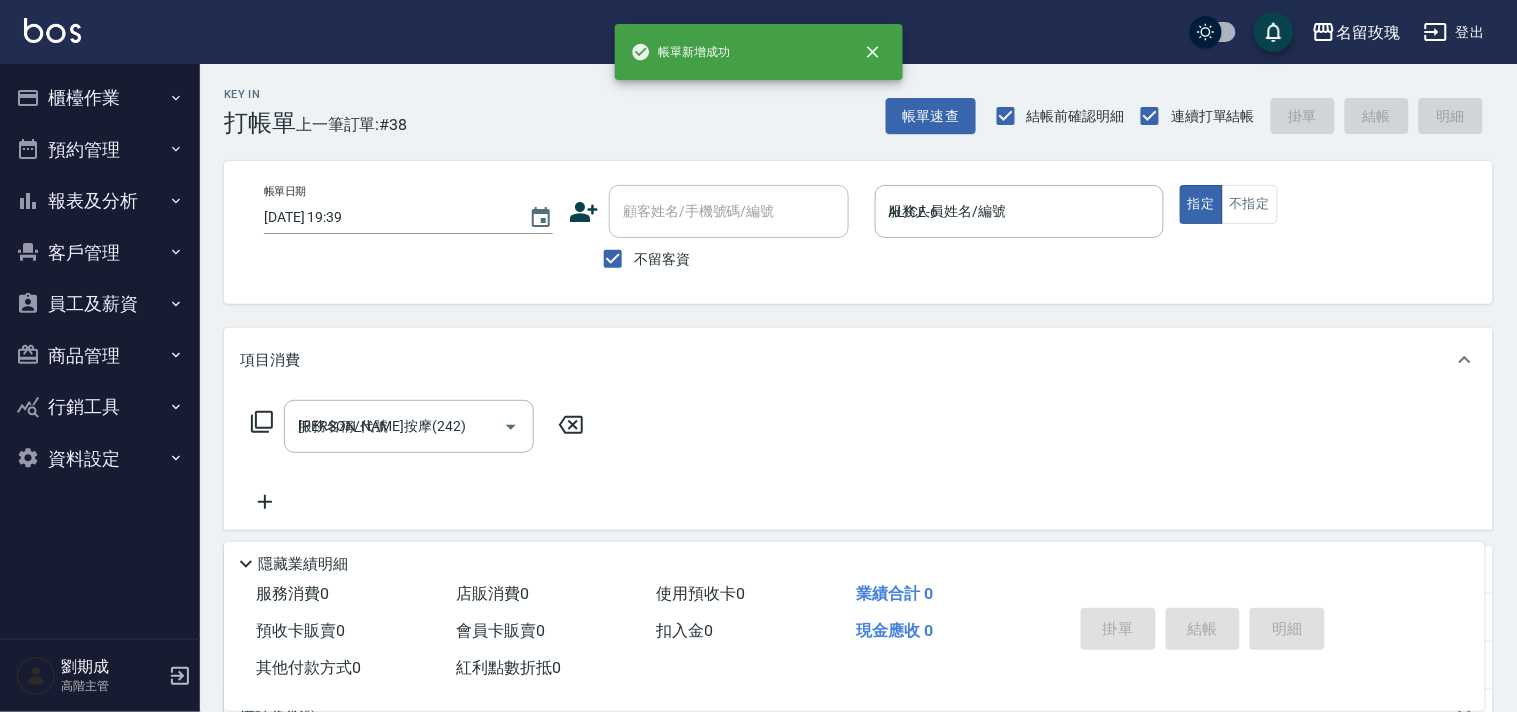 type on "2025/07/14 19:39" 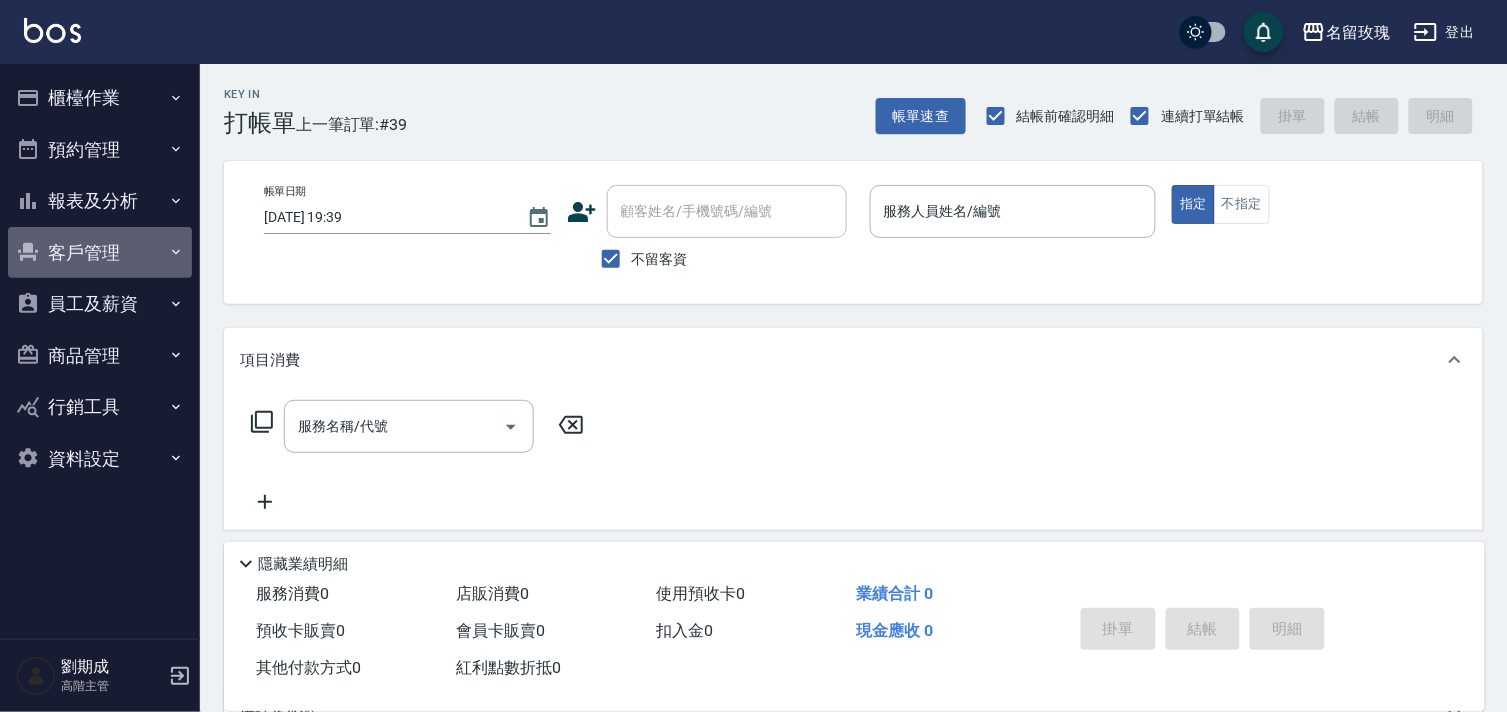 click on "客戶管理" at bounding box center (100, 253) 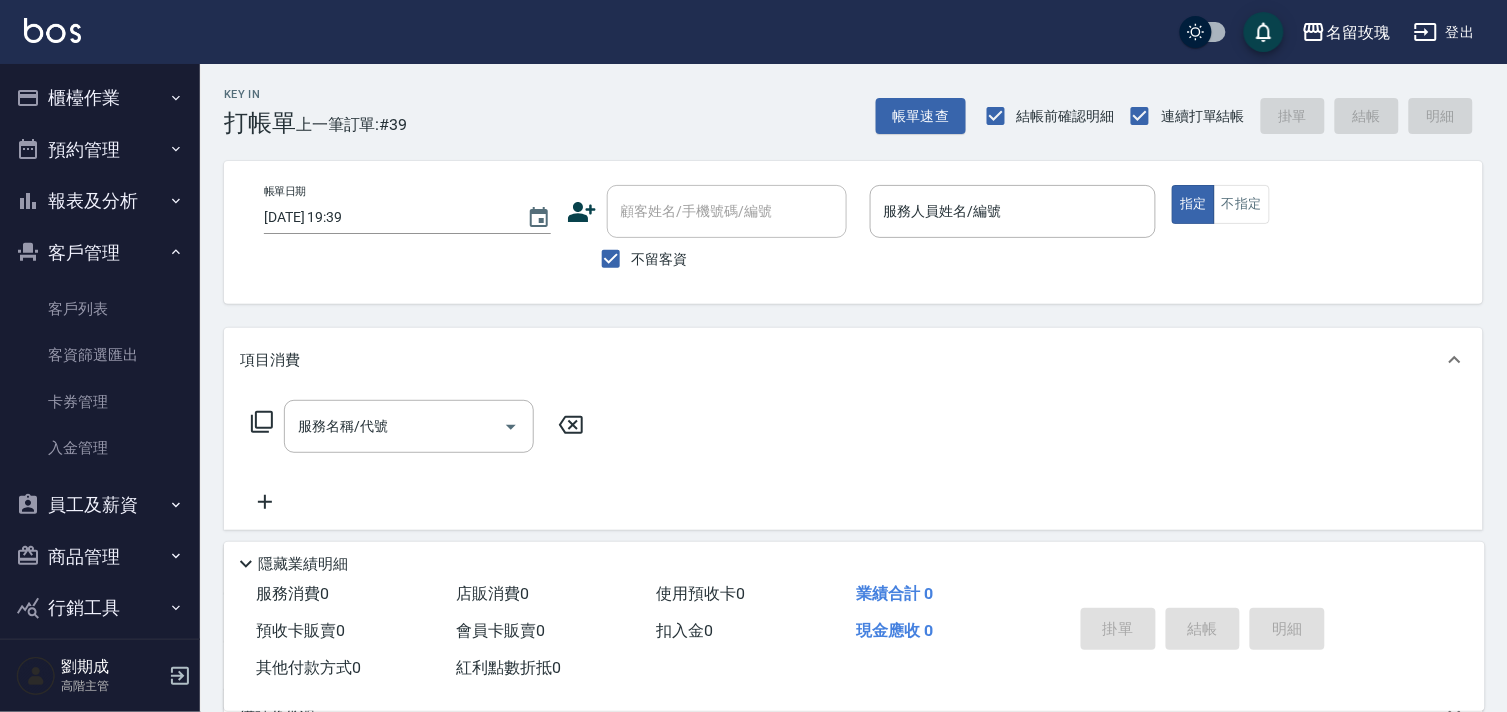 click on "報表及分析" at bounding box center [100, 201] 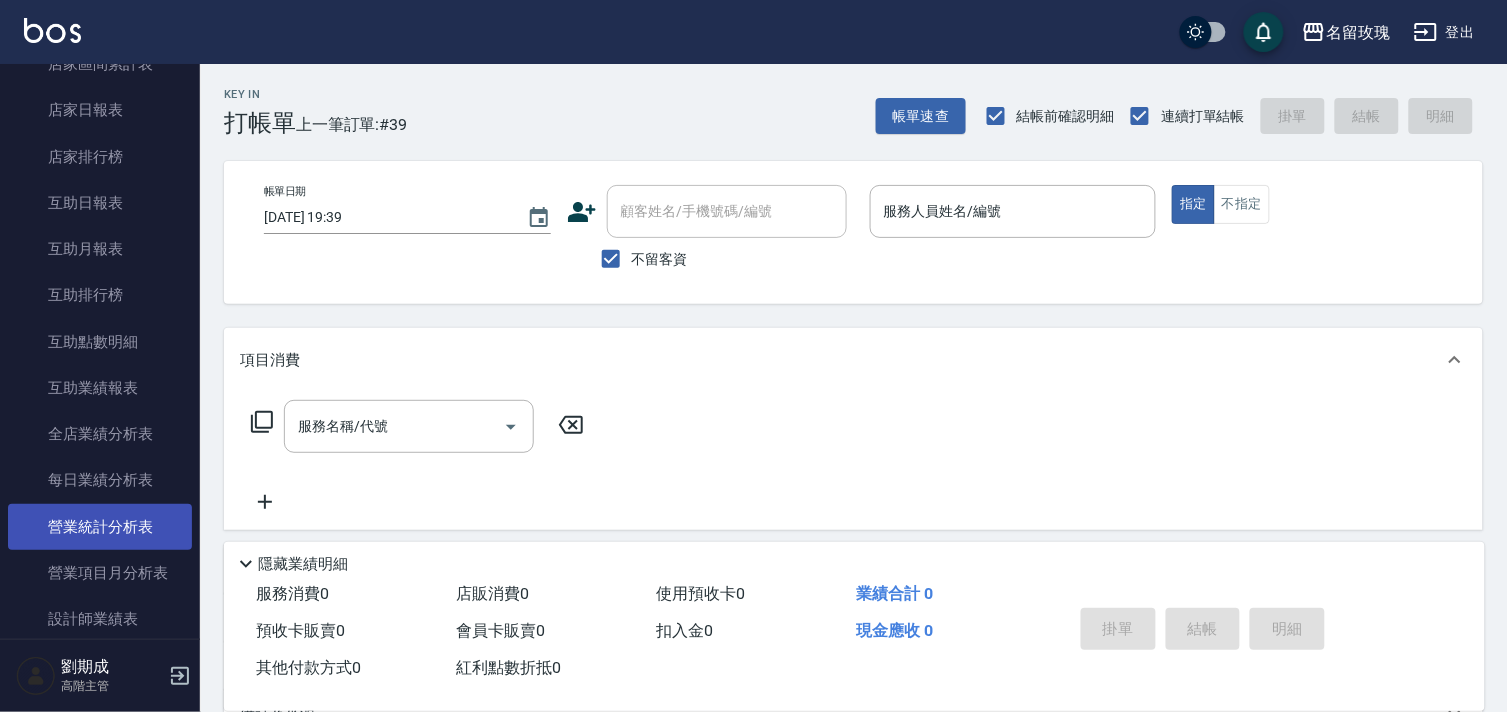 scroll, scrollTop: 444, scrollLeft: 0, axis: vertical 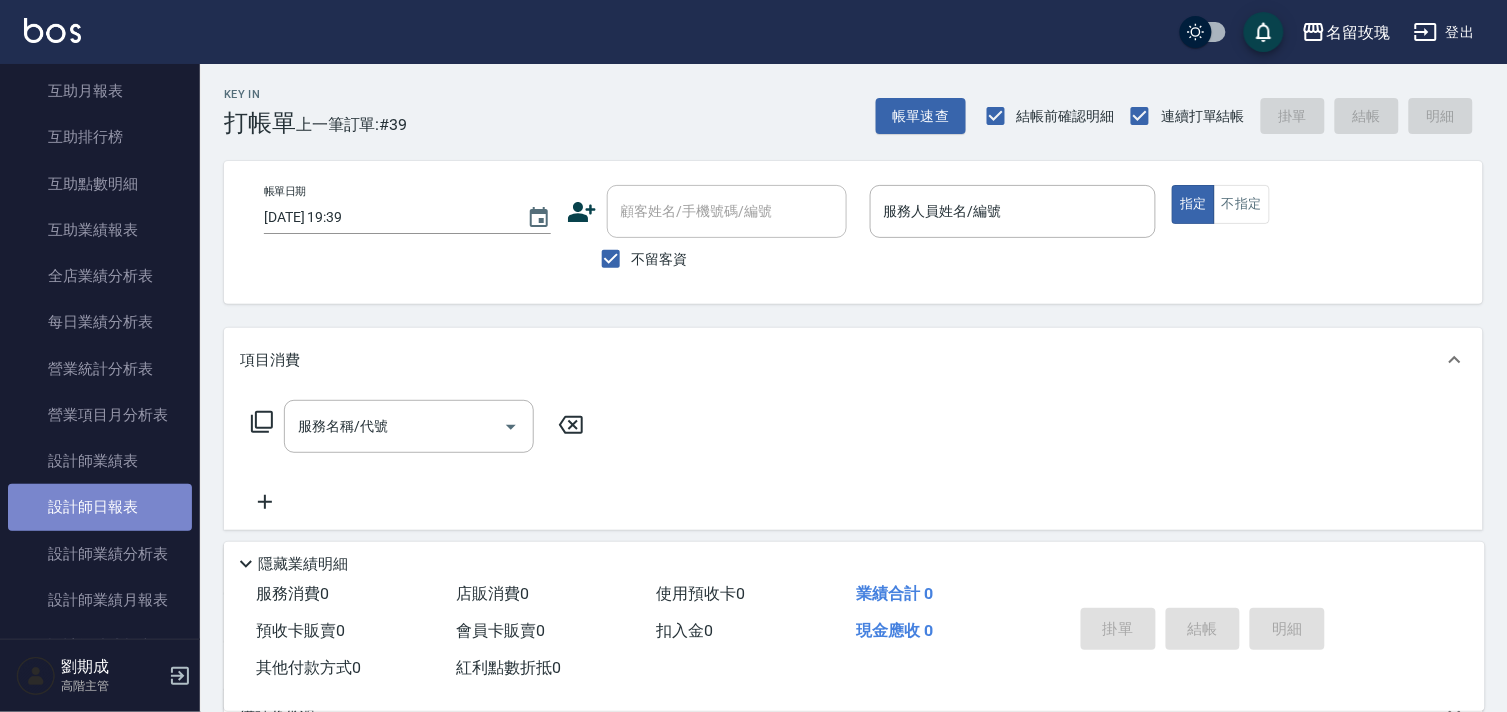 click on "設計師日報表" at bounding box center (100, 507) 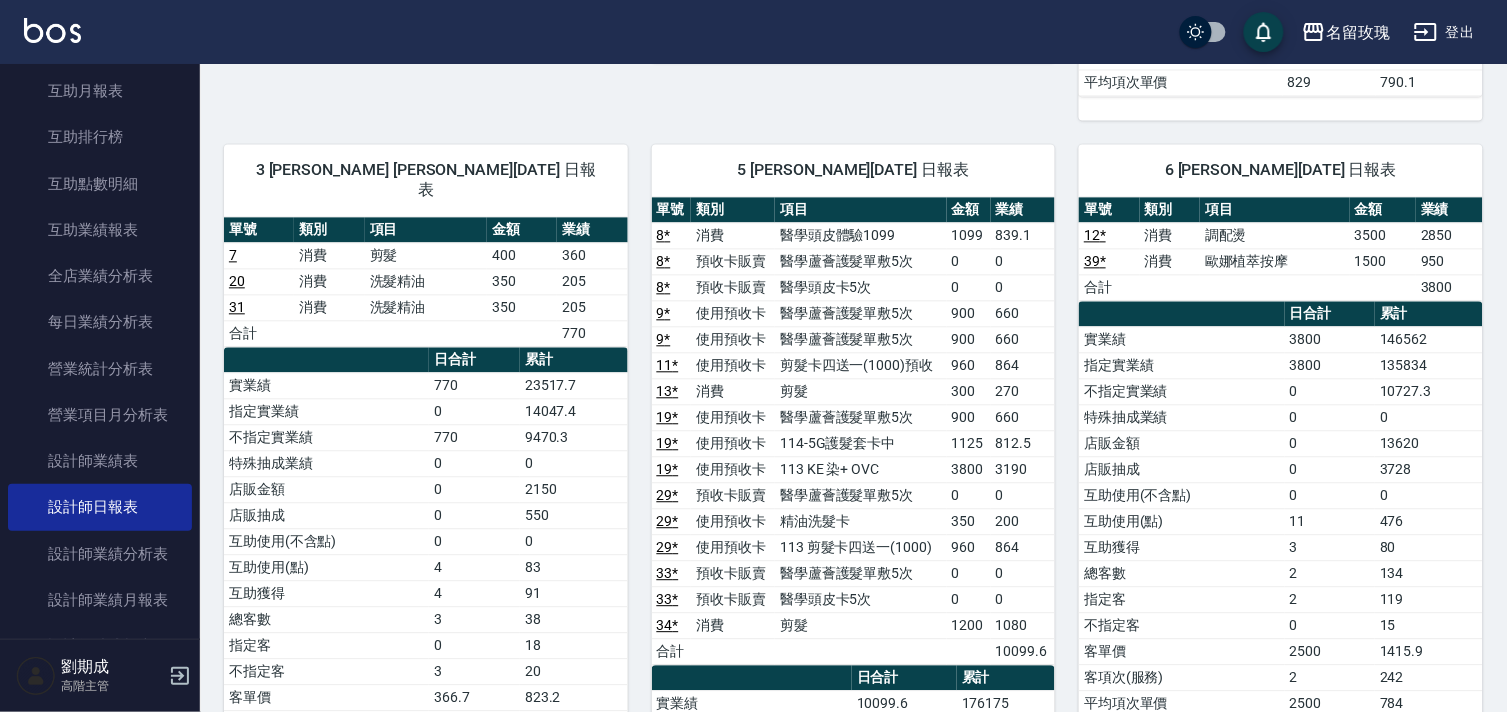 scroll, scrollTop: 1000, scrollLeft: 0, axis: vertical 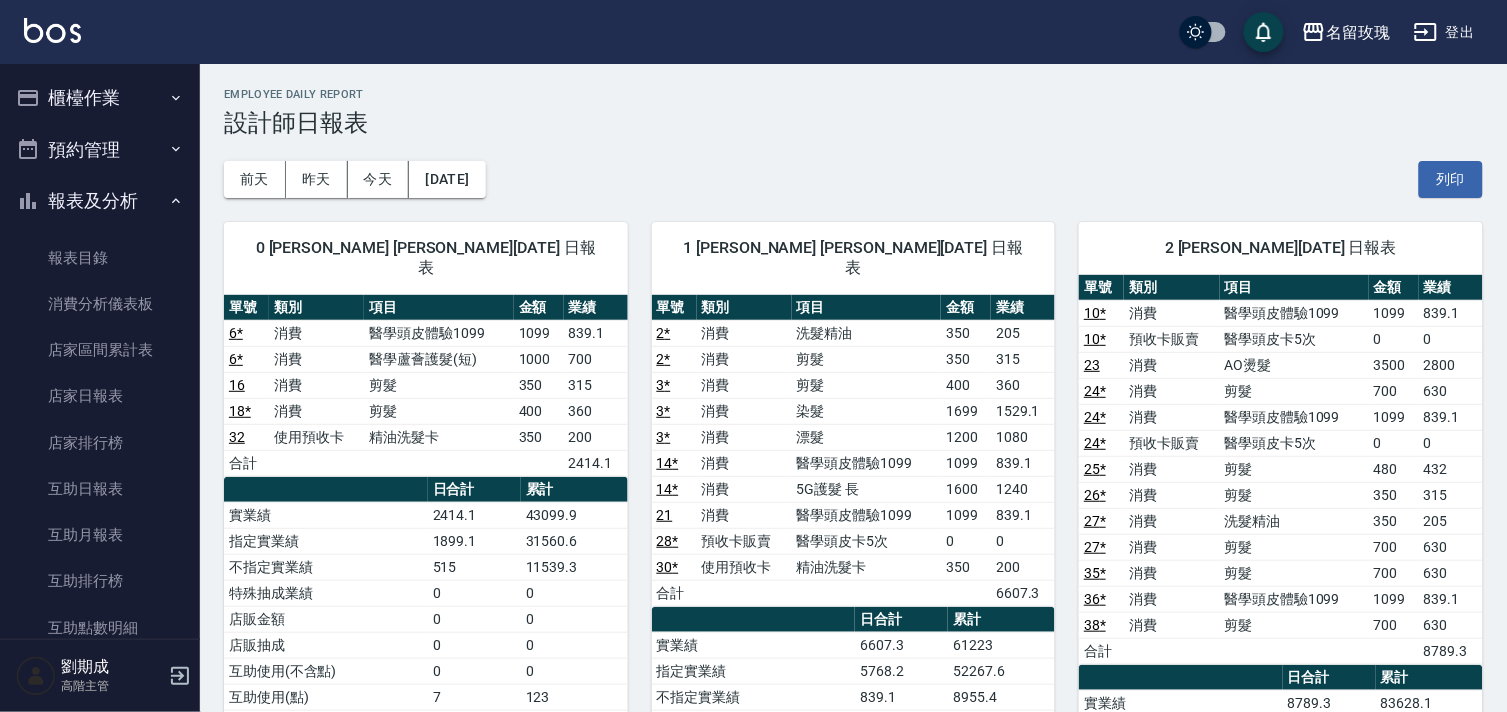 click on "櫃檯作業" at bounding box center (100, 98) 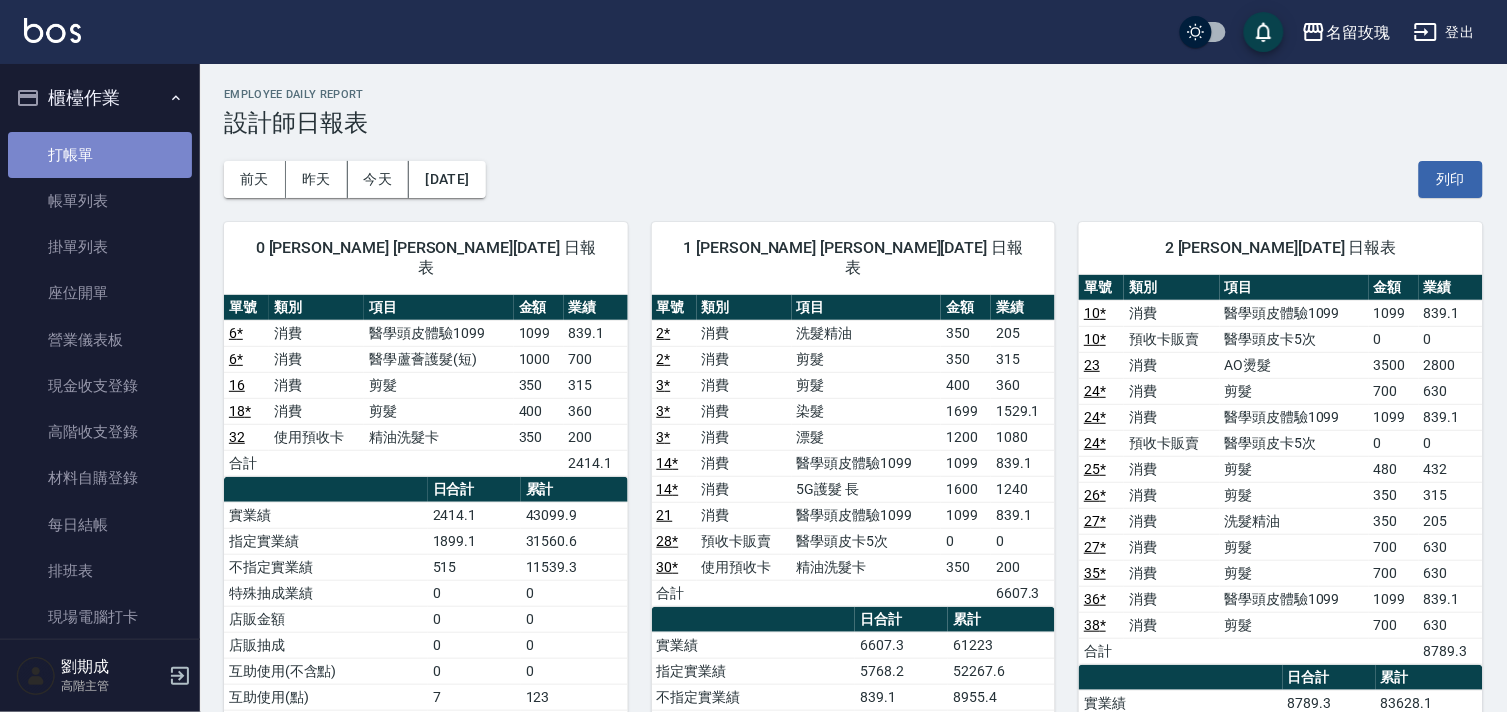 click on "打帳單" at bounding box center [100, 155] 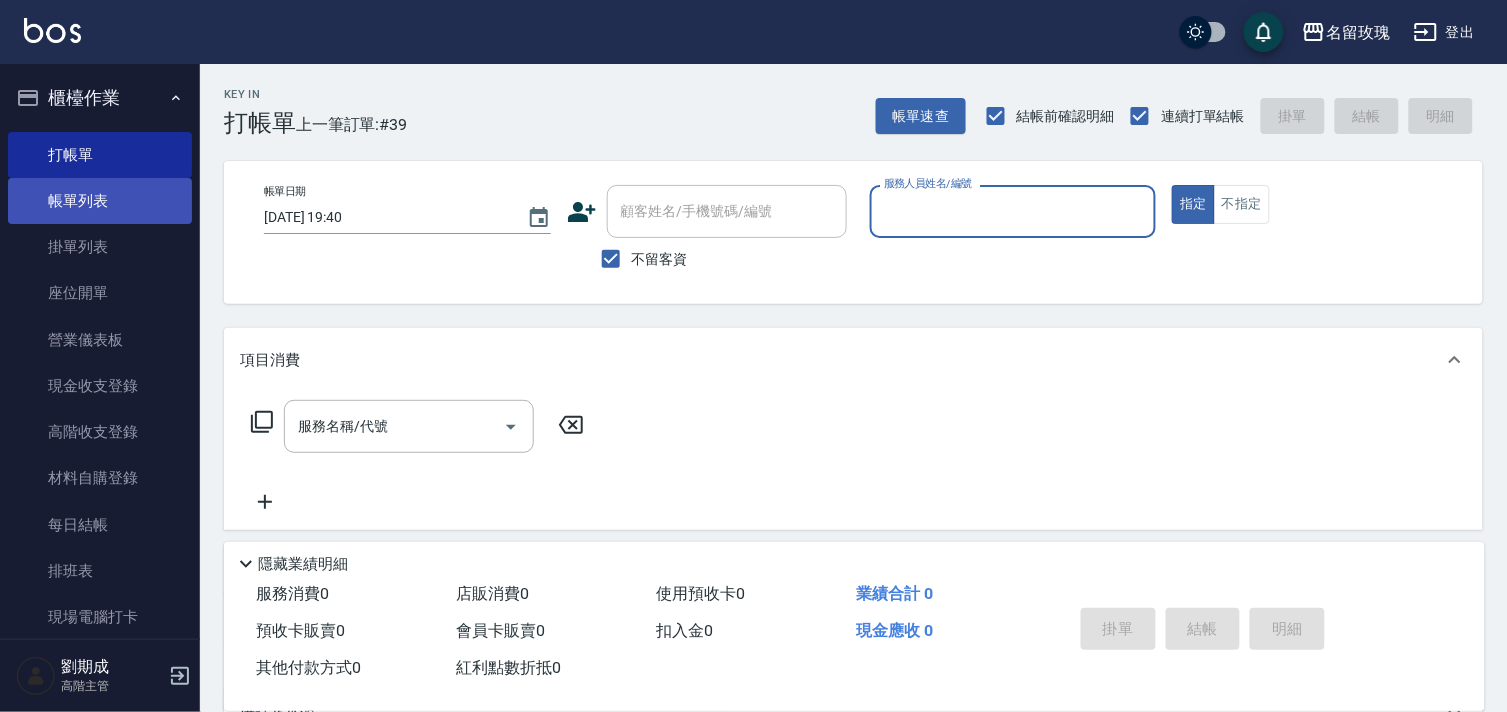 click on "帳單列表" at bounding box center [100, 201] 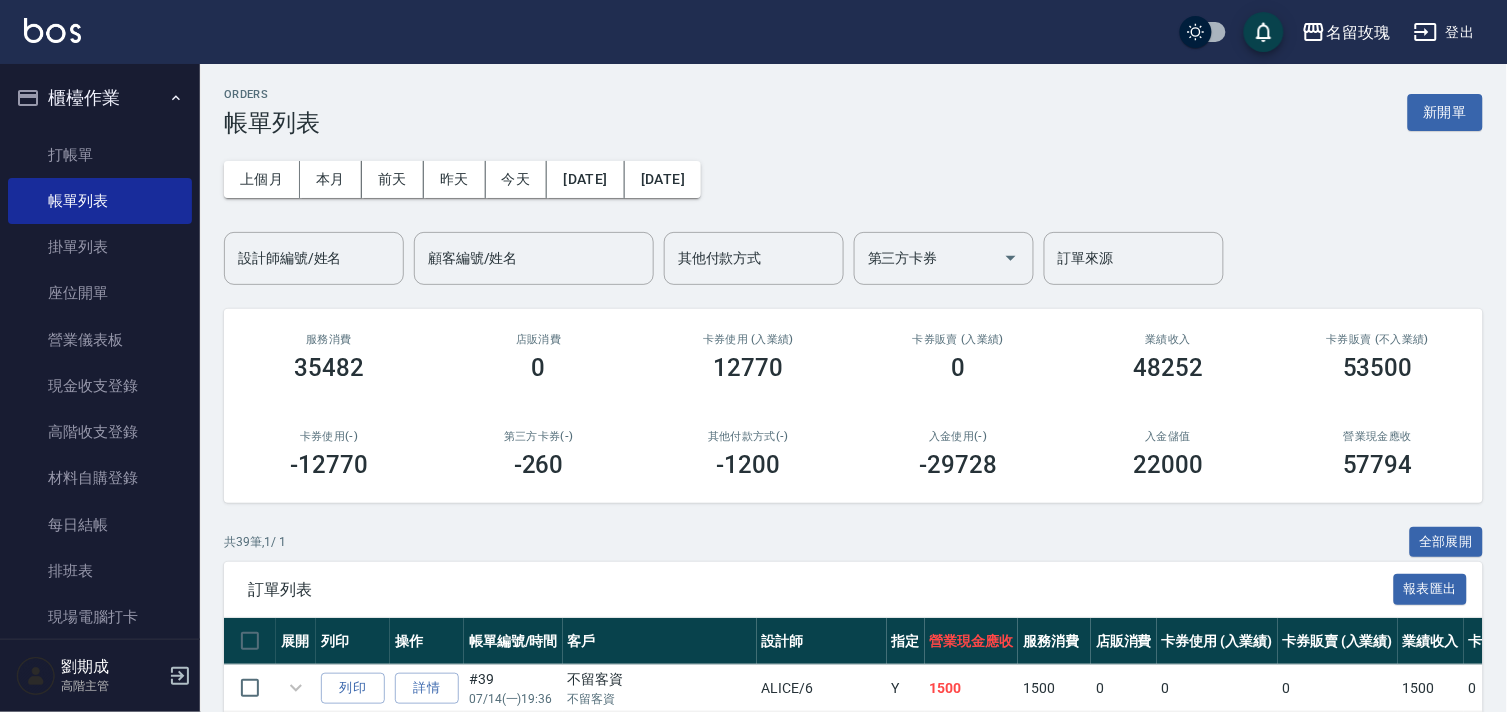 click on "設計師編號/姓名 設計師編號/姓名" at bounding box center [314, 258] 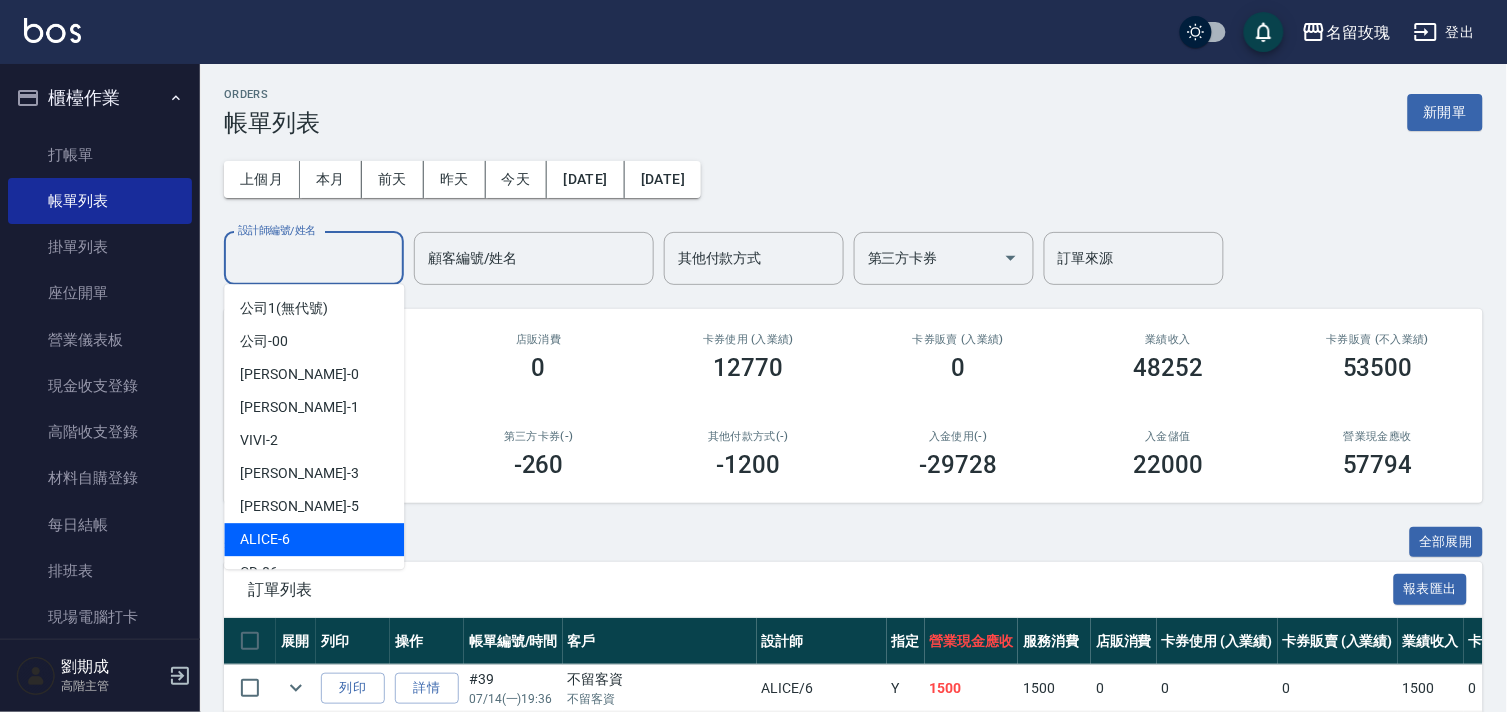 click on "ALICE -6" at bounding box center [314, 539] 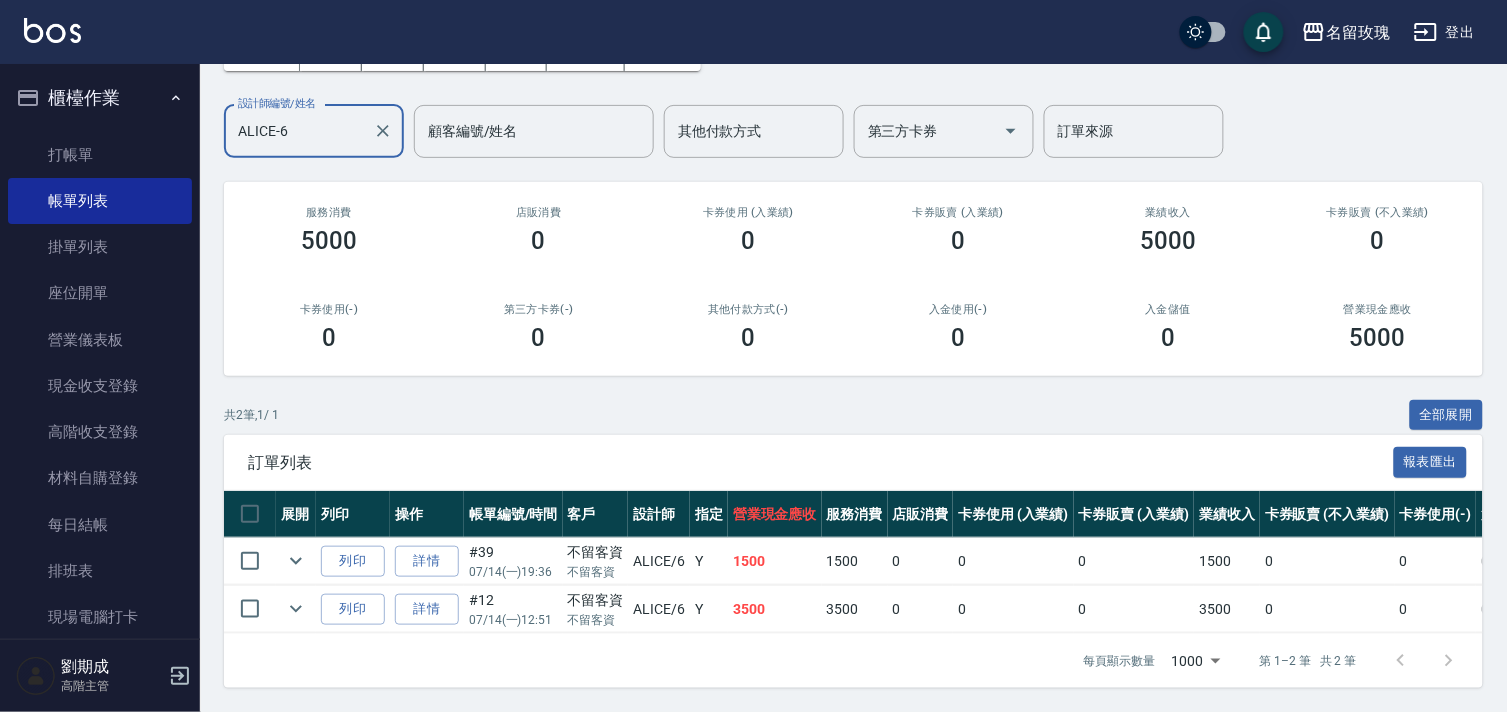 scroll, scrollTop: 144, scrollLeft: 0, axis: vertical 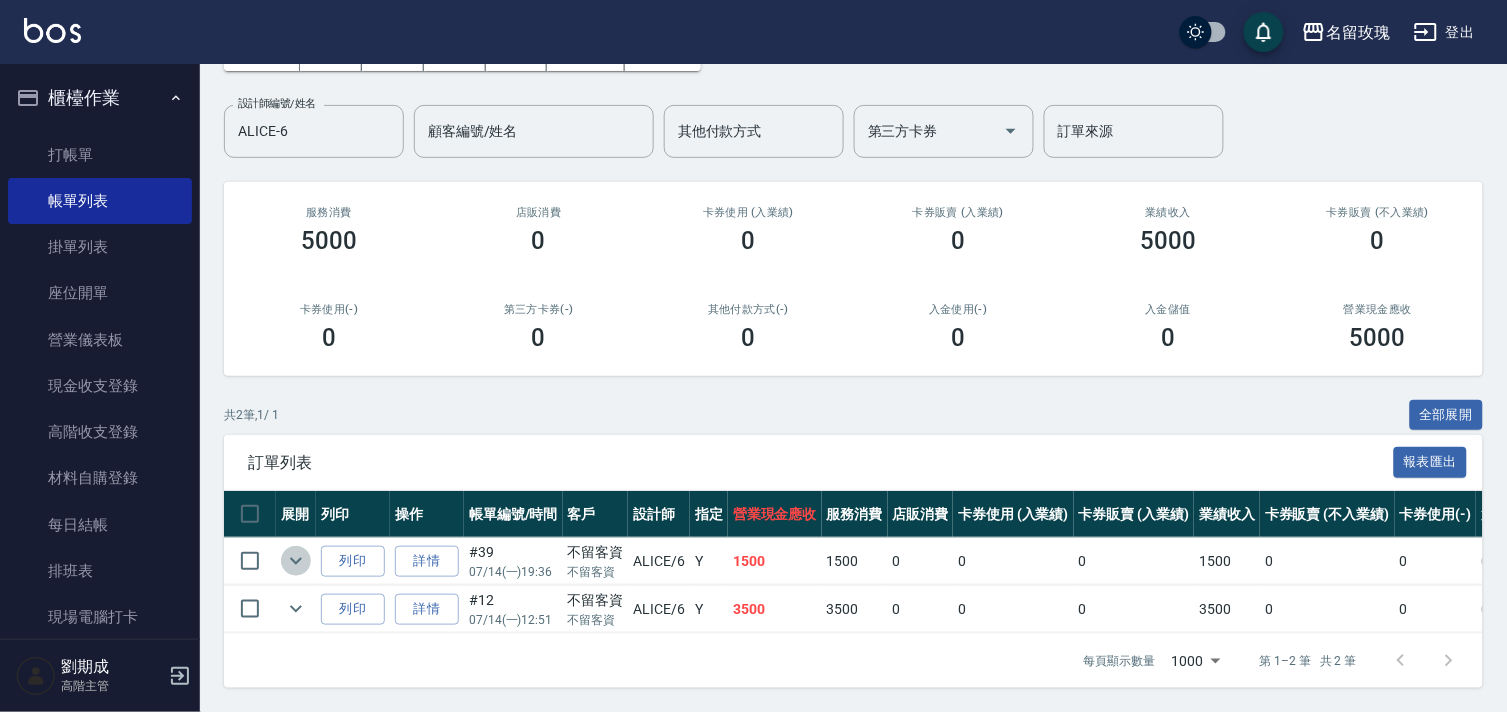 click at bounding box center (296, 561) 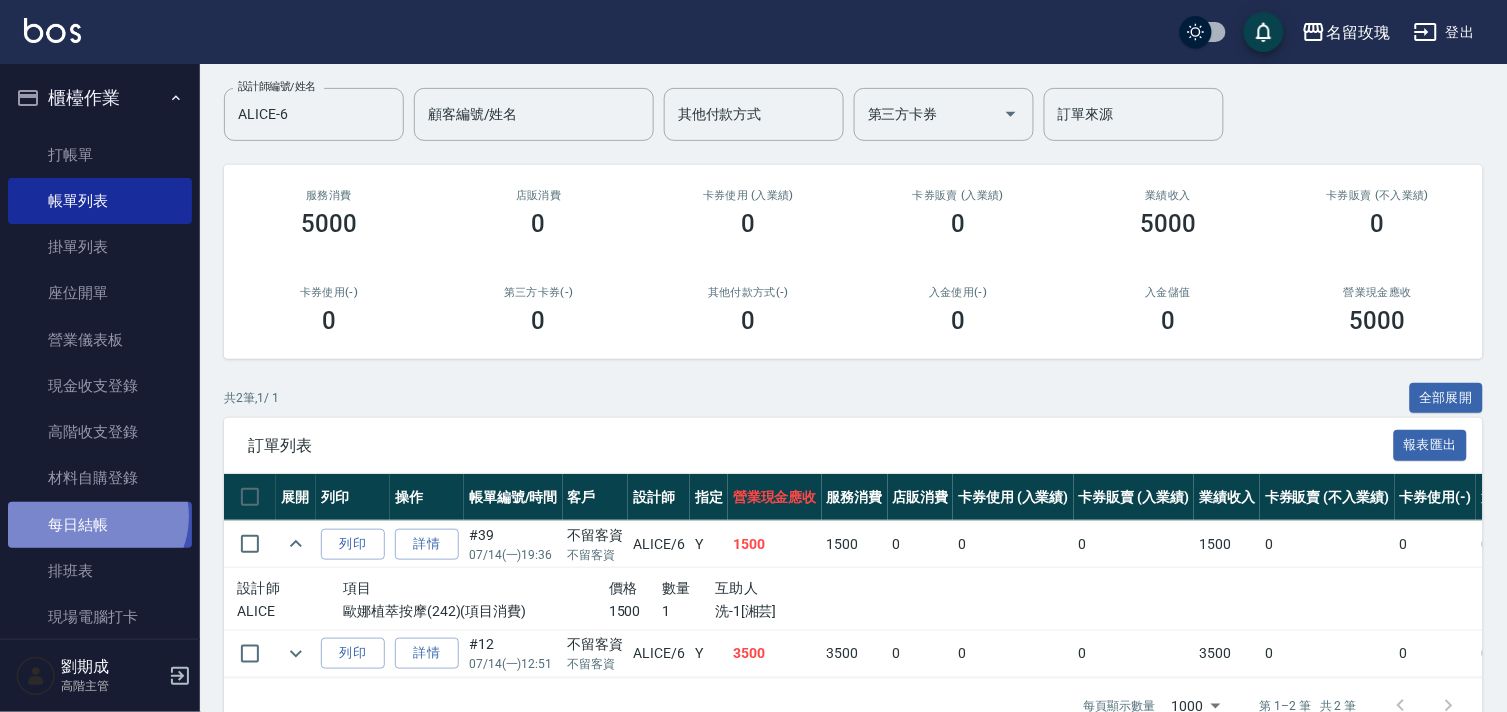 click on "每日結帳" at bounding box center [100, 525] 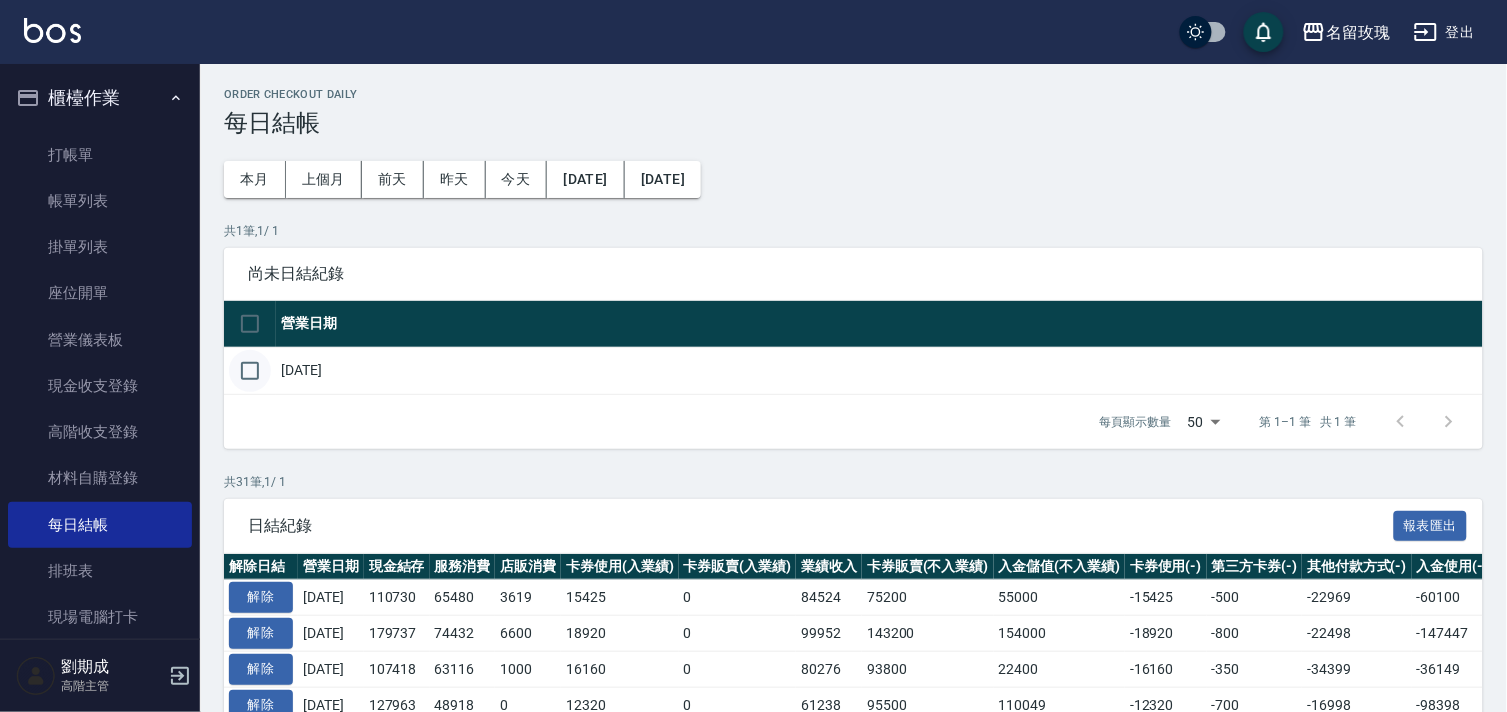 click at bounding box center [250, 371] 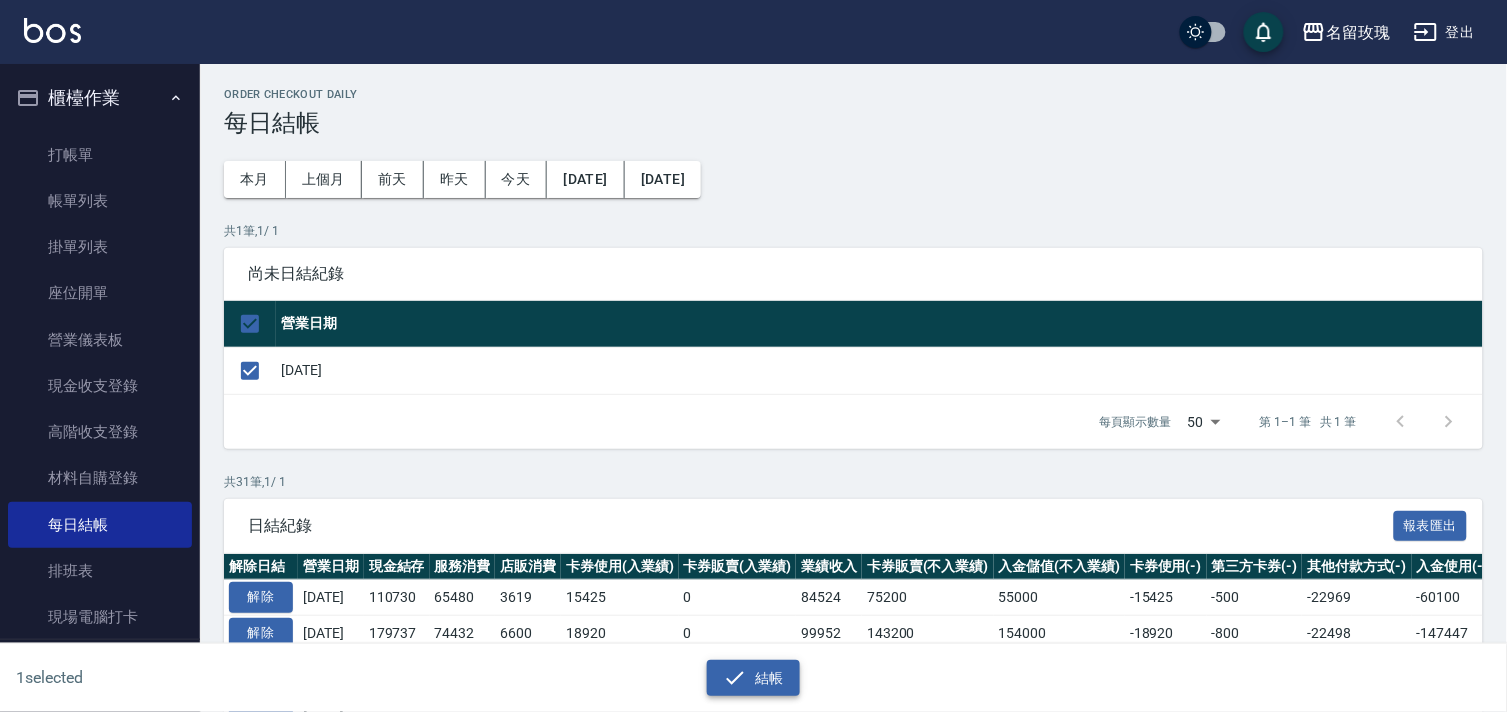 click on "結帳" at bounding box center [753, 678] 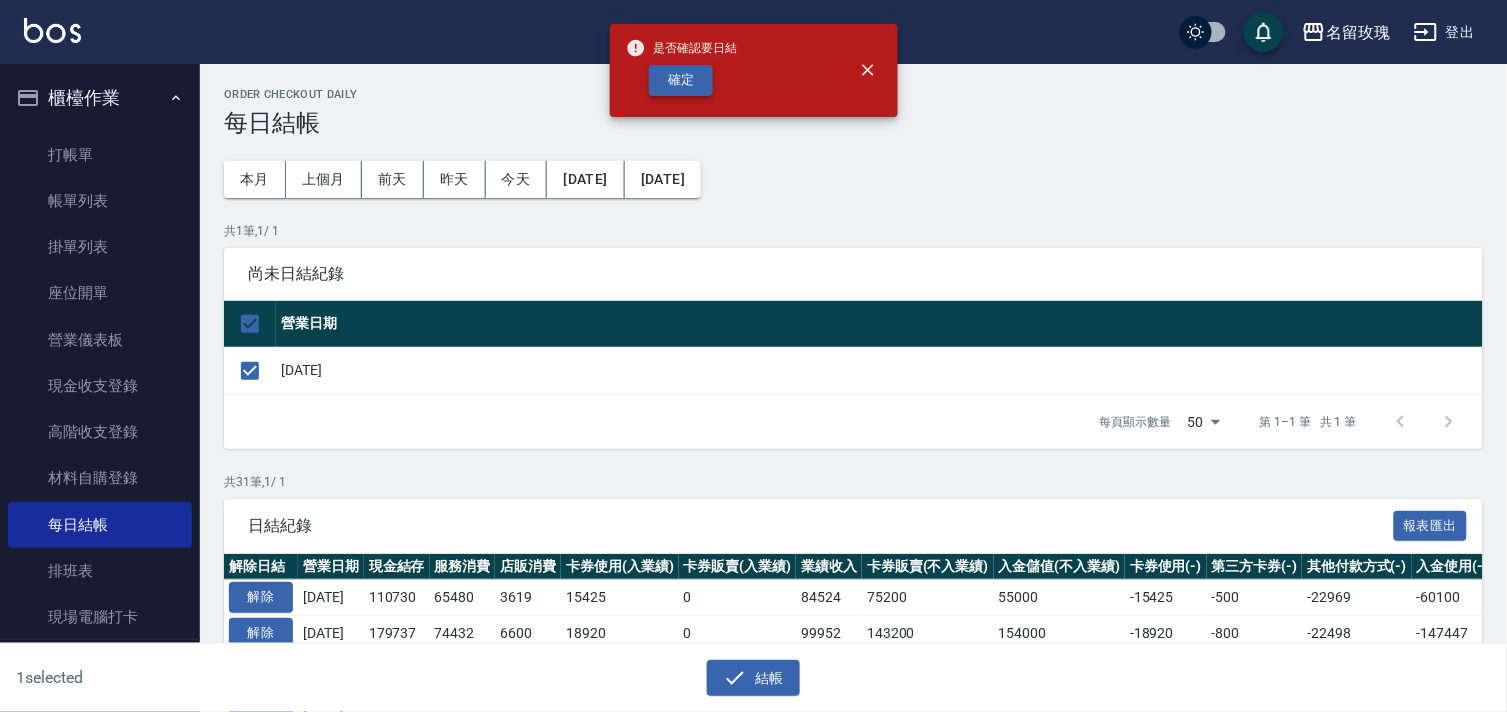 click on "確定" at bounding box center [681, 80] 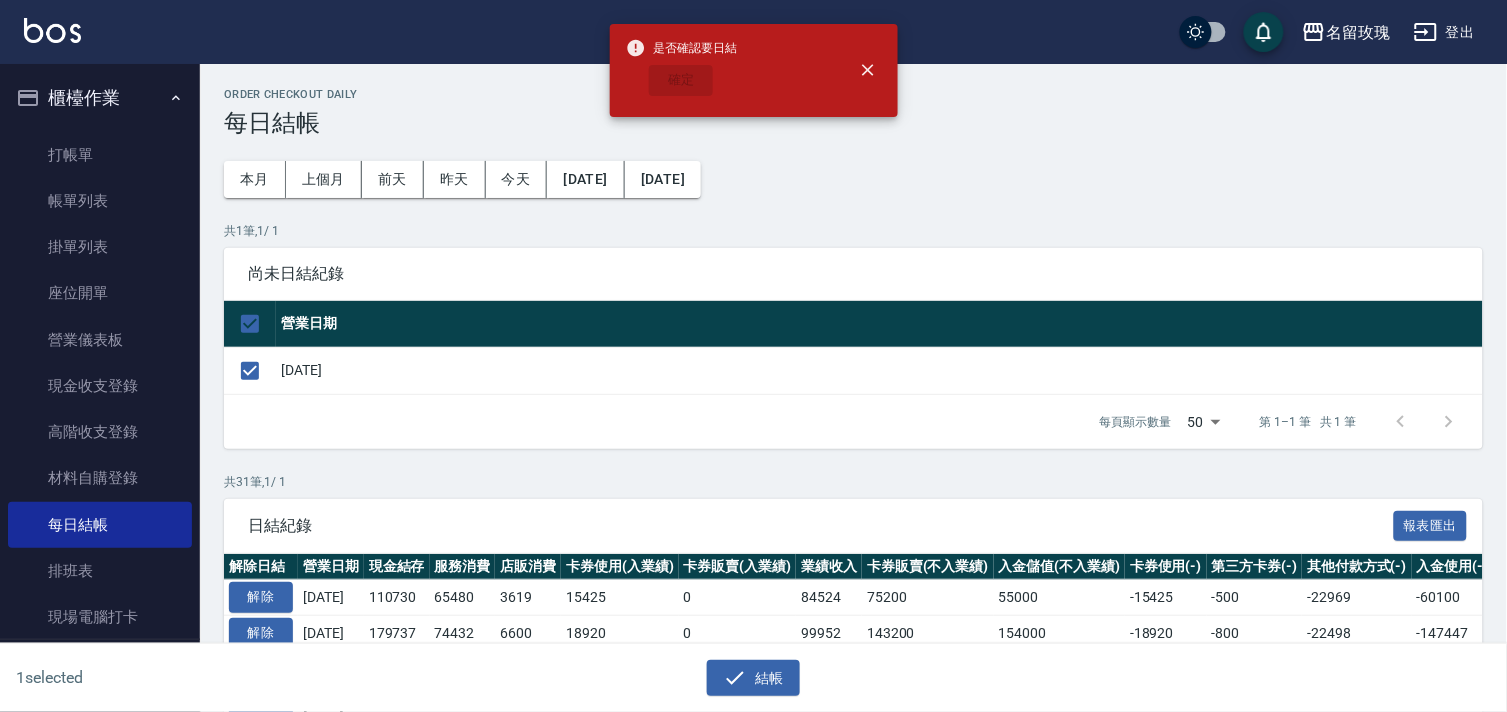 checkbox on "false" 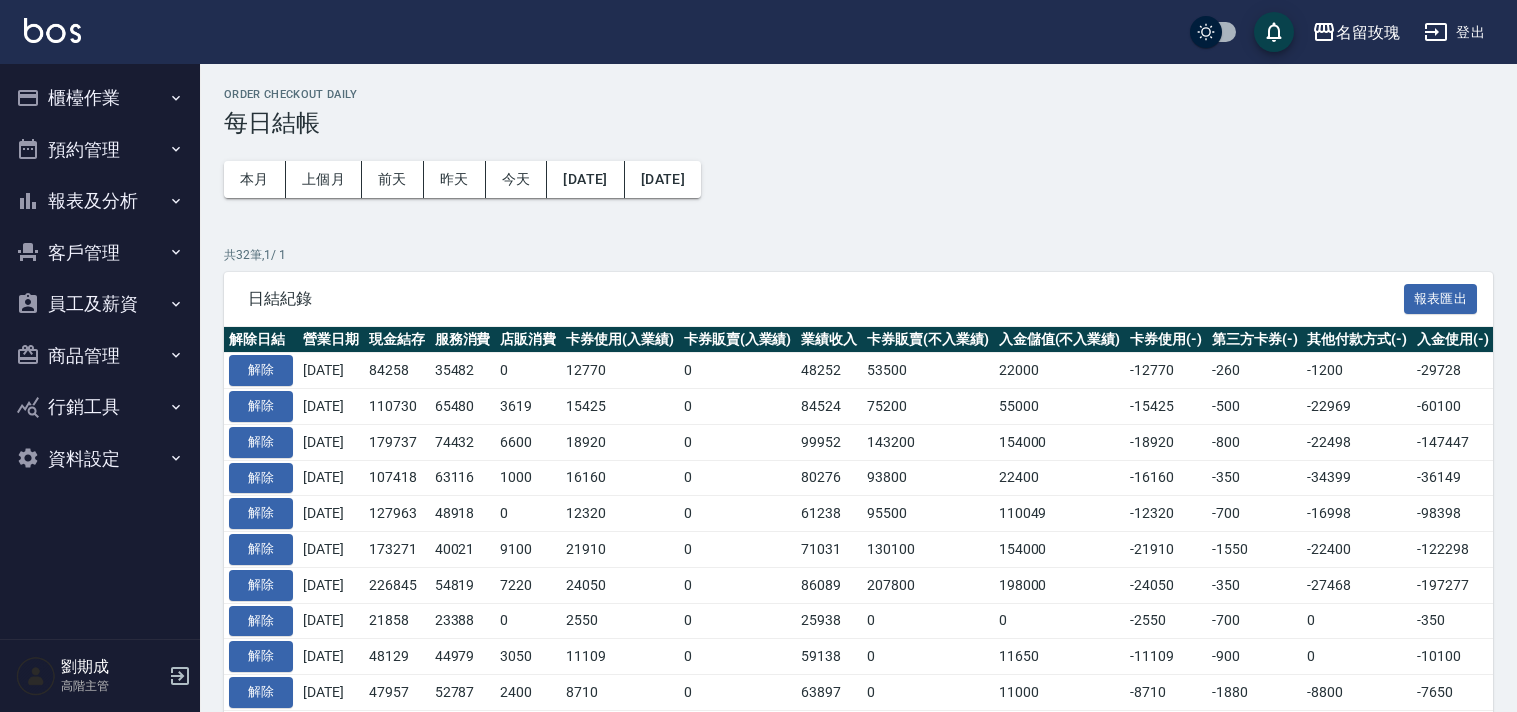 scroll, scrollTop: 0, scrollLeft: 0, axis: both 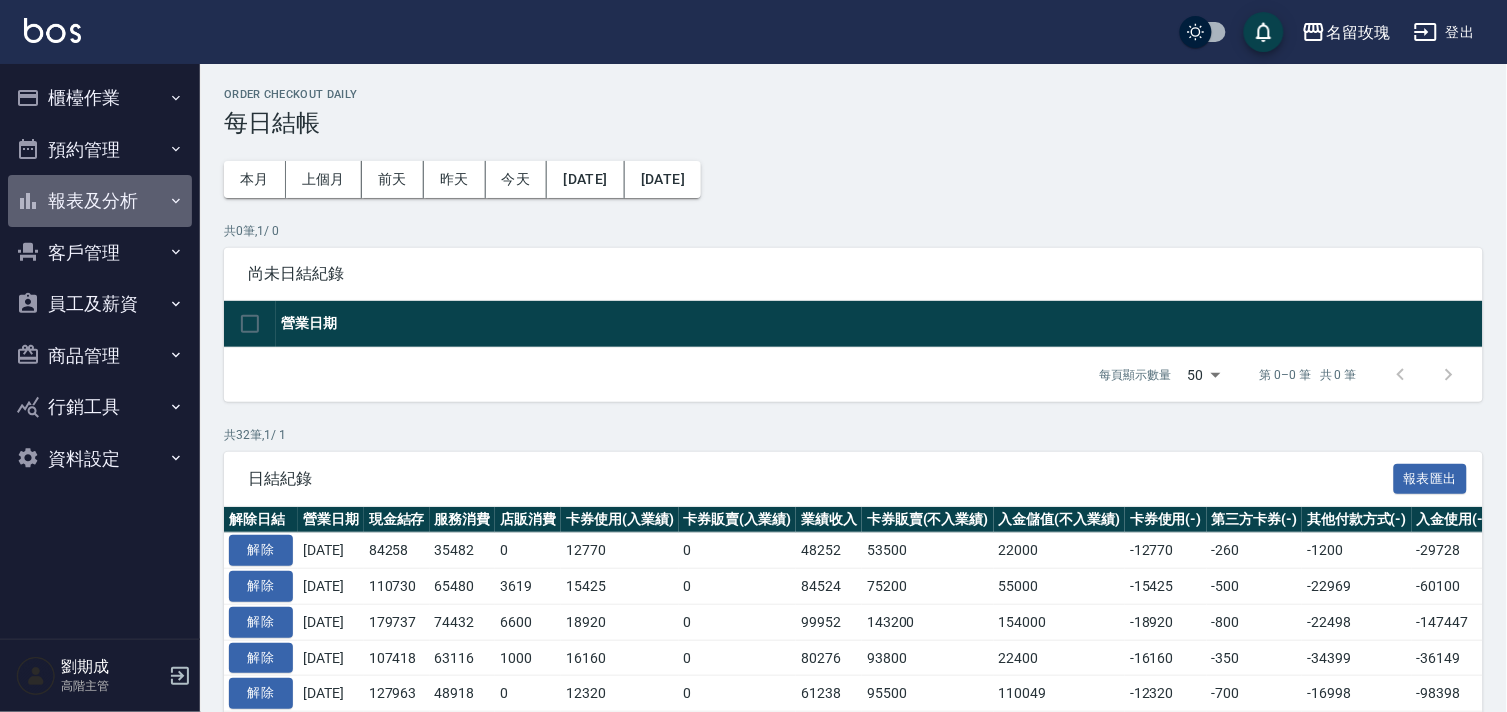 click on "報表及分析" at bounding box center (100, 201) 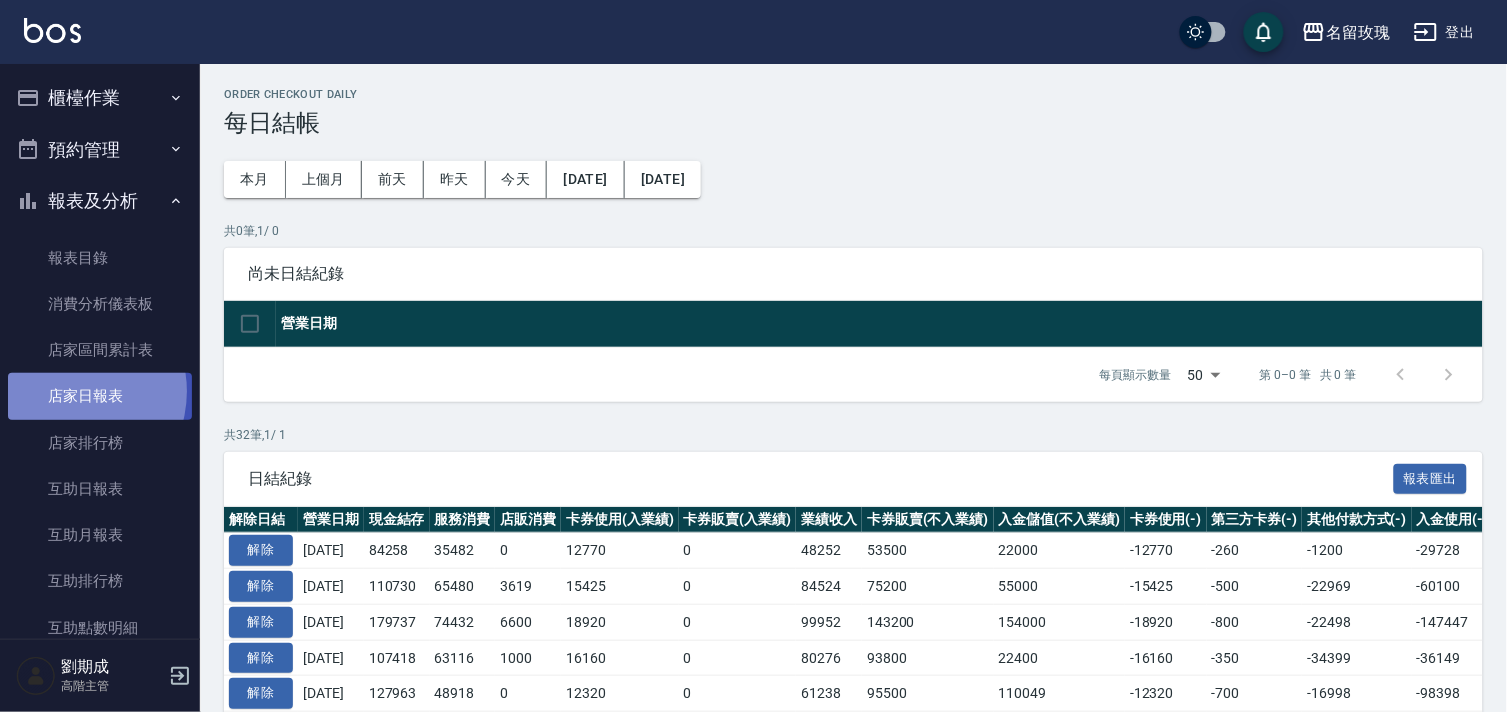 click on "店家日報表" at bounding box center (100, 396) 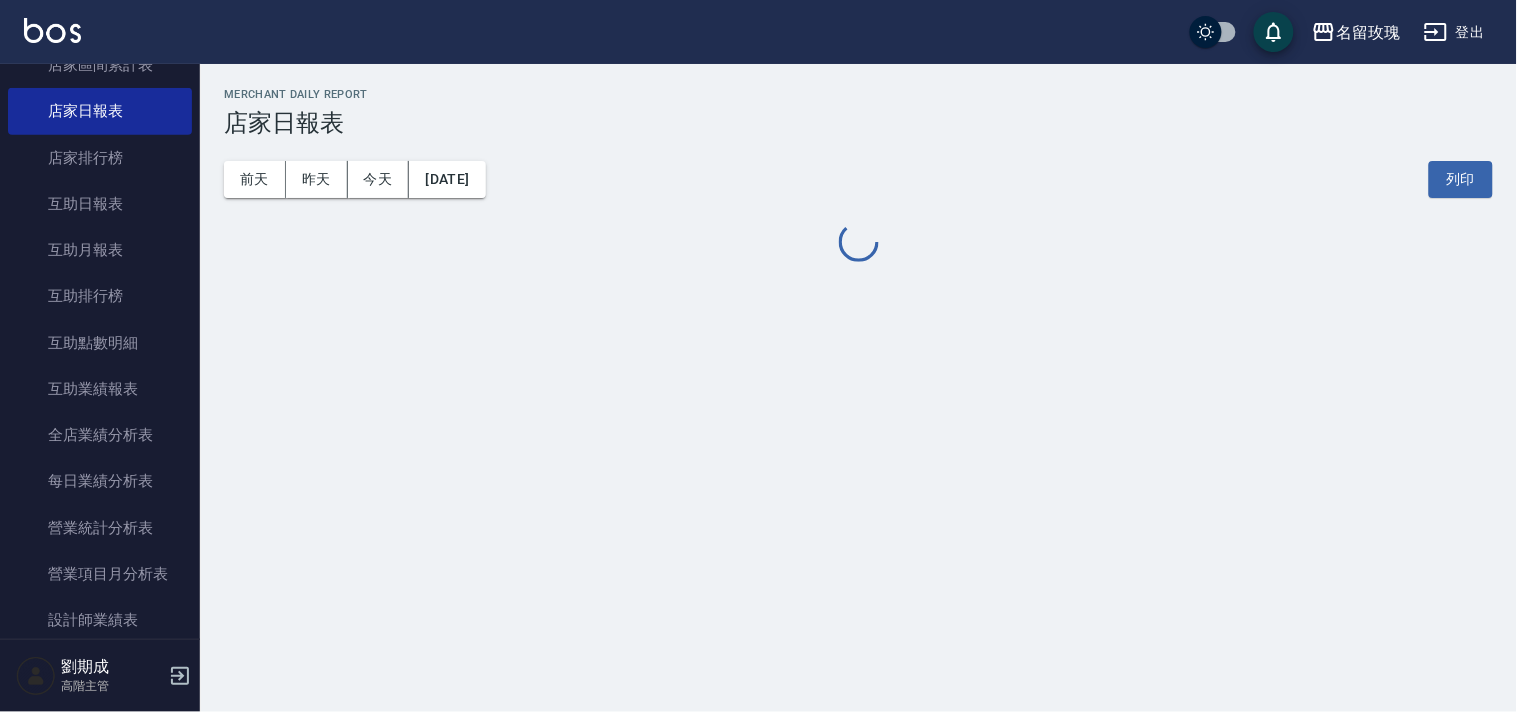 scroll, scrollTop: 555, scrollLeft: 0, axis: vertical 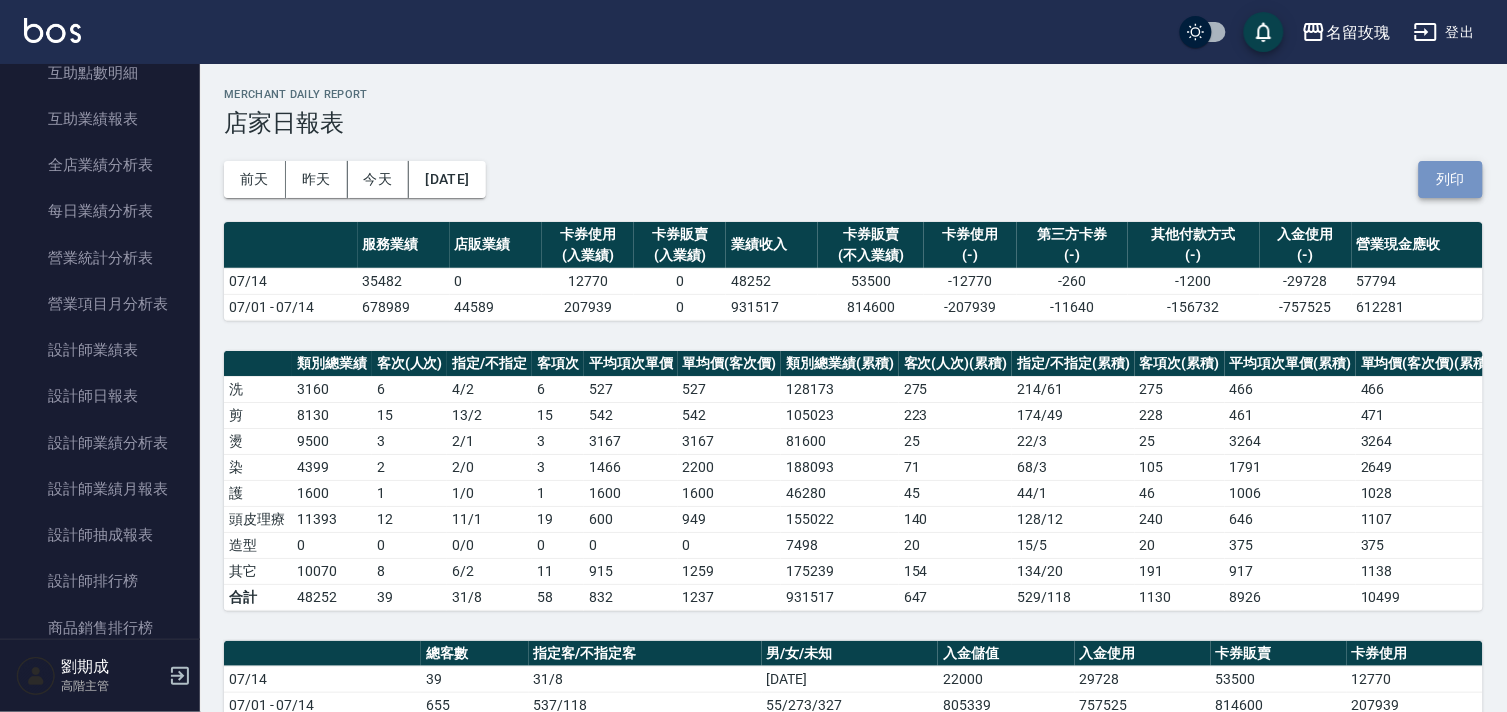 click on "列印" at bounding box center (1451, 179) 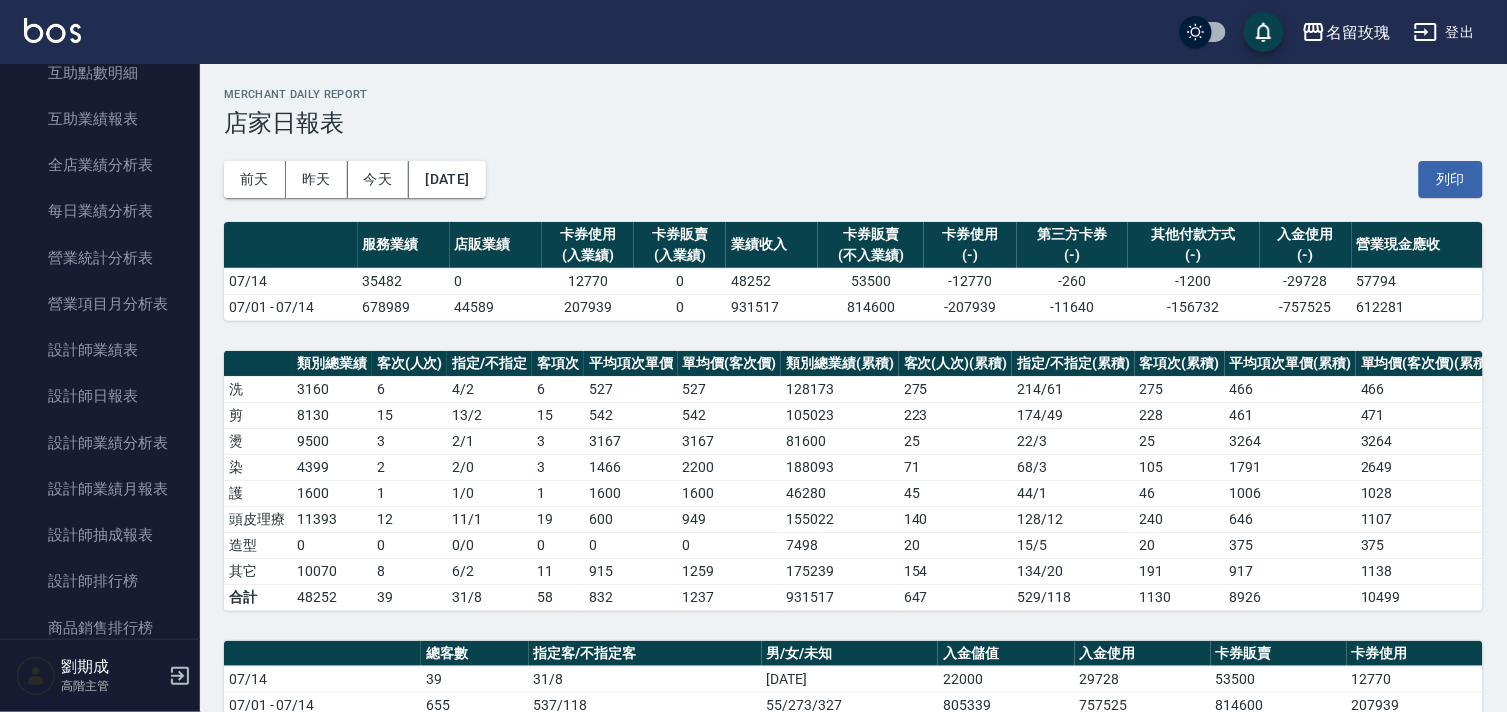 click on "報表及分析" at bounding box center [100, -354] 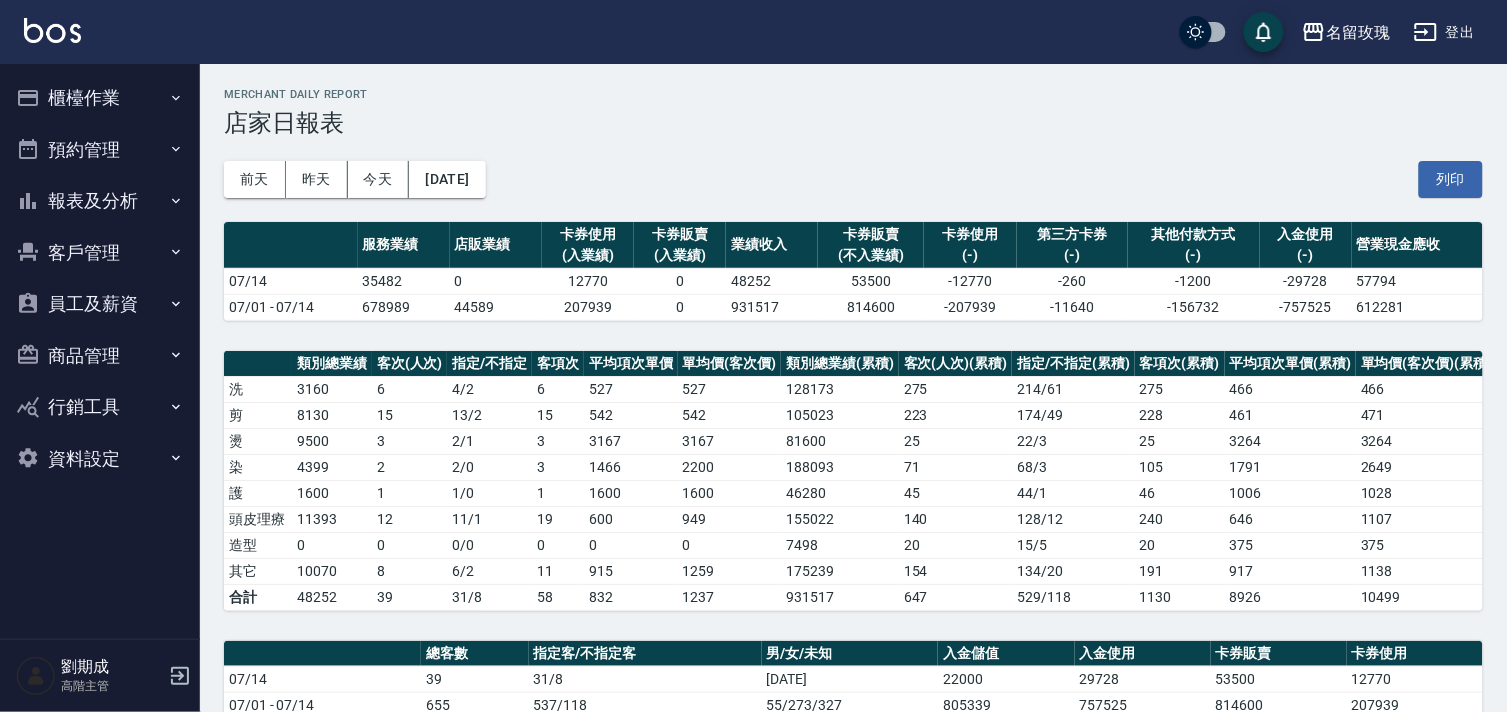 drag, startPoint x: 112, startPoint y: 247, endPoint x: 107, endPoint y: 230, distance: 17.720045 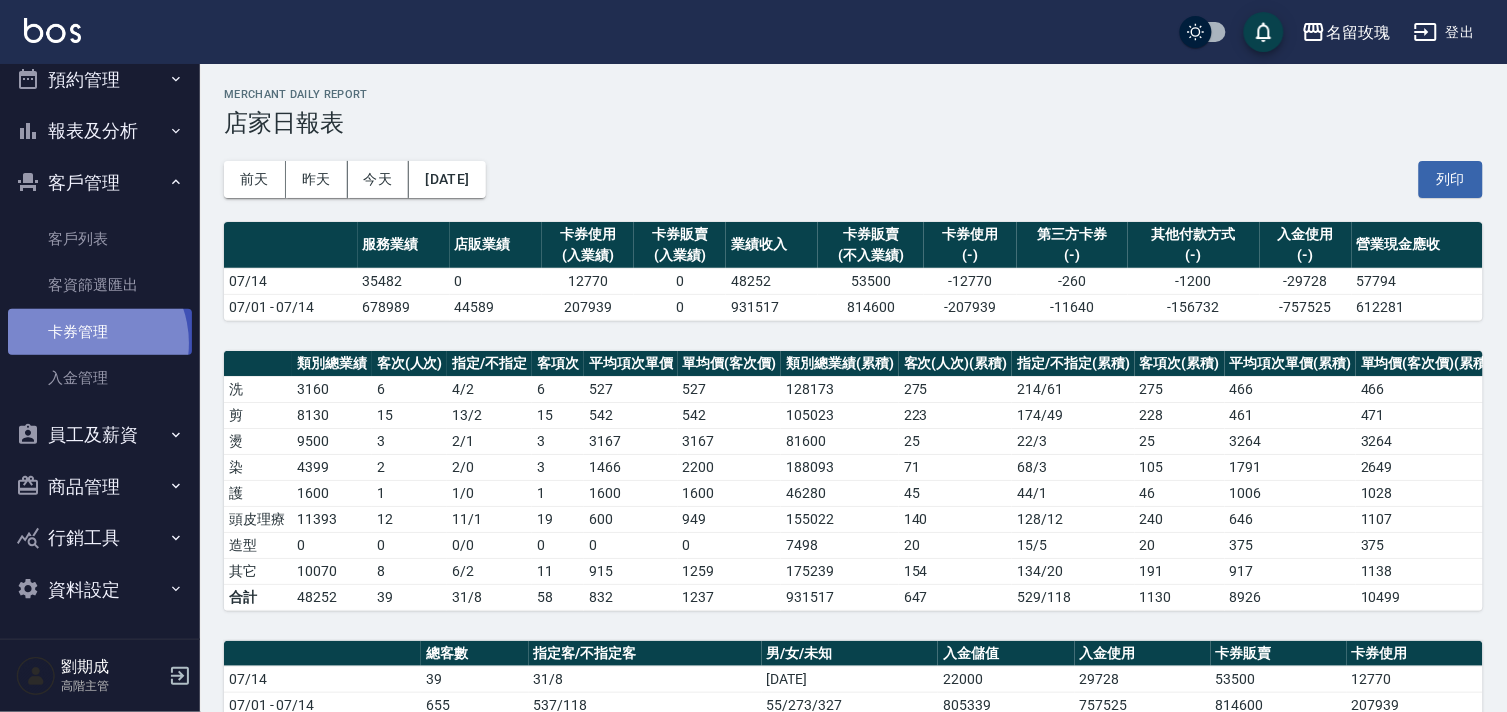click on "卡券管理" at bounding box center [100, 332] 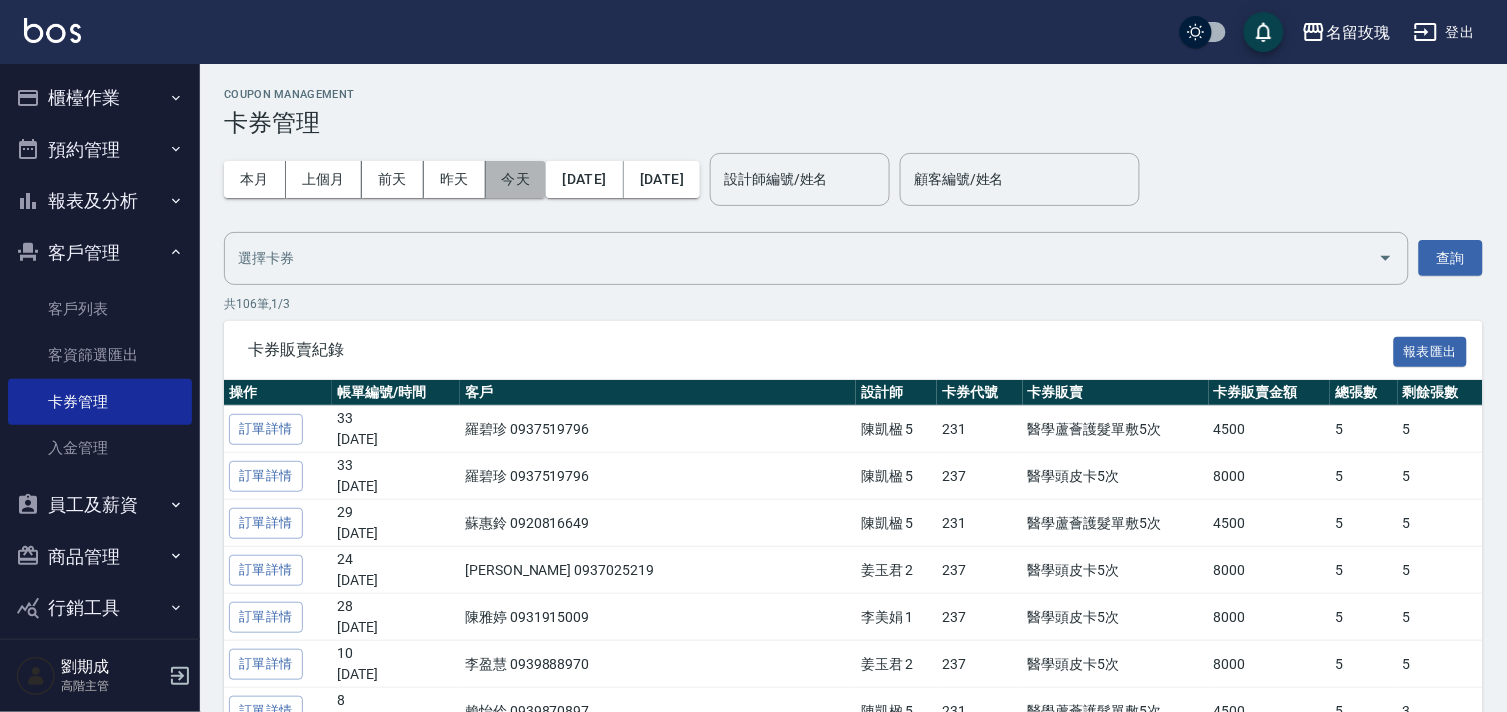 click on "今天" at bounding box center (516, 179) 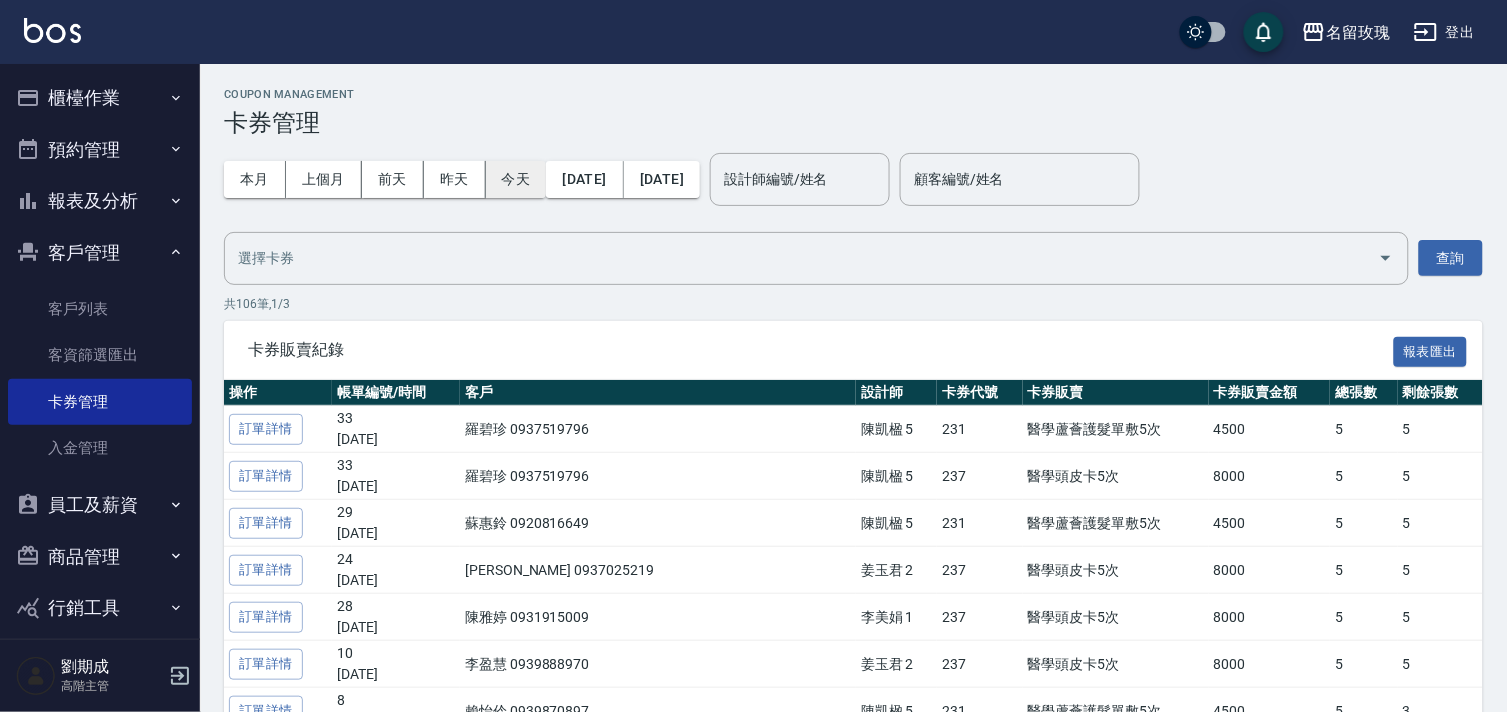click on "今天" at bounding box center [516, 179] 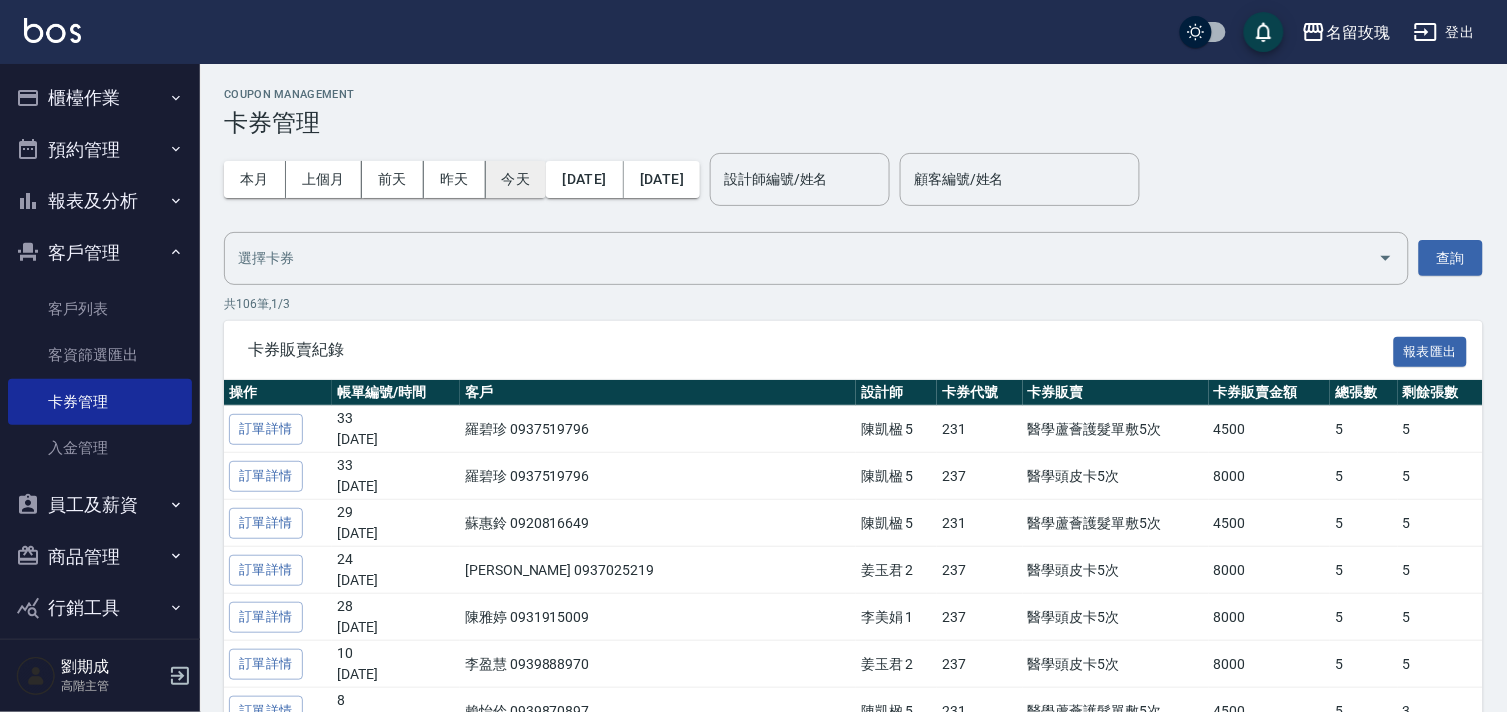 click on "今天" at bounding box center (516, 179) 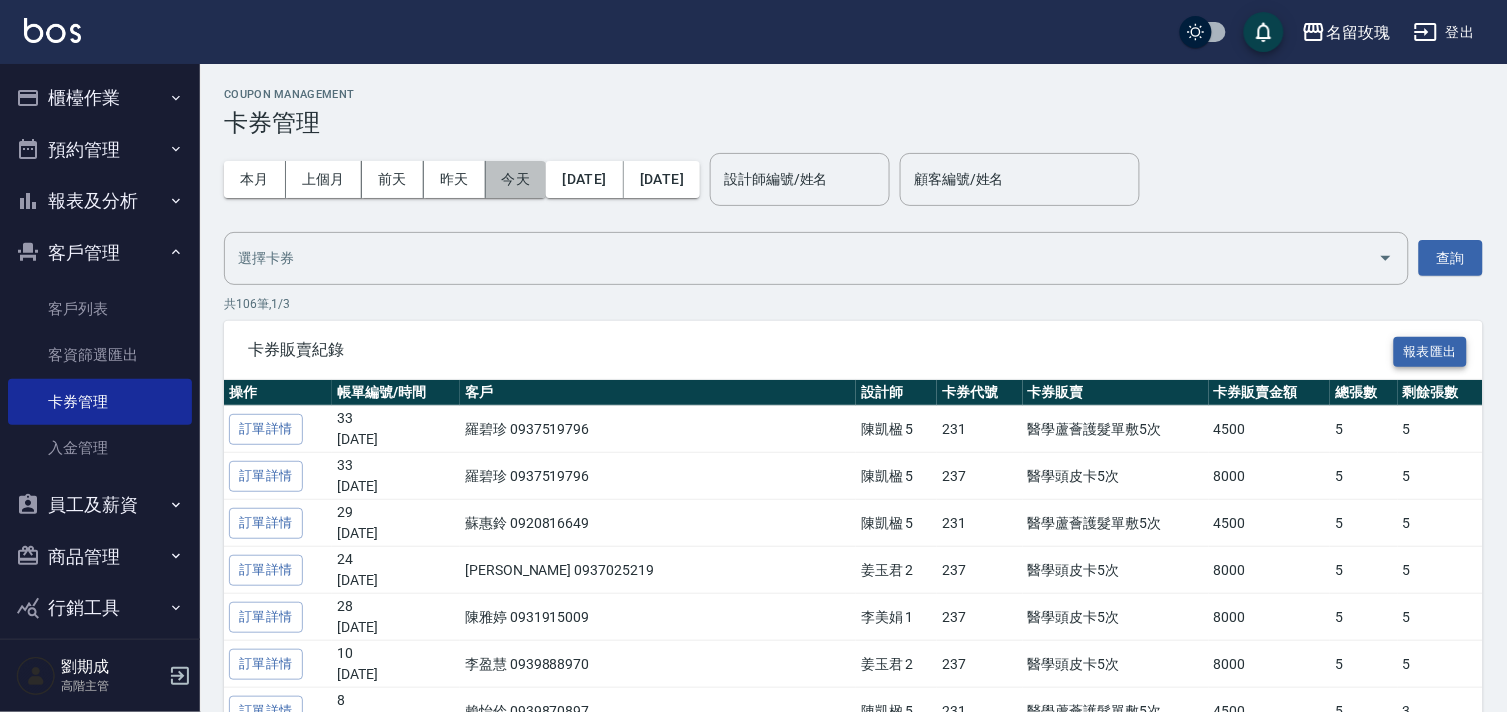 drag, startPoint x: 535, startPoint y: 178, endPoint x: 1401, endPoint y: 351, distance: 883.11096 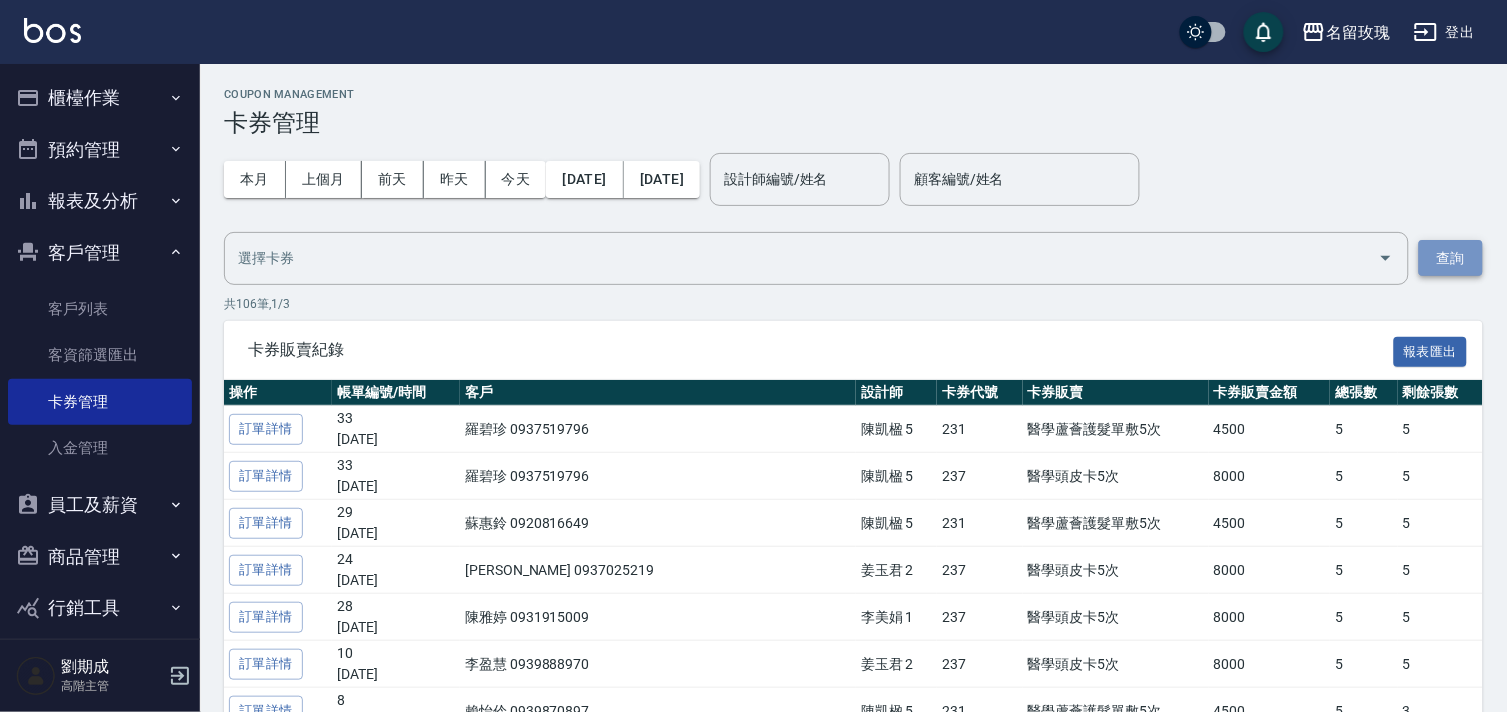 click on "查詢" at bounding box center [1451, 258] 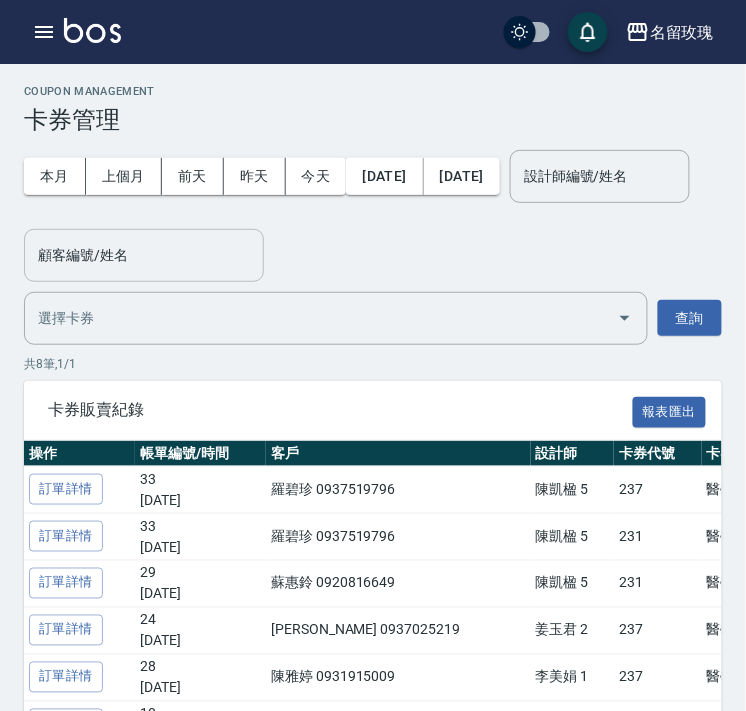 scroll, scrollTop: 0, scrollLeft: 0, axis: both 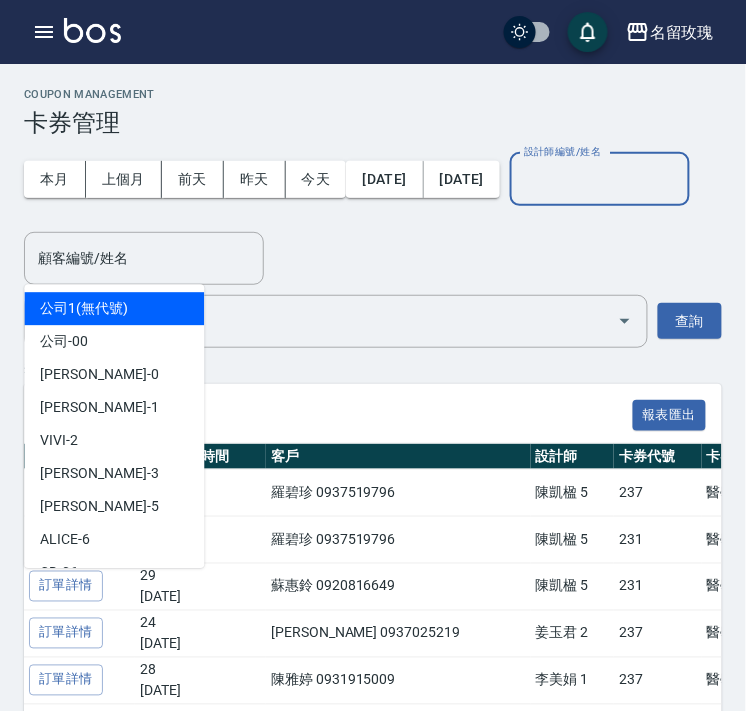 click on "設計師編號/姓名 設計師編號/姓名" at bounding box center [600, 179] 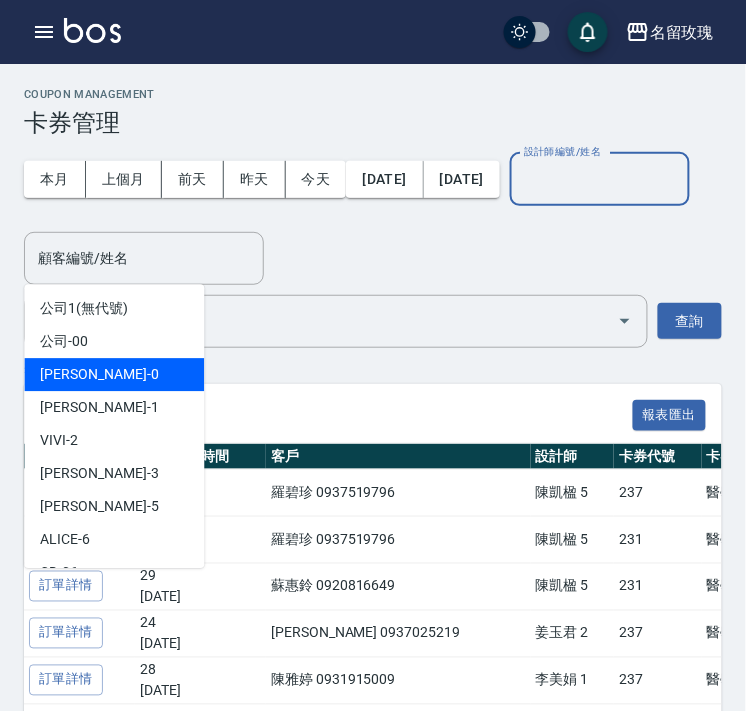 click on "Jerry -0" at bounding box center [114, 374] 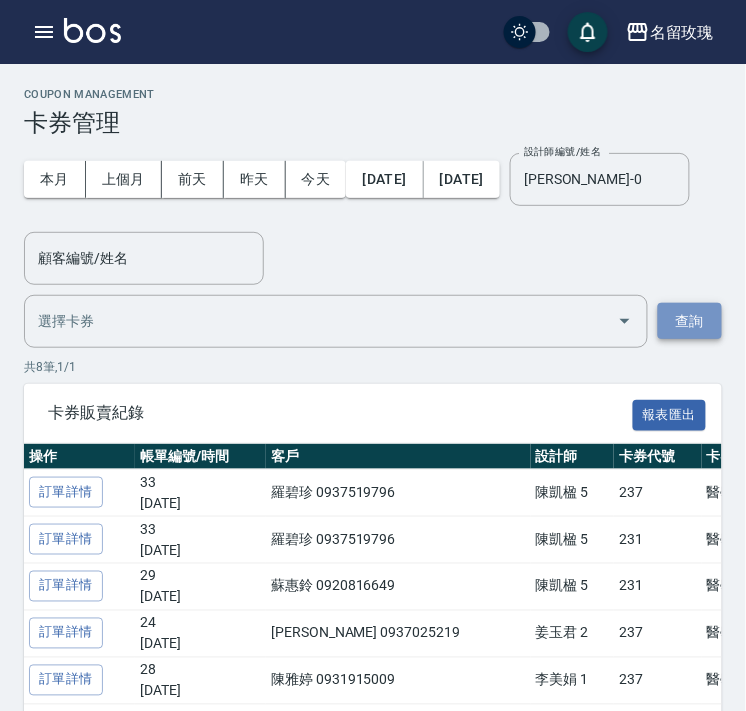 click on "查詢" at bounding box center [690, 321] 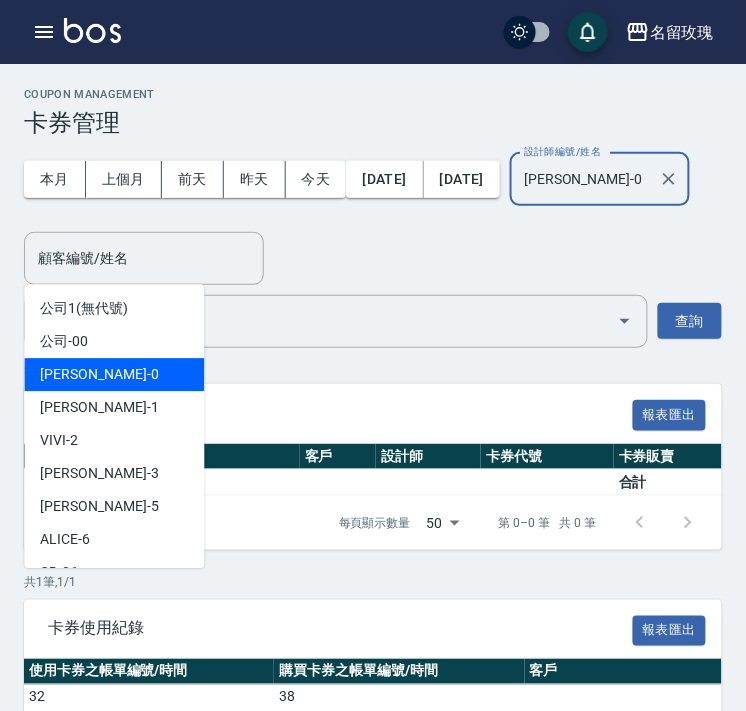 drag, startPoint x: 113, startPoint y: 252, endPoint x: -2, endPoint y: 254, distance: 115.01739 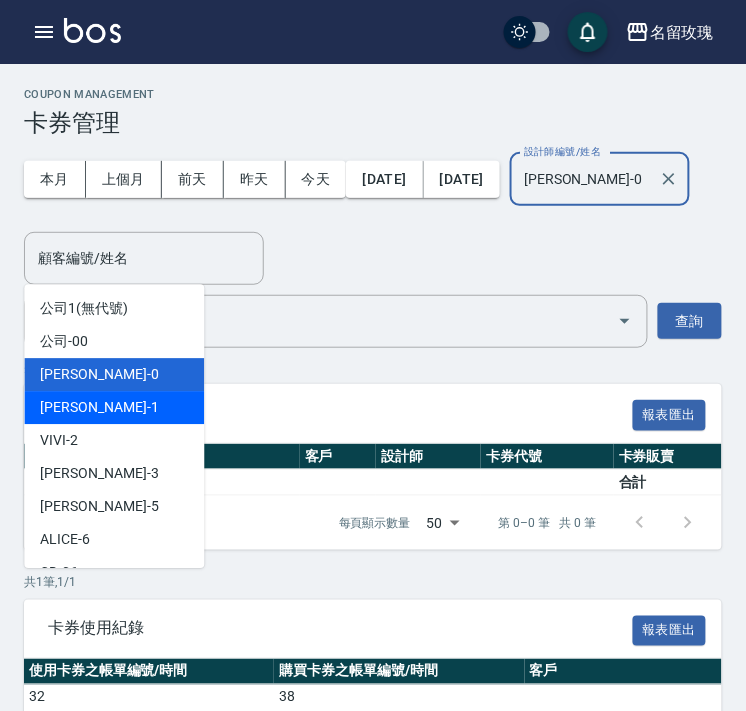 click on "JOYCE -1" at bounding box center (99, 407) 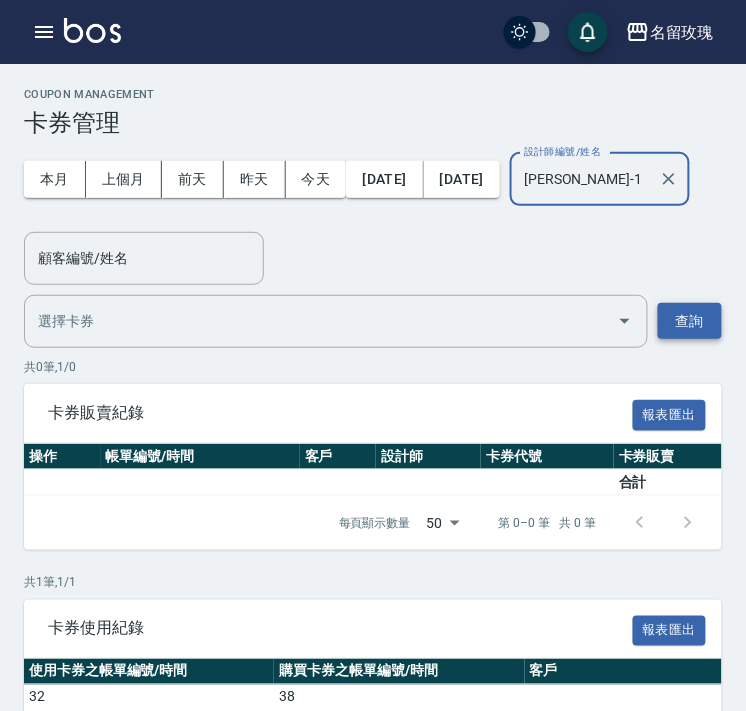 click on "查詢" at bounding box center [690, 321] 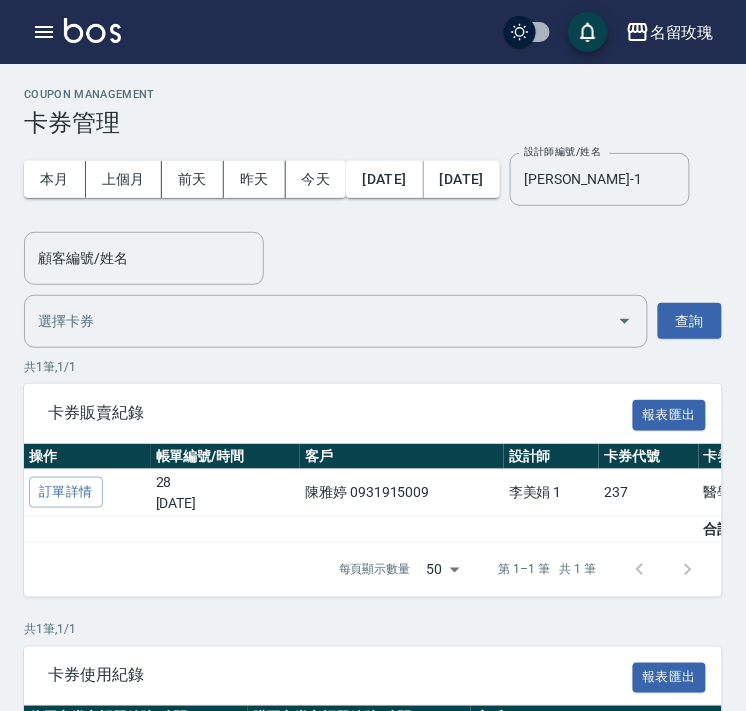 click on "每頁顯示數量 50 50 第 1–1 筆   共 1 筆" at bounding box center (373, 570) 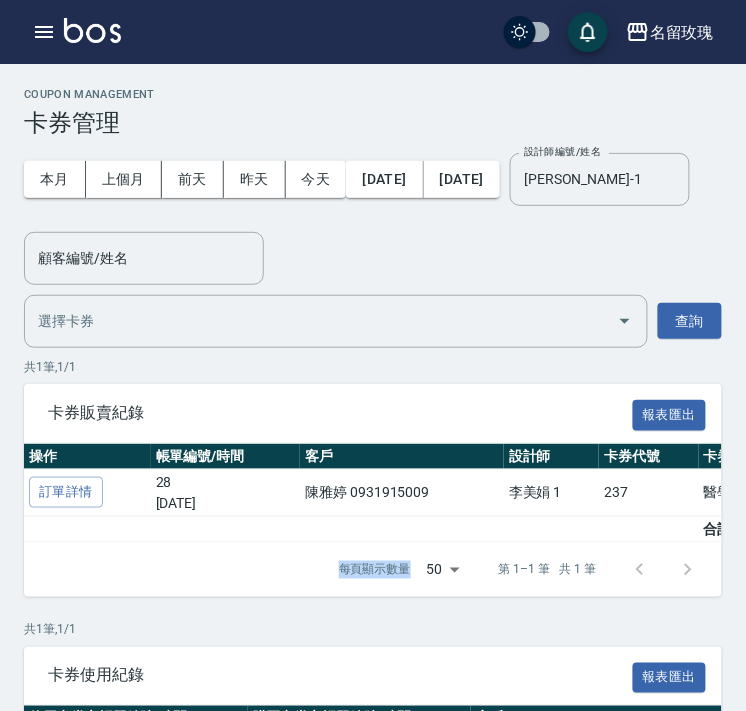drag, startPoint x: 294, startPoint y: 557, endPoint x: 494, endPoint y: 555, distance: 200.01 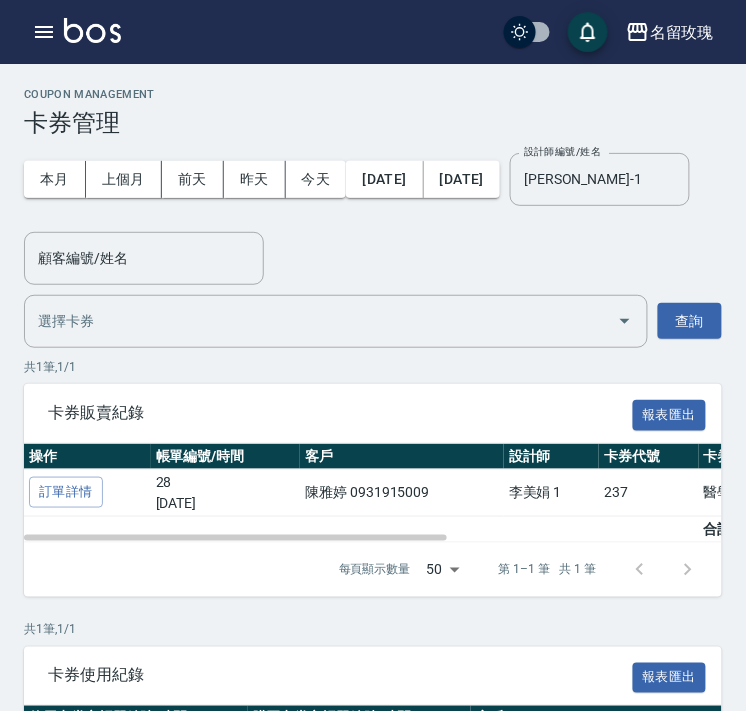 click at bounding box center (361, 529) 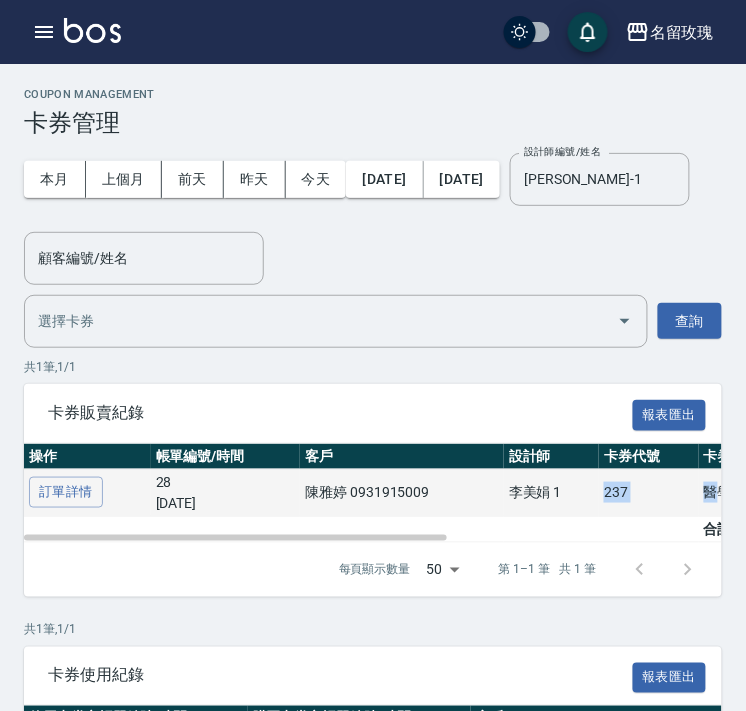 drag, startPoint x: 610, startPoint y: 497, endPoint x: 711, endPoint y: 496, distance: 101.00495 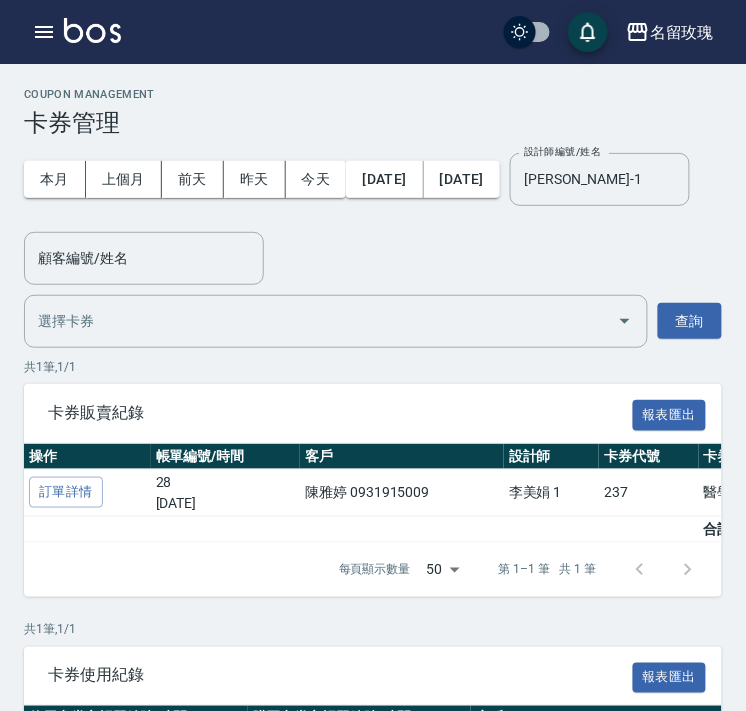 click on "第 1–1 筆   共 1 筆" at bounding box center (547, 570) 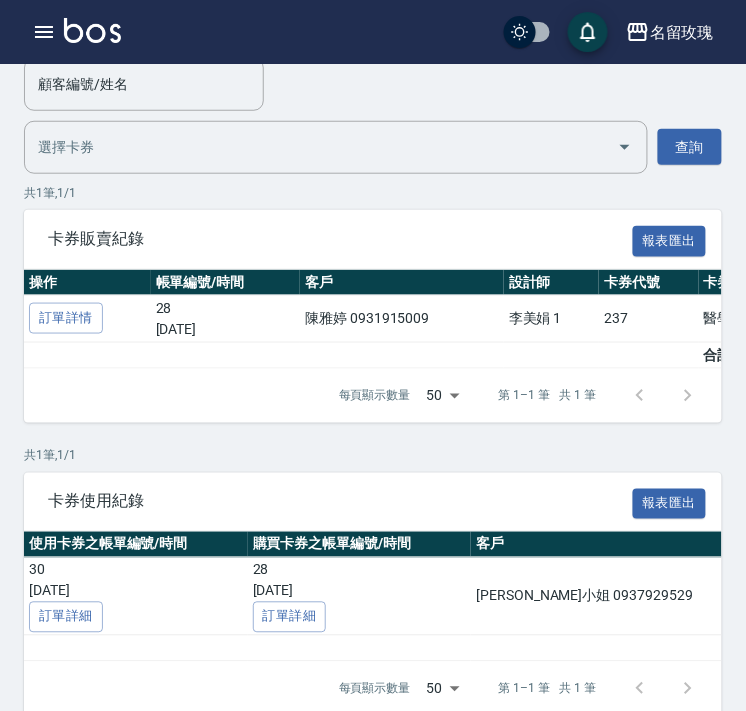 scroll, scrollTop: 204, scrollLeft: 0, axis: vertical 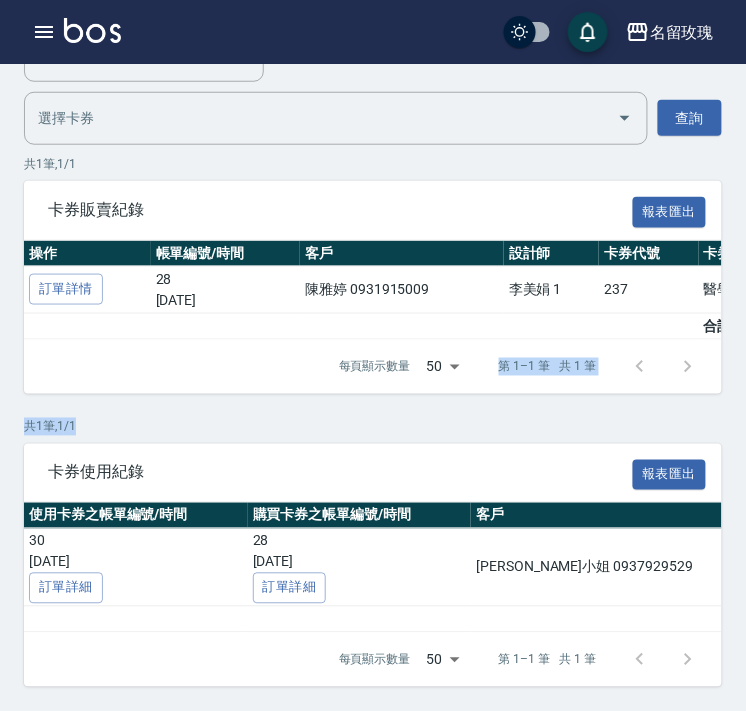 drag, startPoint x: 432, startPoint y: 400, endPoint x: 441, endPoint y: 363, distance: 38.078865 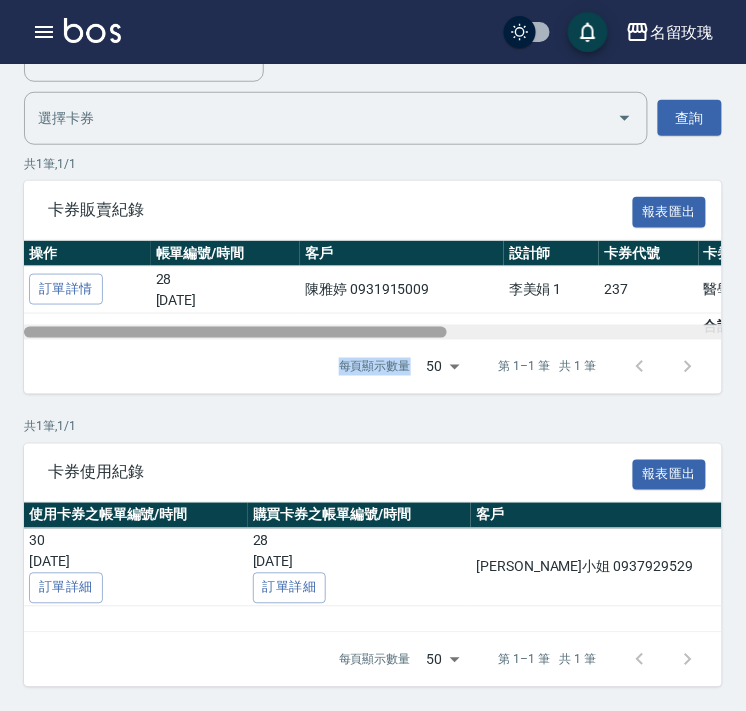 drag, startPoint x: 340, startPoint y: 354, endPoint x: 471, endPoint y: 335, distance: 132.3707 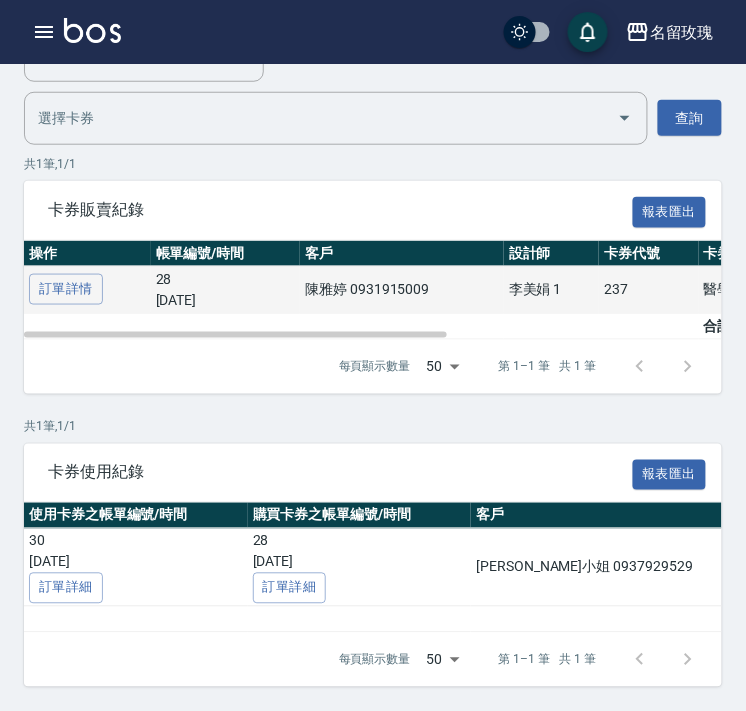 click on "陳雅婷 0931915009" at bounding box center (402, 289) 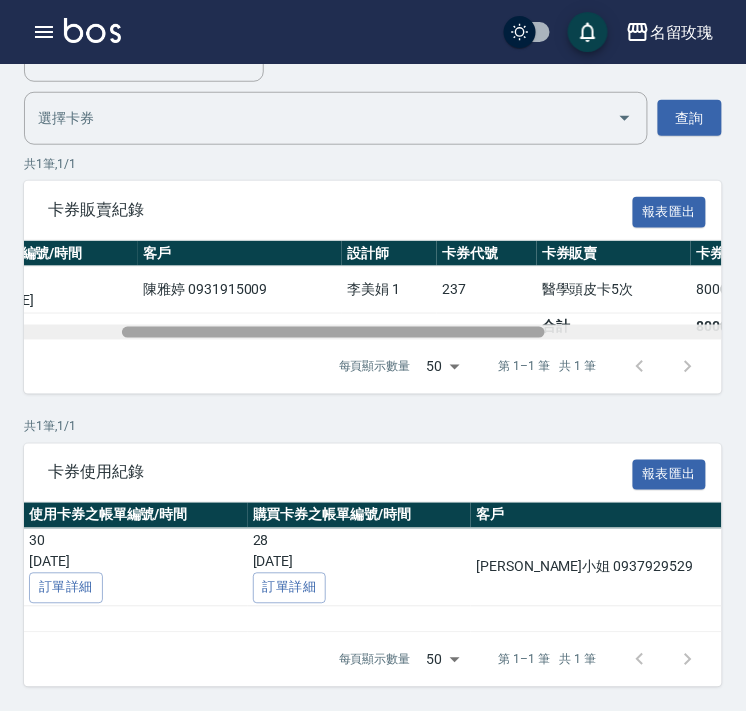 scroll, scrollTop: 0, scrollLeft: 216, axis: horizontal 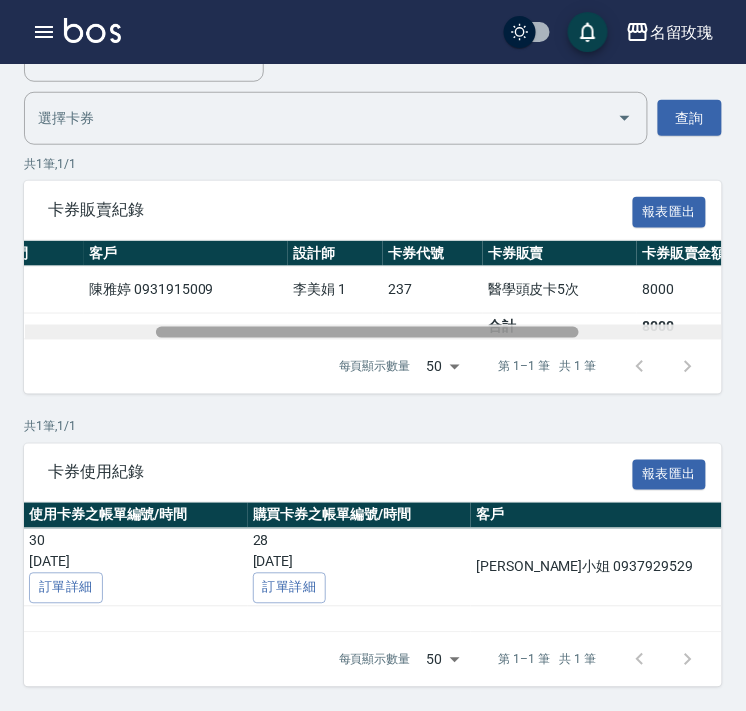 drag, startPoint x: 401, startPoint y: 331, endPoint x: 533, endPoint y: 336, distance: 132.09467 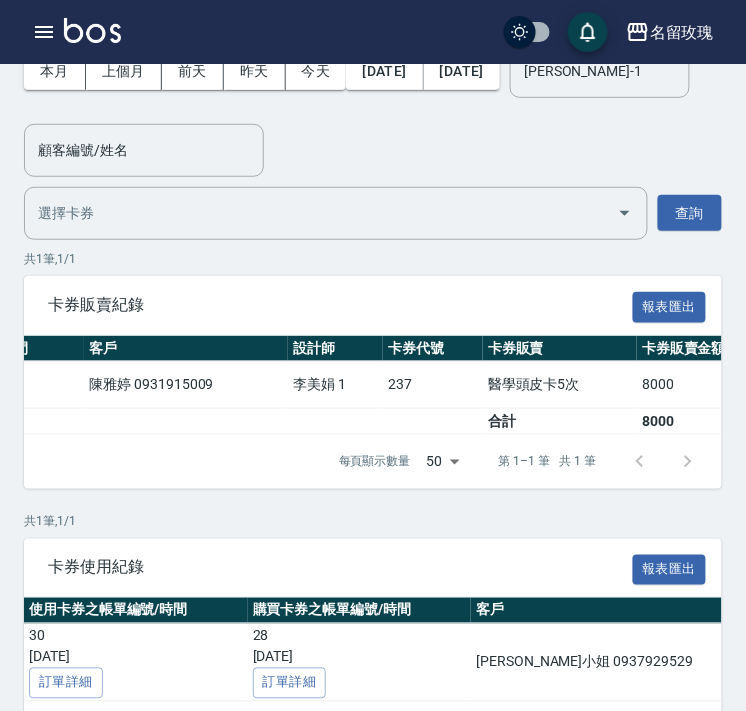 scroll, scrollTop: 0, scrollLeft: 0, axis: both 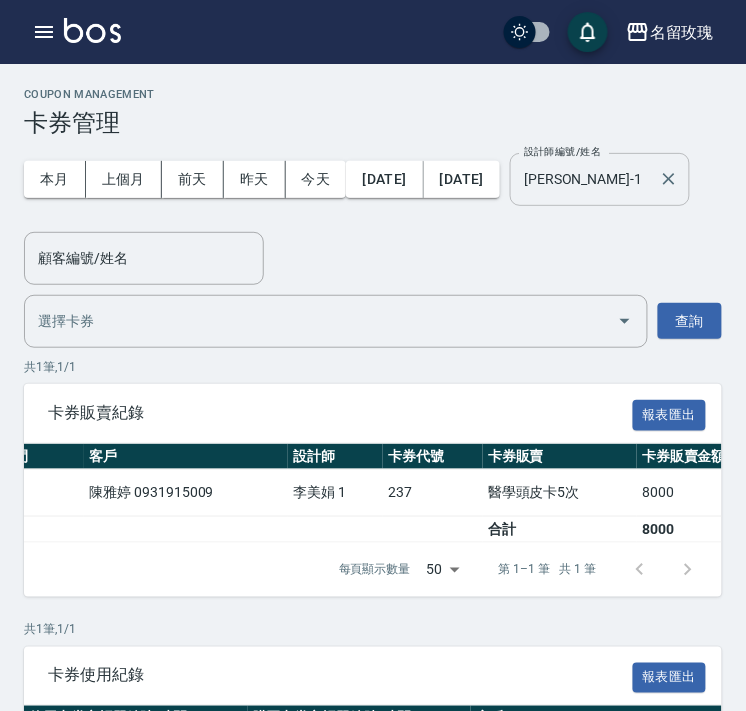 click on "JOYCE-1" at bounding box center [585, 179] 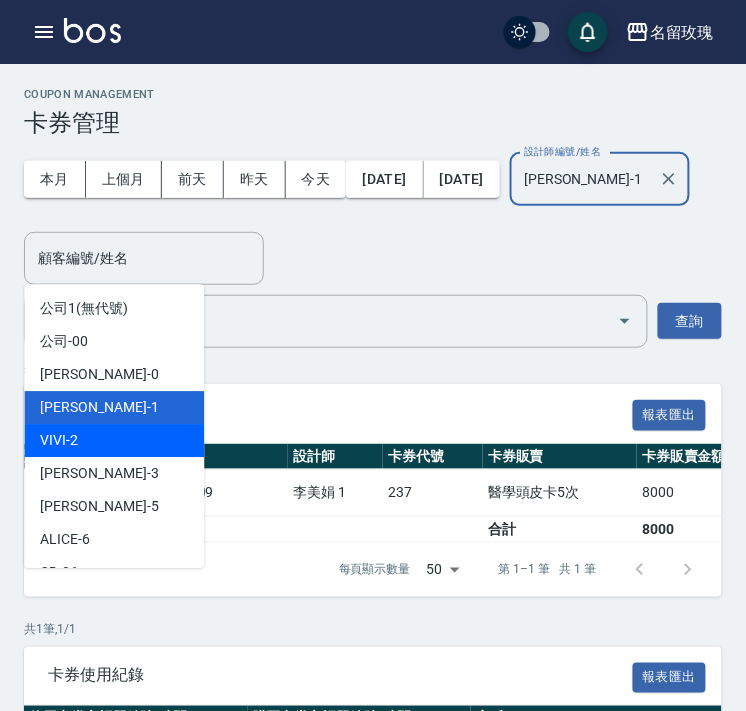 click on "VIVI -2" at bounding box center (114, 440) 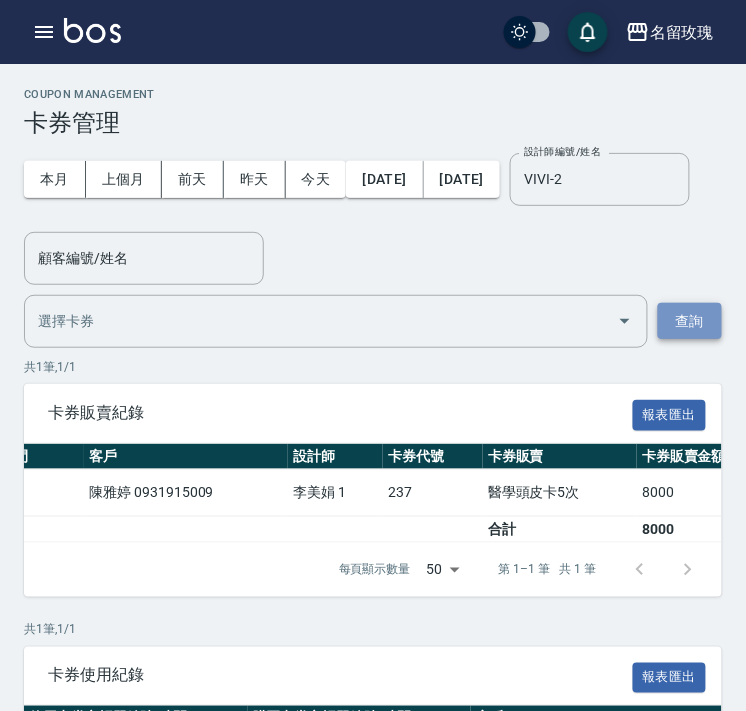 click on "查詢" at bounding box center (690, 321) 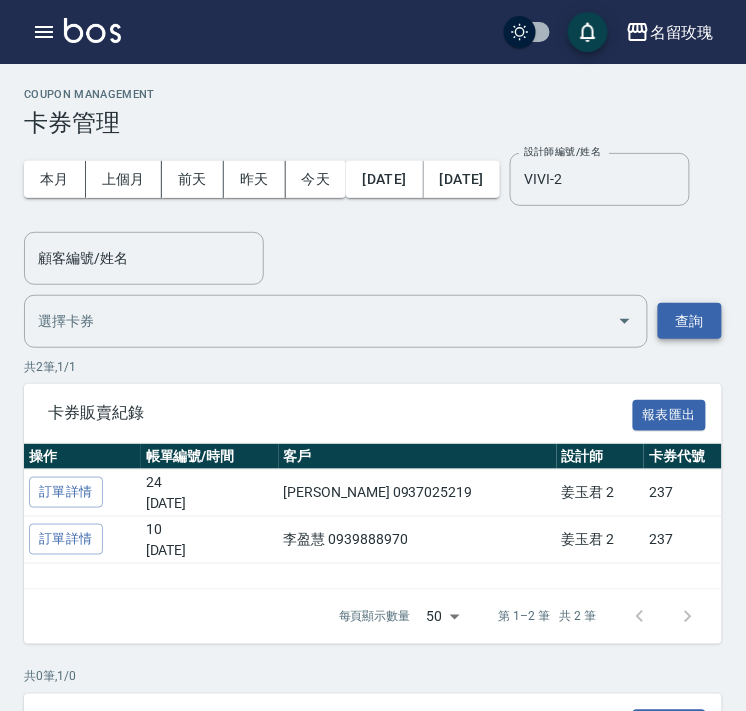 click on "查詢" at bounding box center [690, 321] 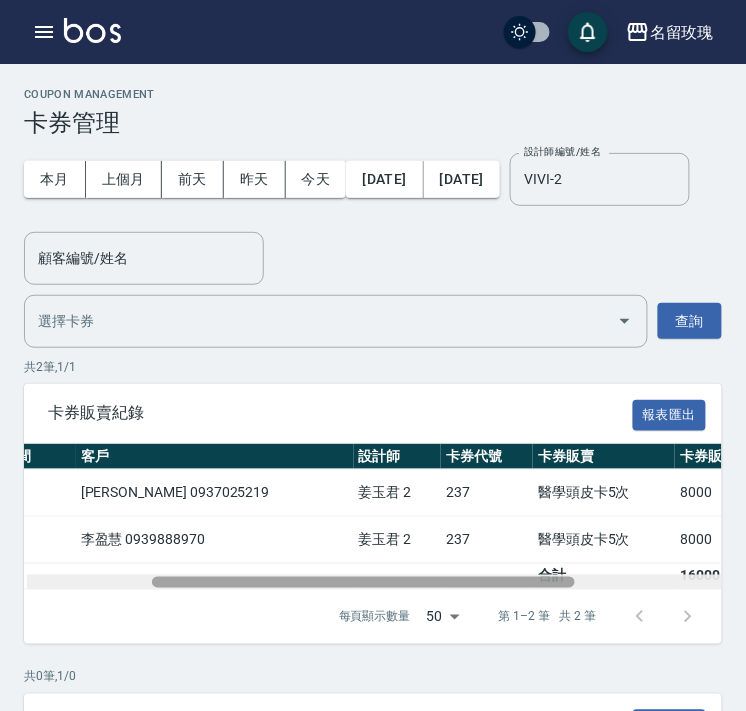 scroll, scrollTop: 0, scrollLeft: 205, axis: horizontal 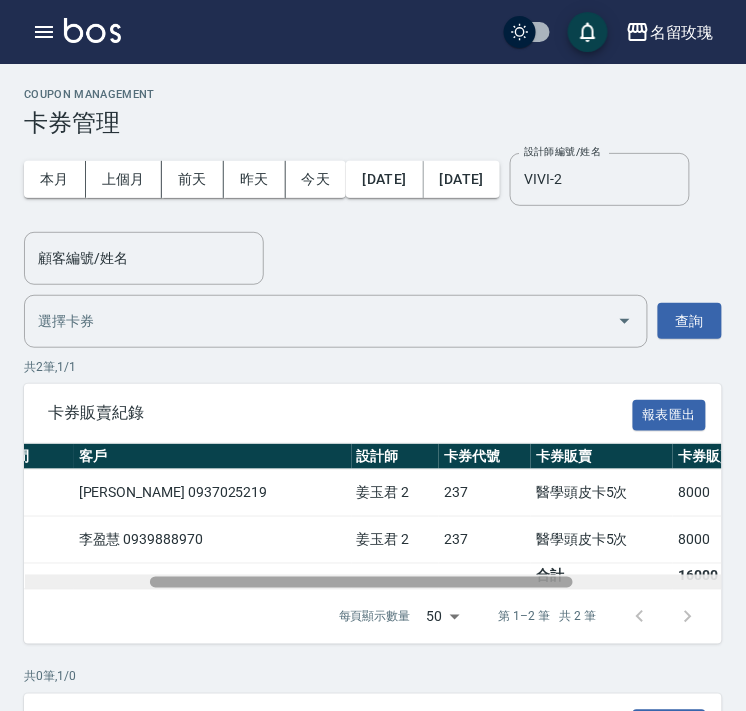 drag, startPoint x: 416, startPoint y: 581, endPoint x: 541, endPoint y: 586, distance: 125.09996 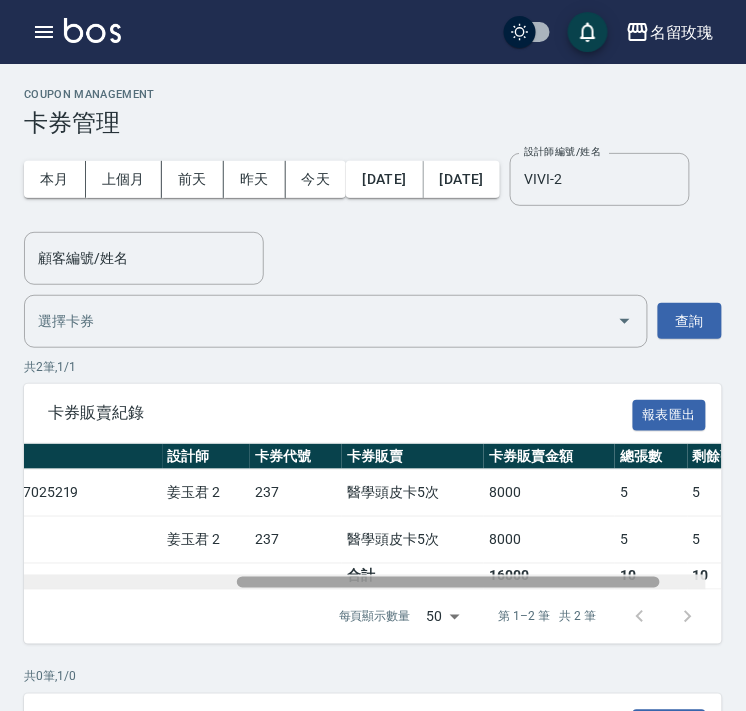 scroll, scrollTop: 0, scrollLeft: 400, axis: horizontal 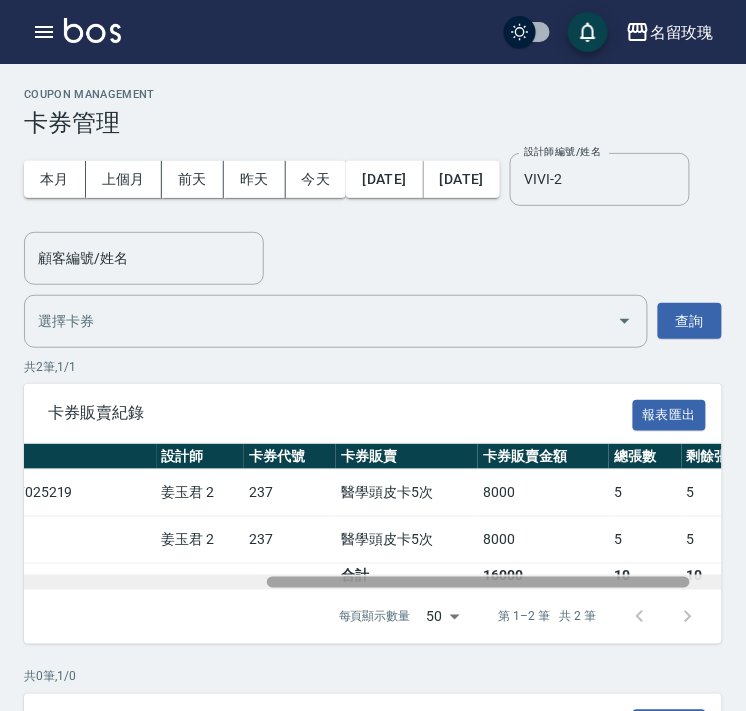 drag, startPoint x: 543, startPoint y: 584, endPoint x: 661, endPoint y: 584, distance: 118 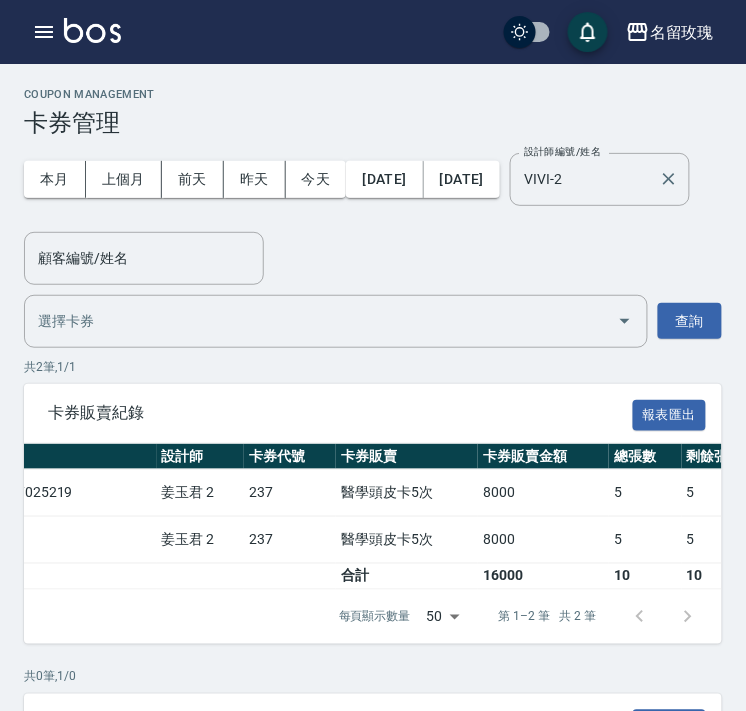 click on "設計師編號/姓名" at bounding box center [563, 151] 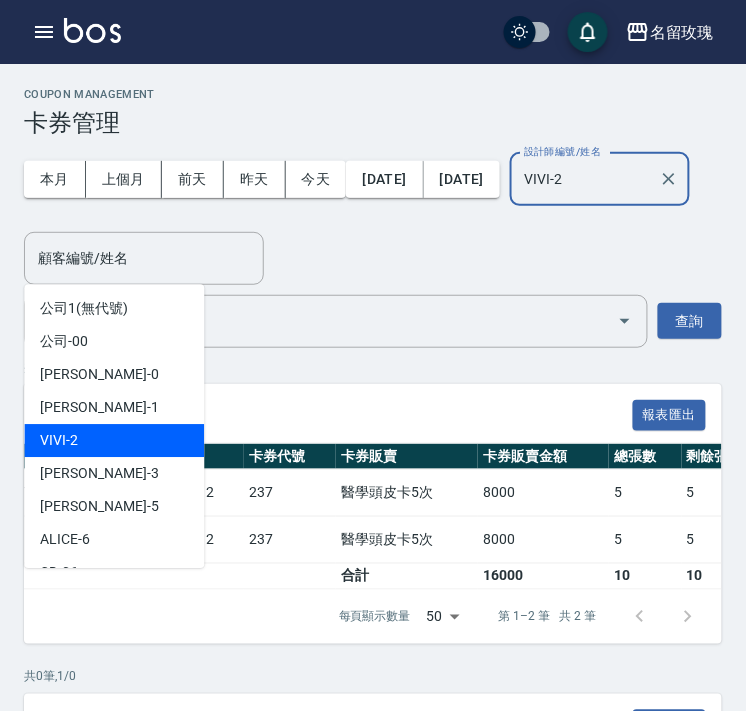 click on "VIVI-2" at bounding box center [585, 179] 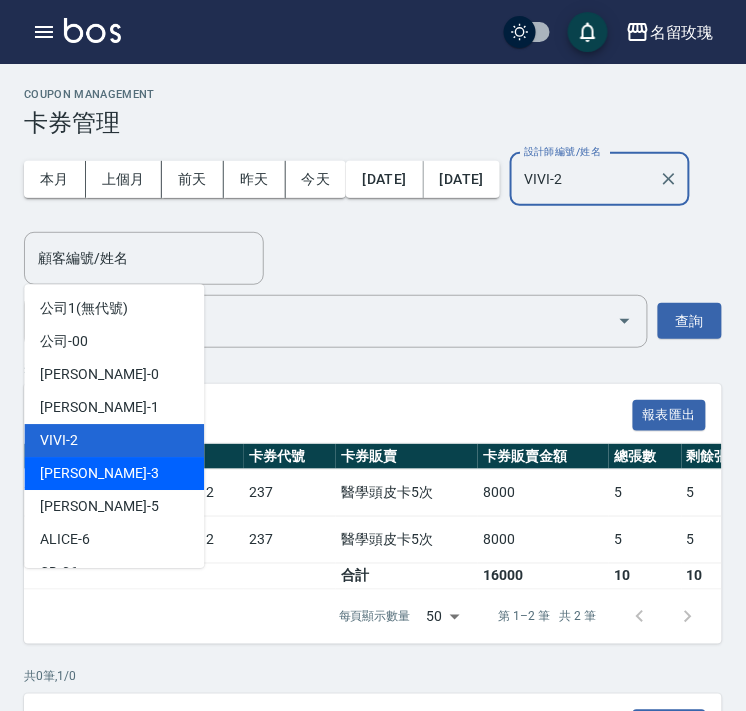 click on "Jenny -3" at bounding box center [114, 473] 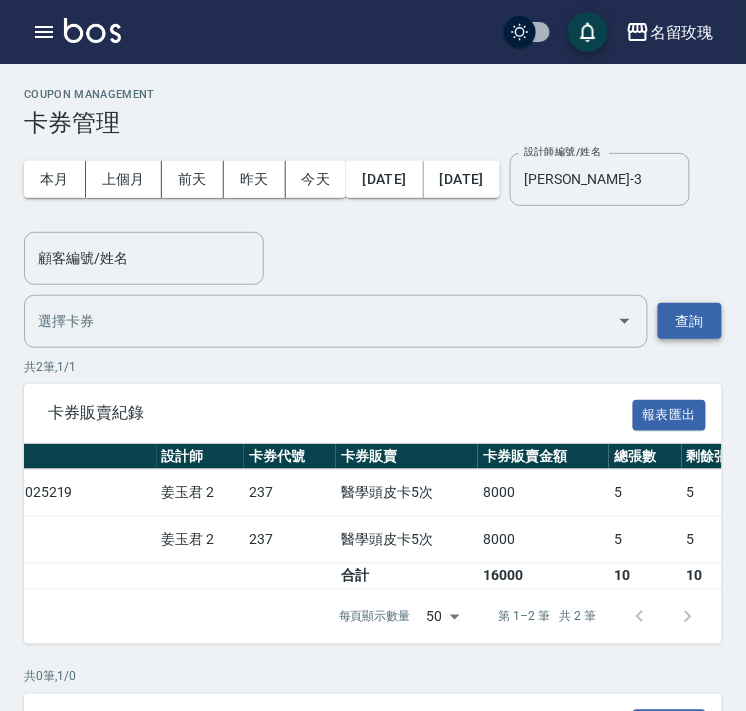 drag, startPoint x: 700, startPoint y: 346, endPoint x: 698, endPoint y: 330, distance: 16.124516 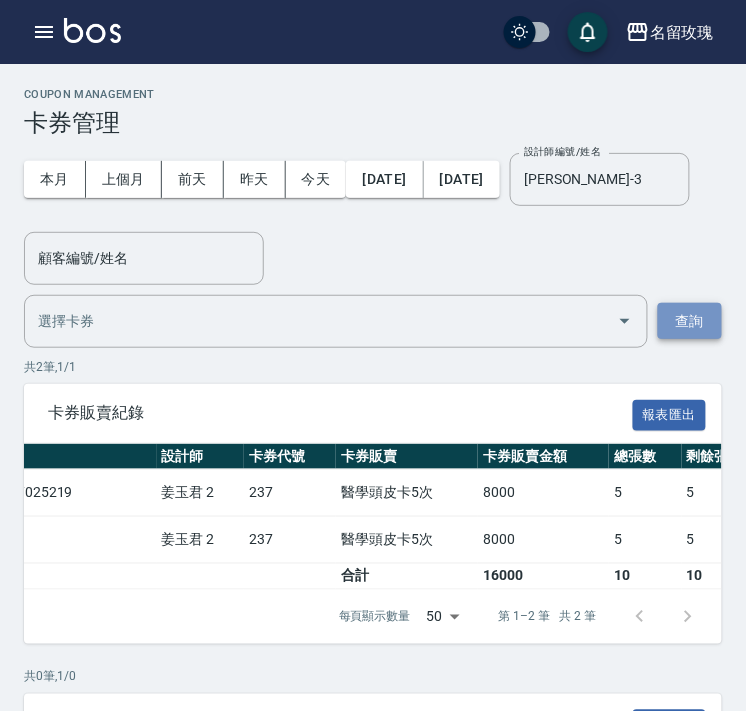 click on "查詢" at bounding box center [690, 321] 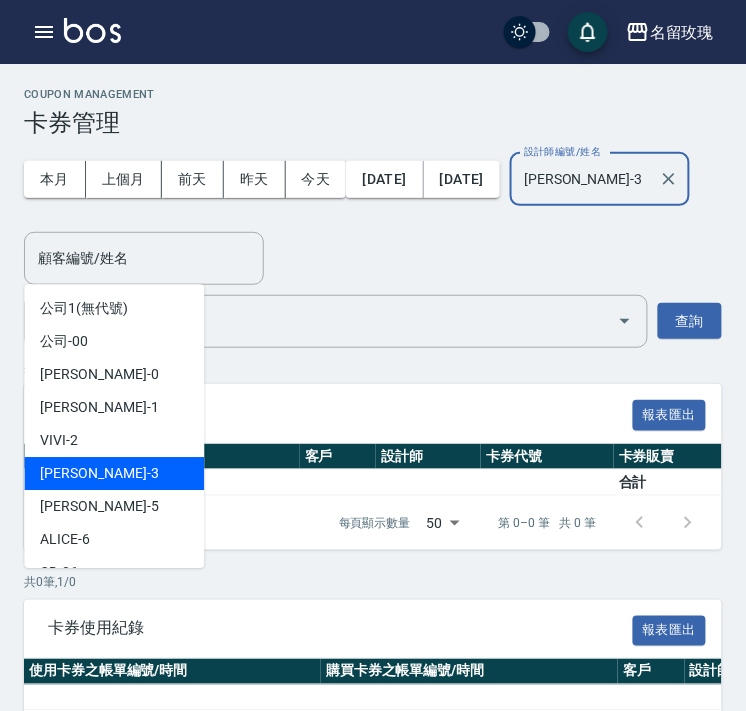 click on "Jenny-3" at bounding box center [585, 179] 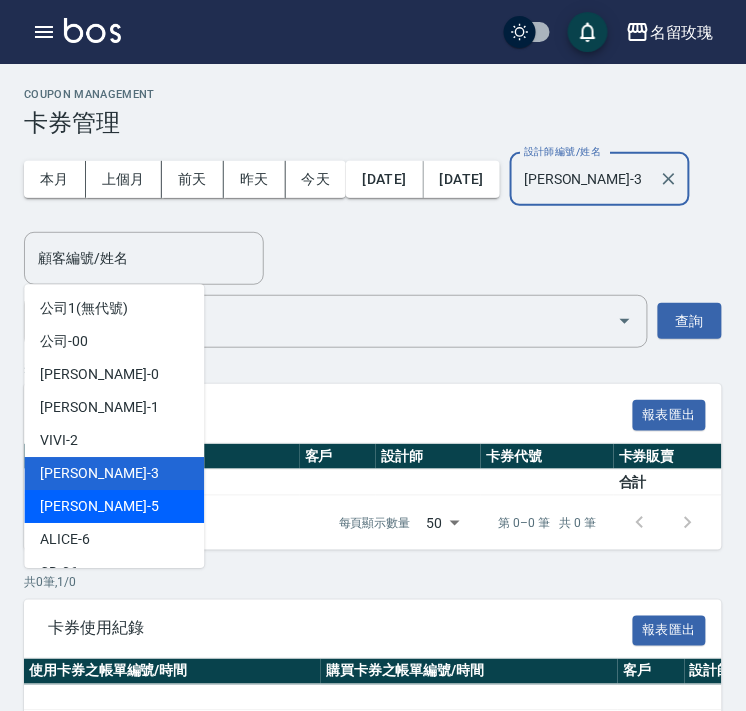 click on "KELLY -5" at bounding box center (114, 506) 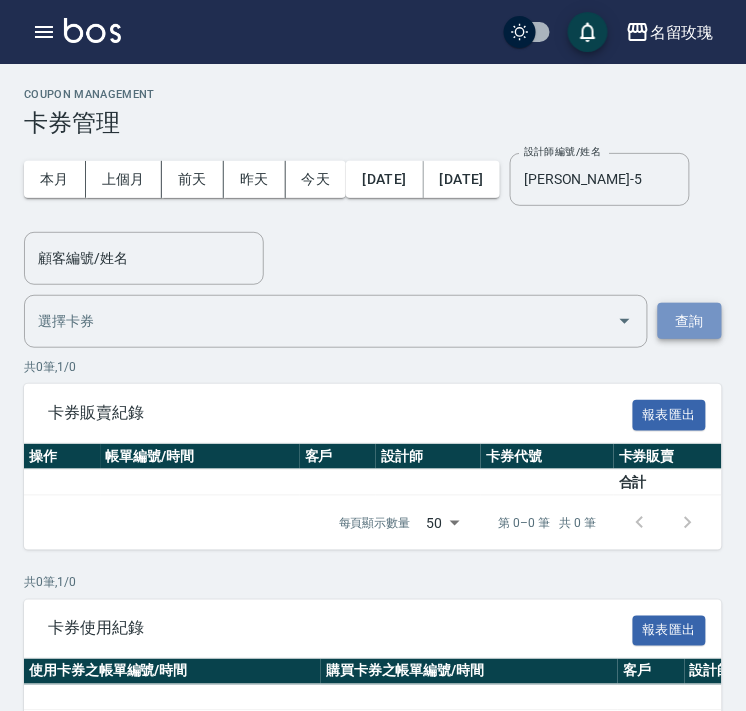 click on "查詢" at bounding box center [690, 321] 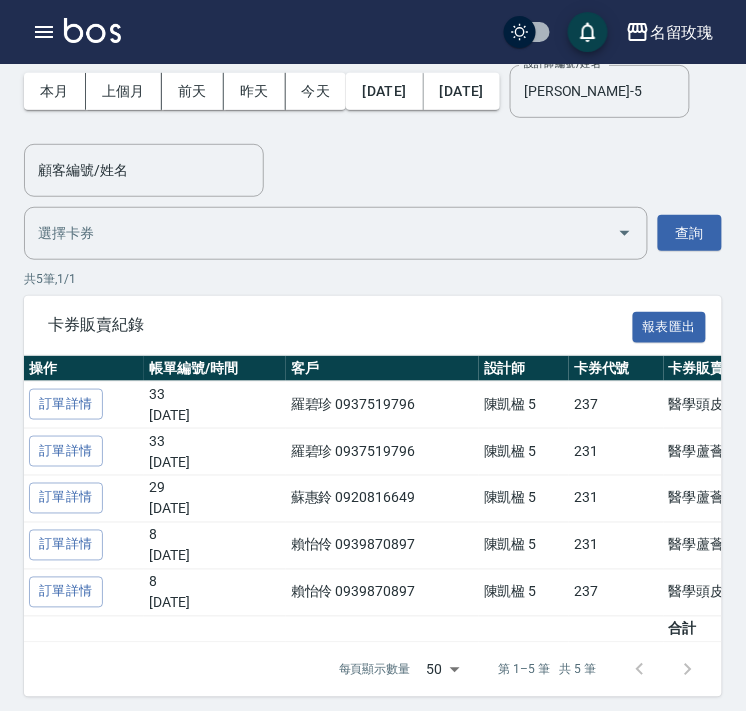 scroll, scrollTop: 222, scrollLeft: 0, axis: vertical 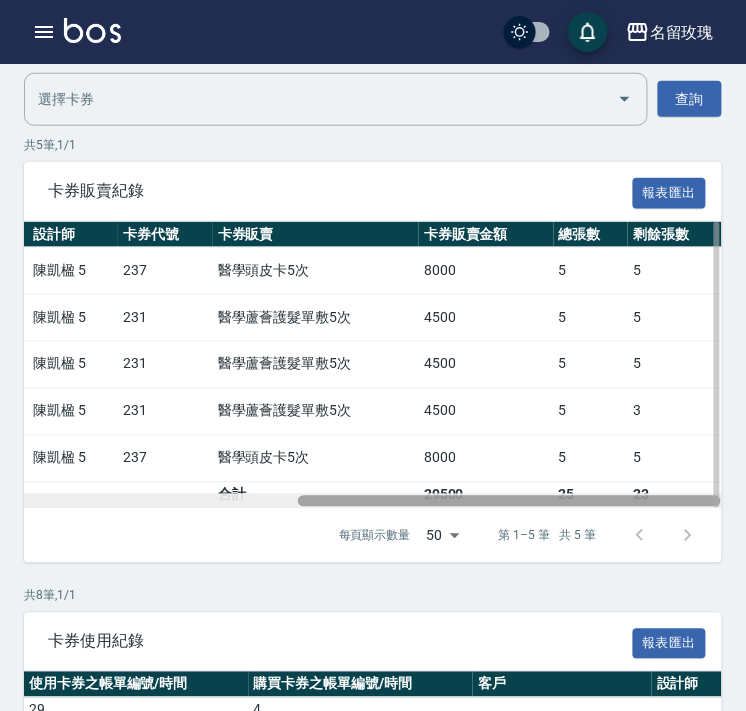 drag, startPoint x: 407, startPoint y: 506, endPoint x: 691, endPoint y: 504, distance: 284.00705 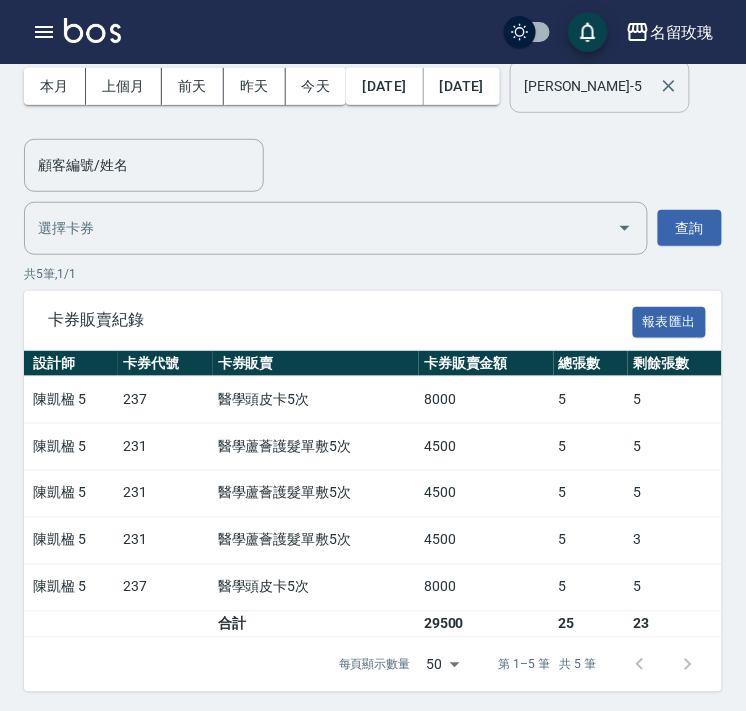 scroll, scrollTop: 0, scrollLeft: 0, axis: both 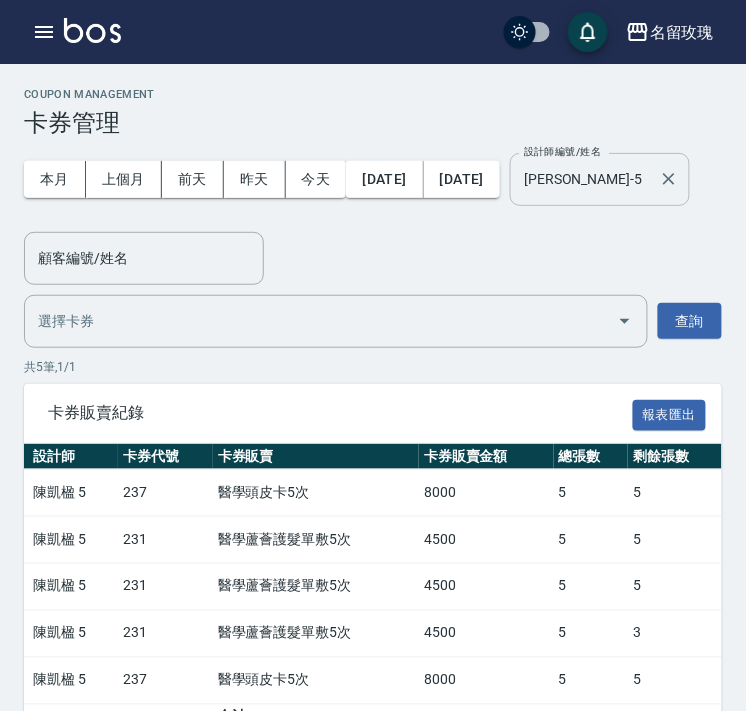 click on "KELLY-5" at bounding box center [585, 179] 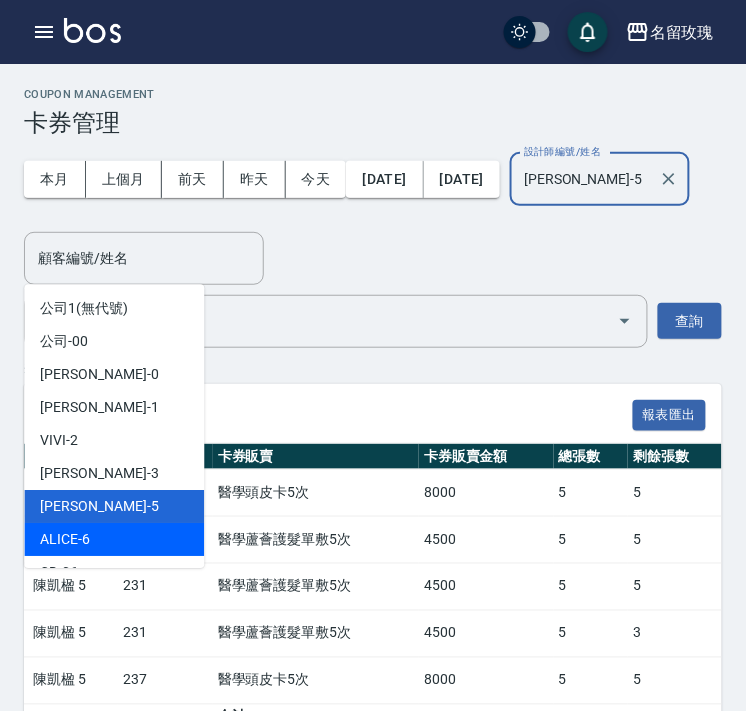 click on "ALICE -6" at bounding box center (114, 539) 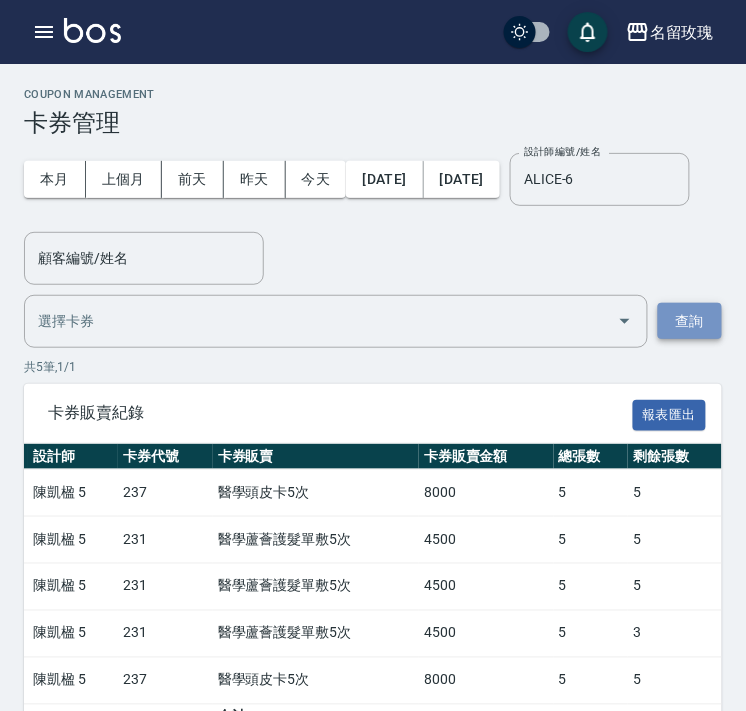 click on "查詢" at bounding box center (690, 321) 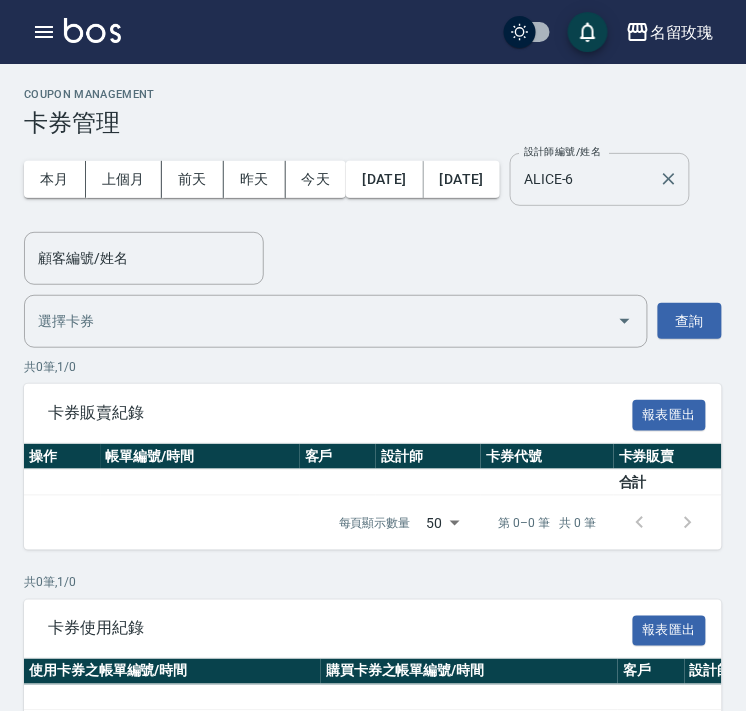 click on "ALICE-6" at bounding box center (585, 179) 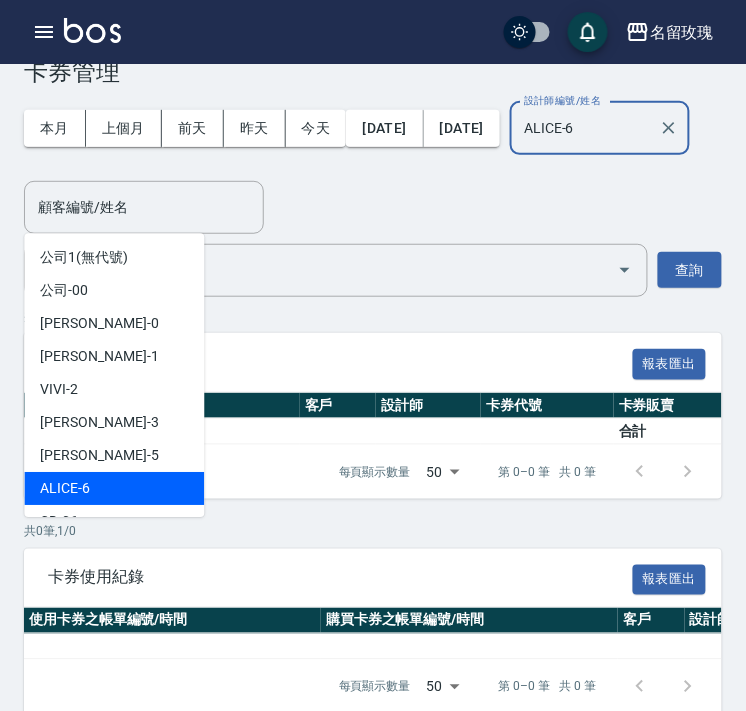 scroll, scrollTop: 78, scrollLeft: 0, axis: vertical 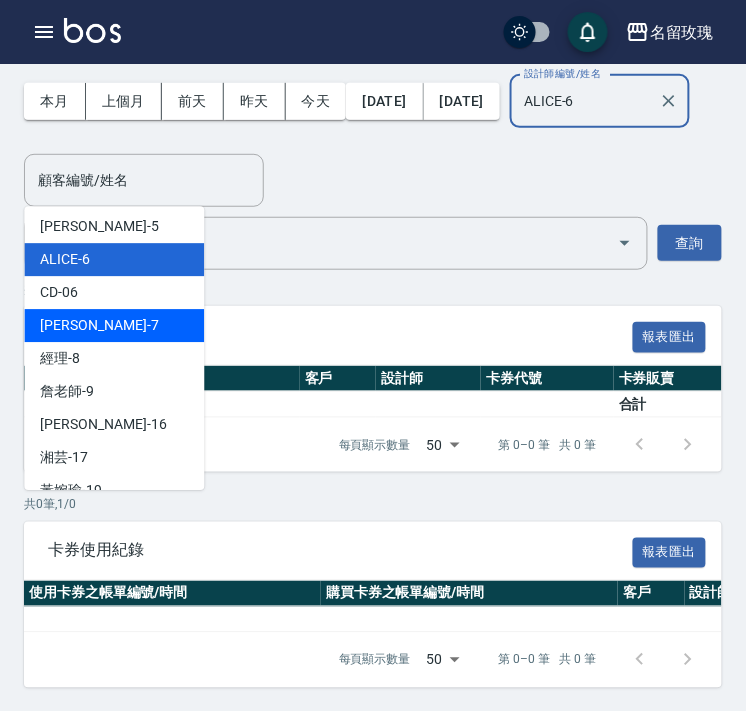 click on "EMILY -7" at bounding box center [99, 325] 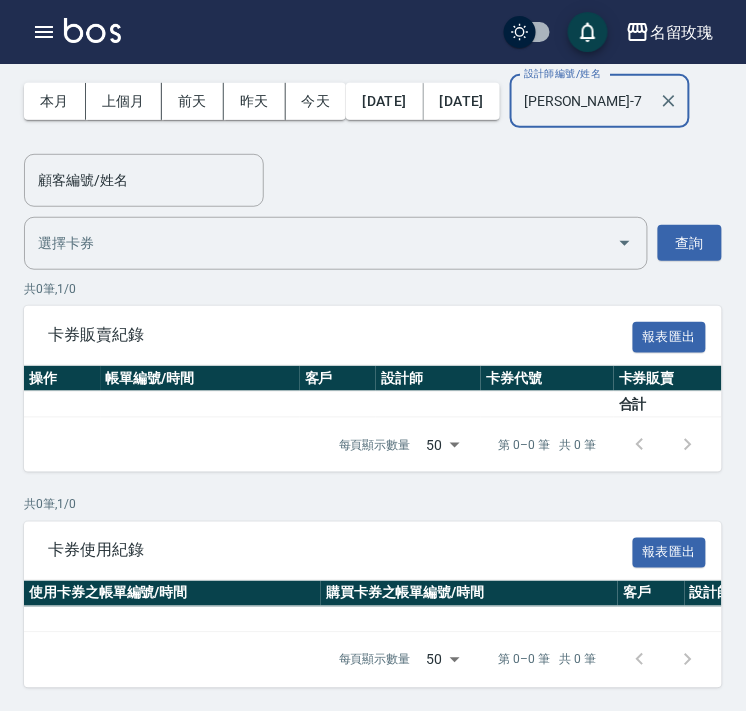 click on "查詢" at bounding box center [690, 243] 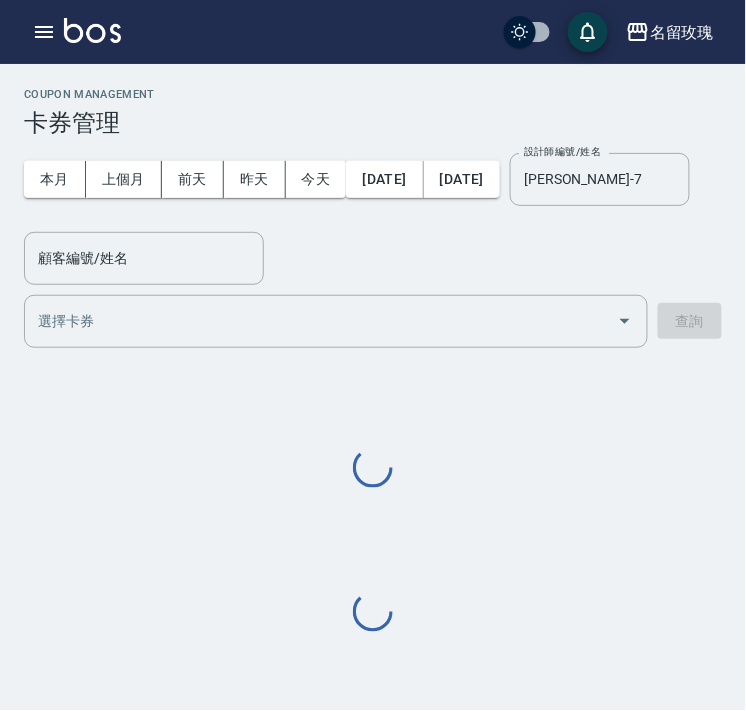 scroll, scrollTop: 0, scrollLeft: 0, axis: both 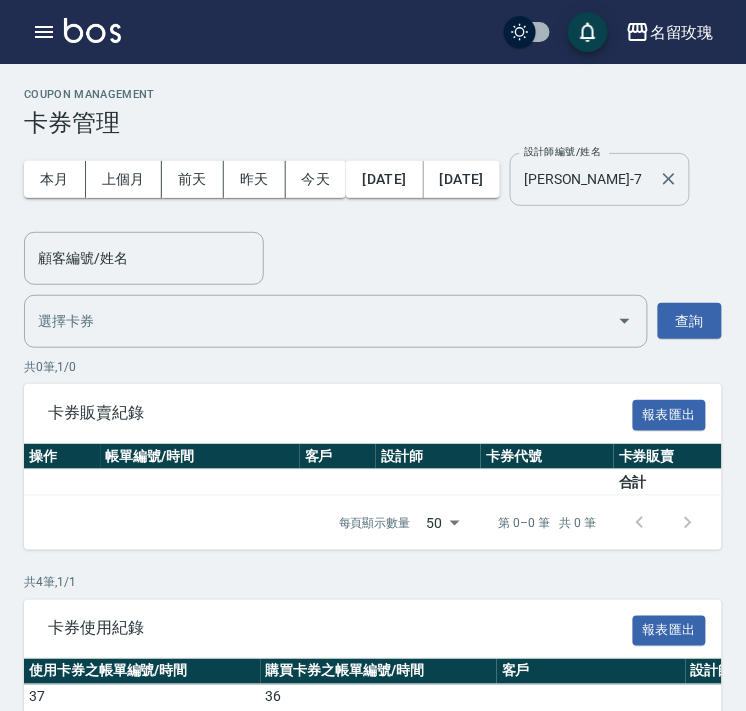 click on "EMILY-7" at bounding box center [585, 179] 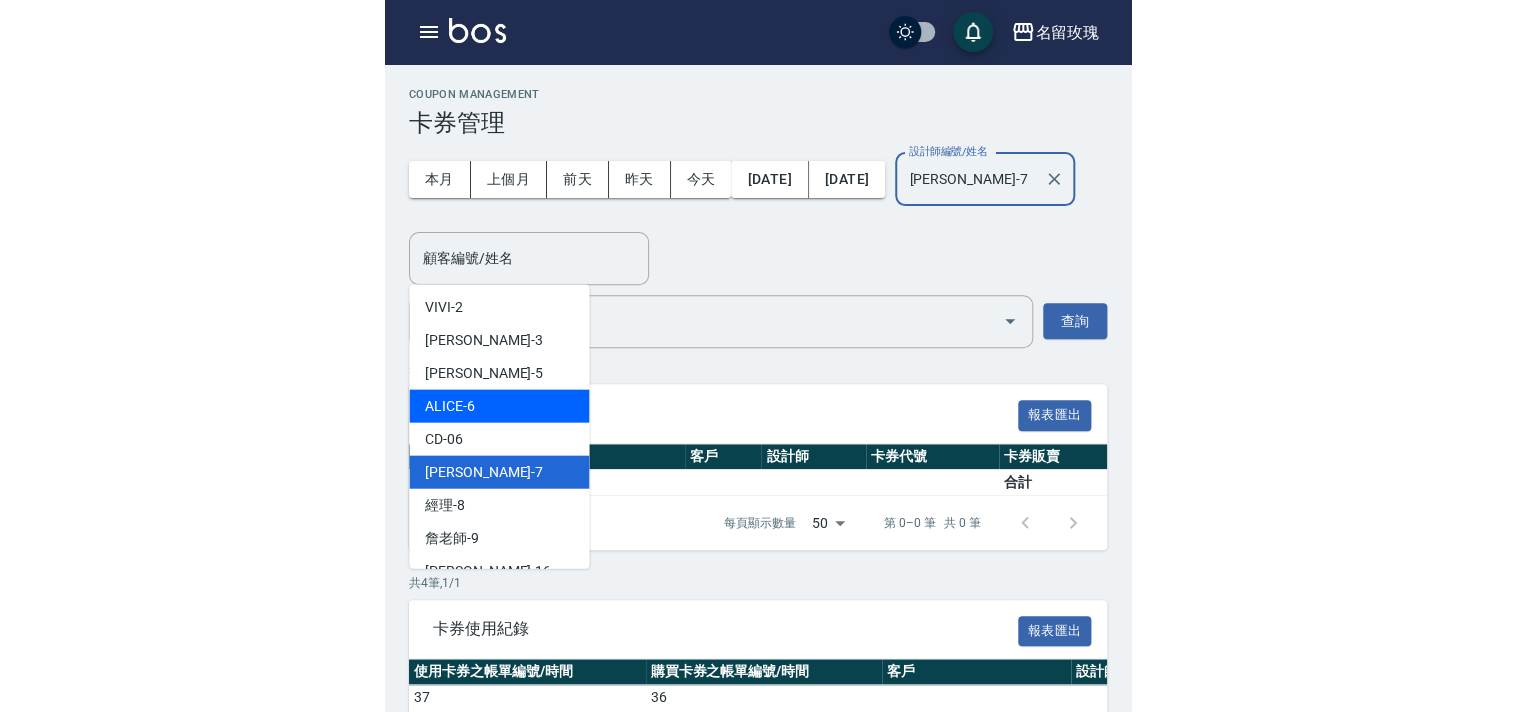 scroll, scrollTop: 165, scrollLeft: 0, axis: vertical 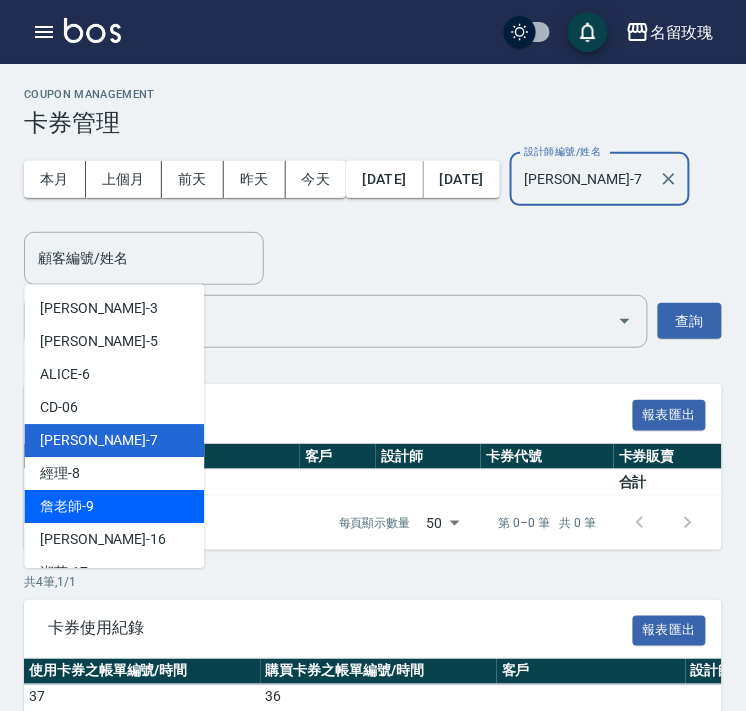 click on "詹老師 -9" at bounding box center [67, 506] 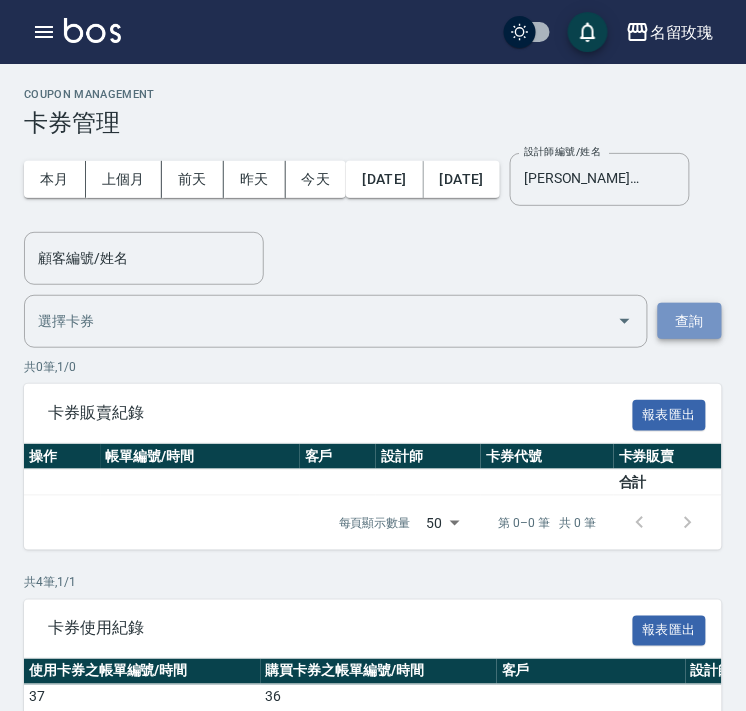 click on "查詢" at bounding box center [690, 321] 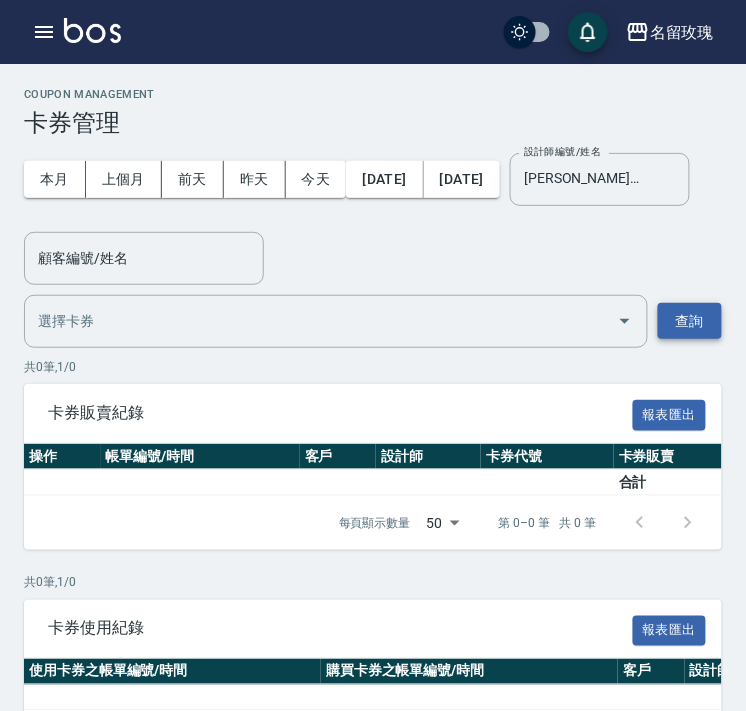 click on "查詢" at bounding box center (690, 321) 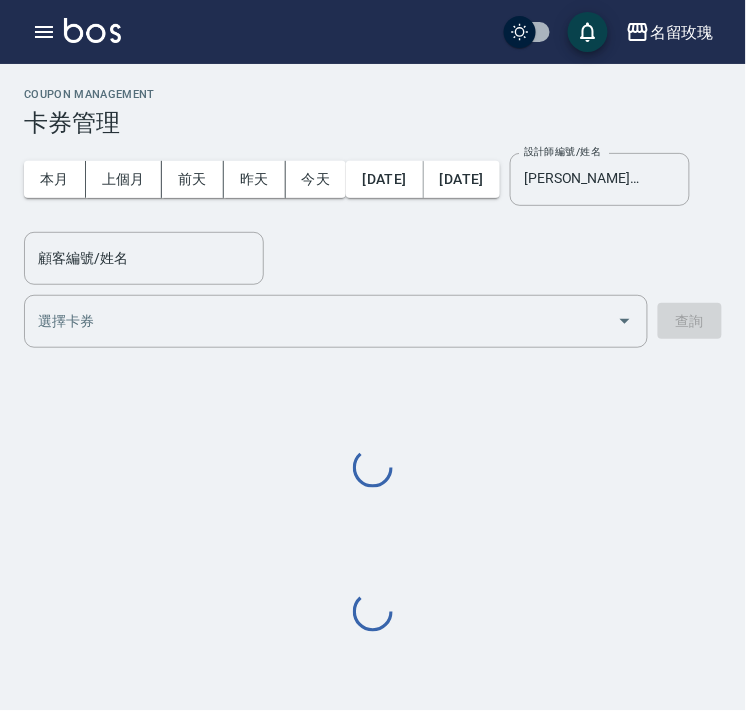 click on "​ 查詢" at bounding box center (373, 321) 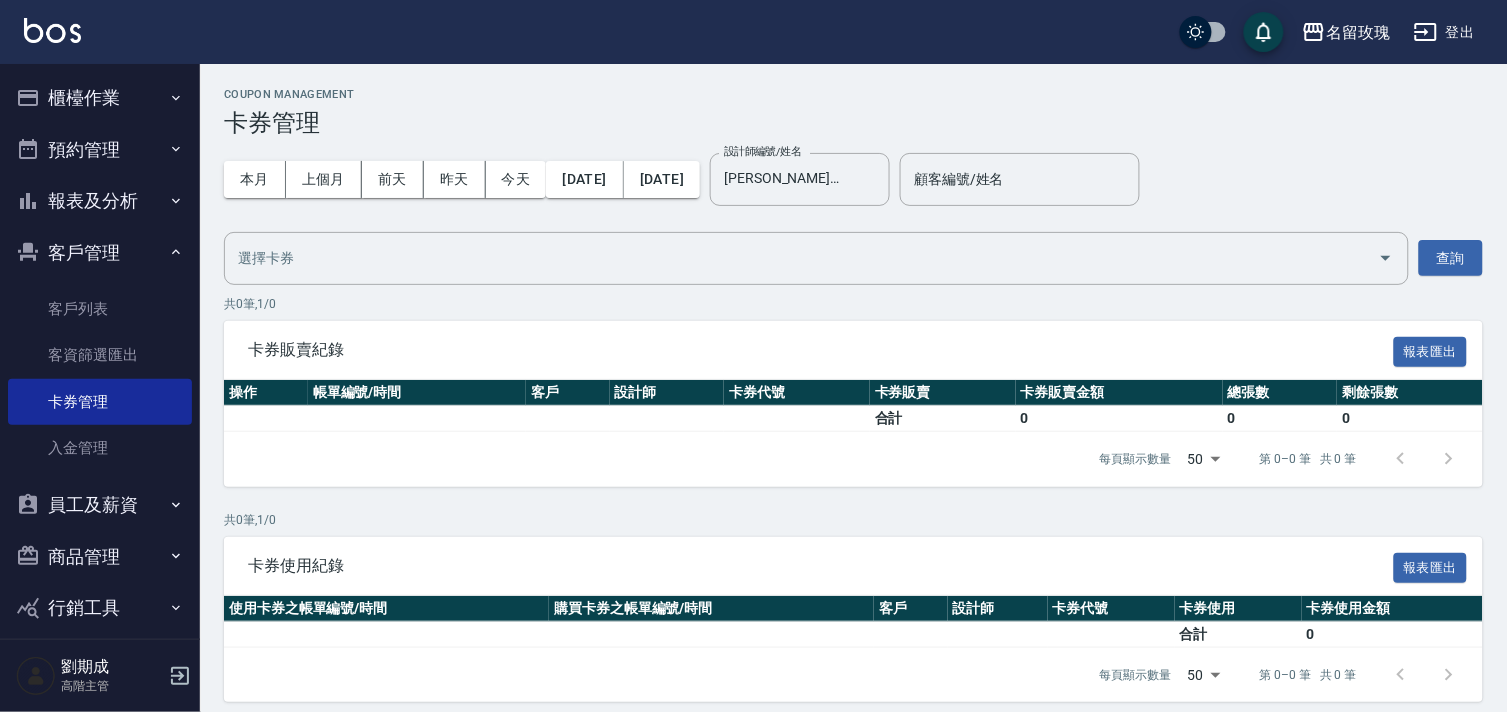 click on "櫃檯作業" at bounding box center [100, 98] 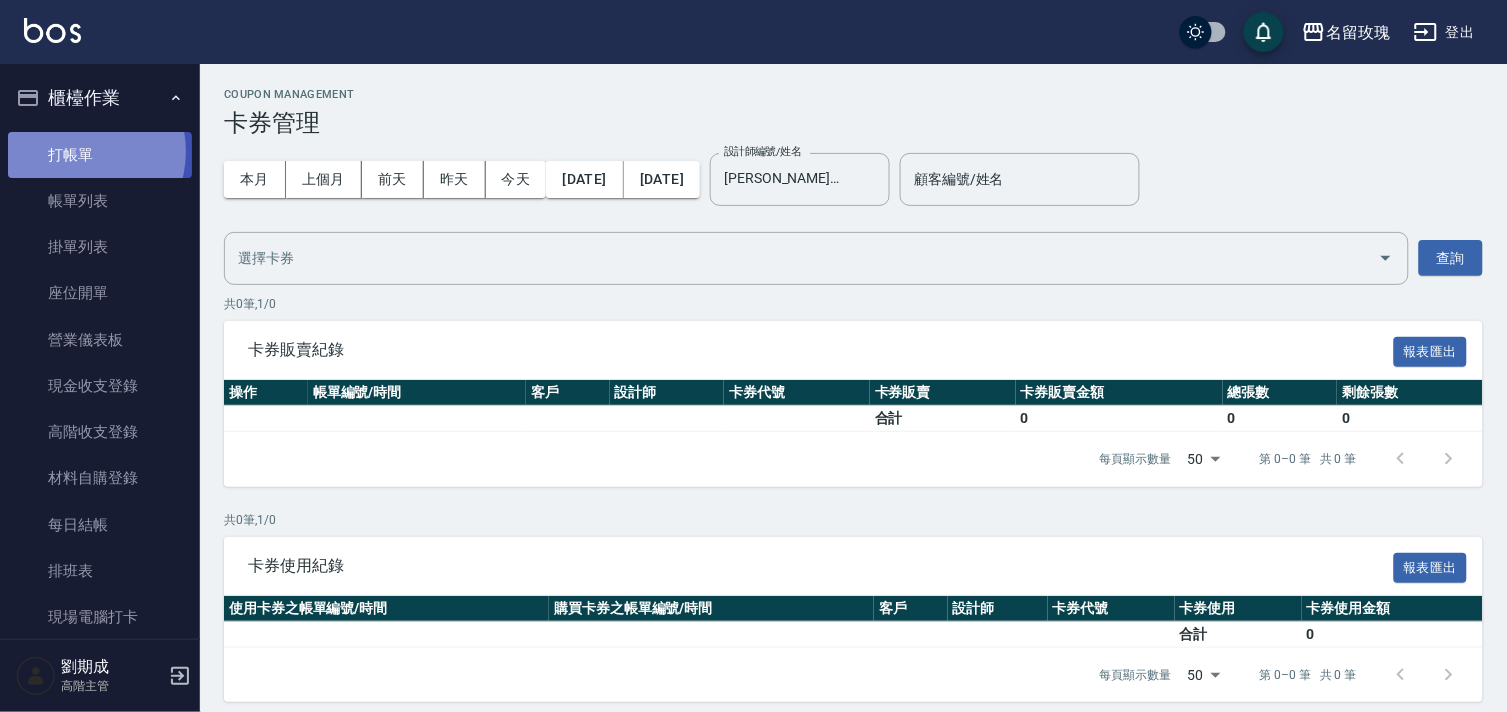 click on "打帳單" at bounding box center (100, 155) 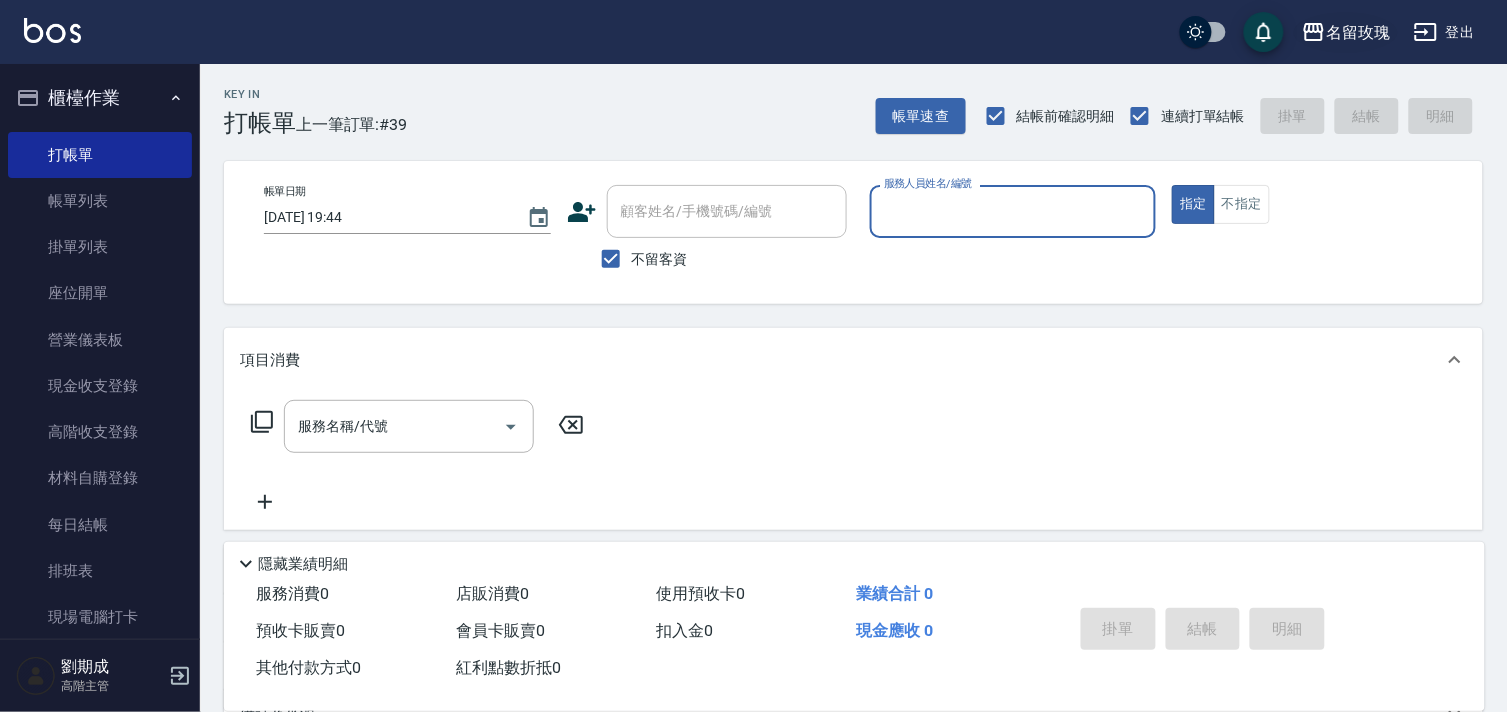 click on "名留玫瑰" at bounding box center (1358, 32) 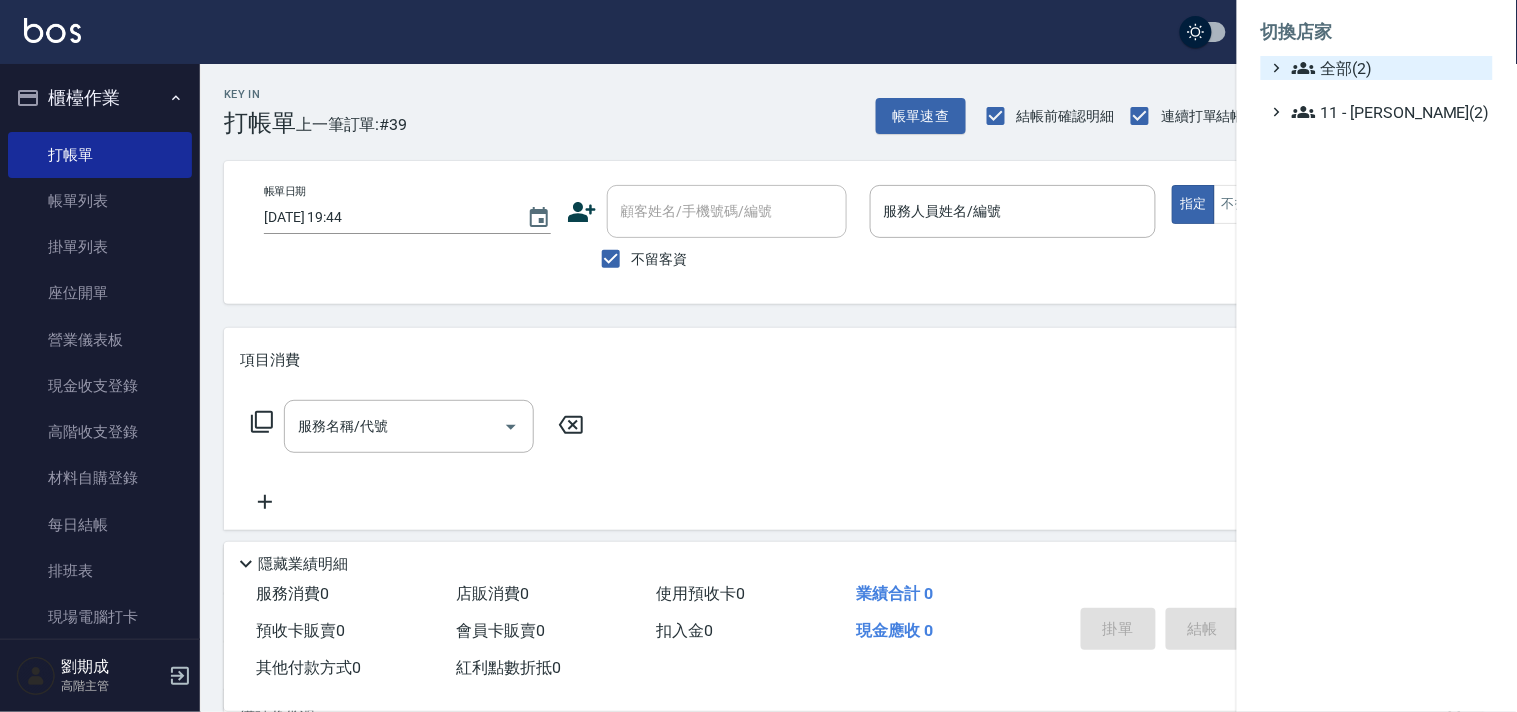 click on "全部(2)" at bounding box center (1388, 68) 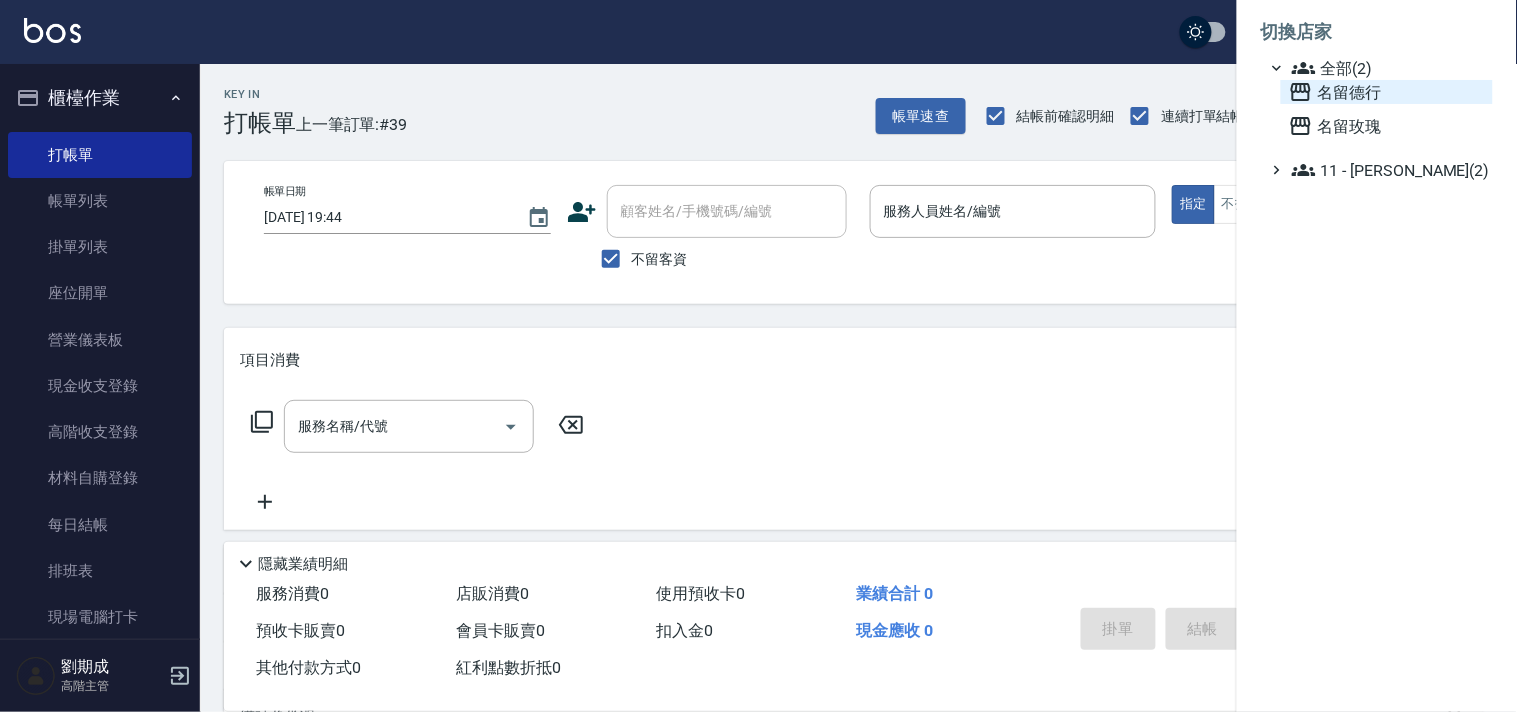 click on "名留德行" at bounding box center [1387, 92] 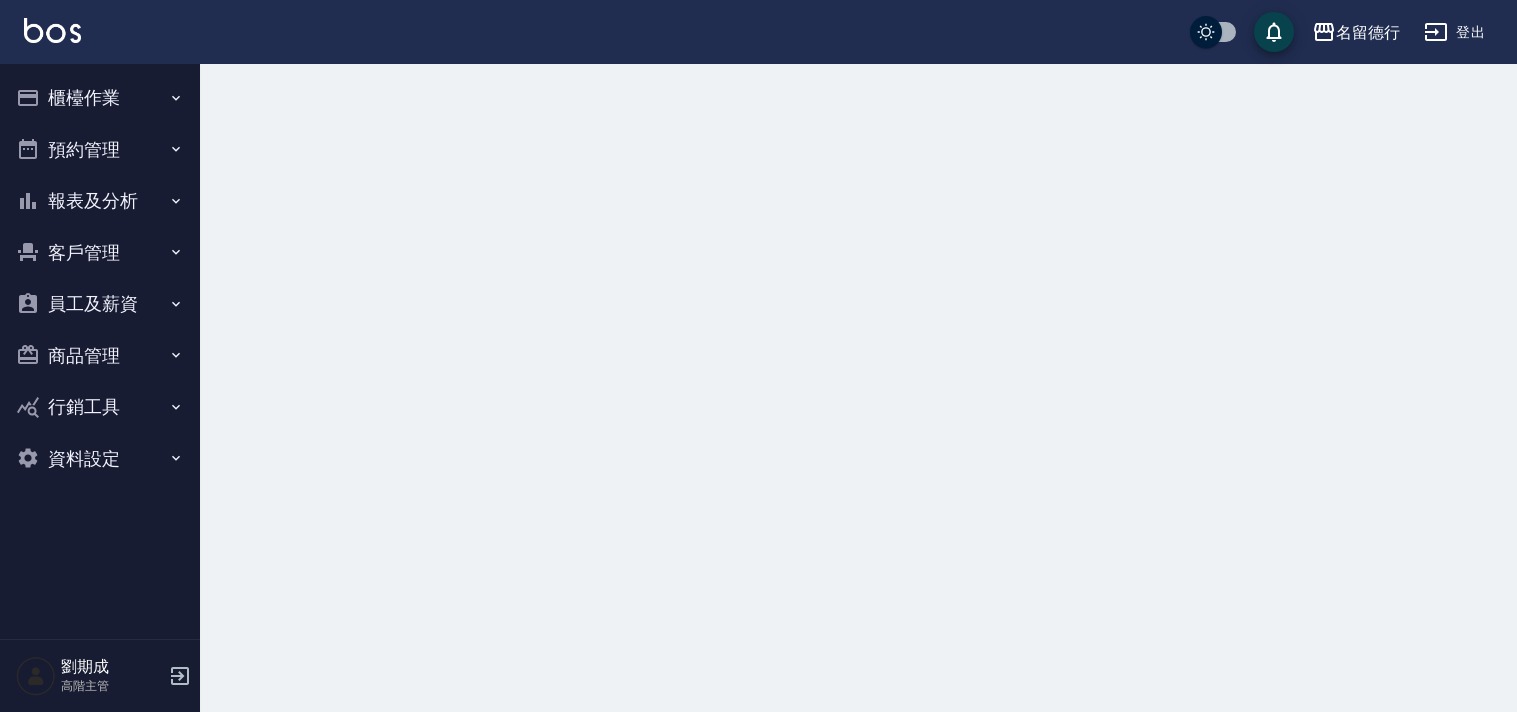 scroll, scrollTop: 0, scrollLeft: 0, axis: both 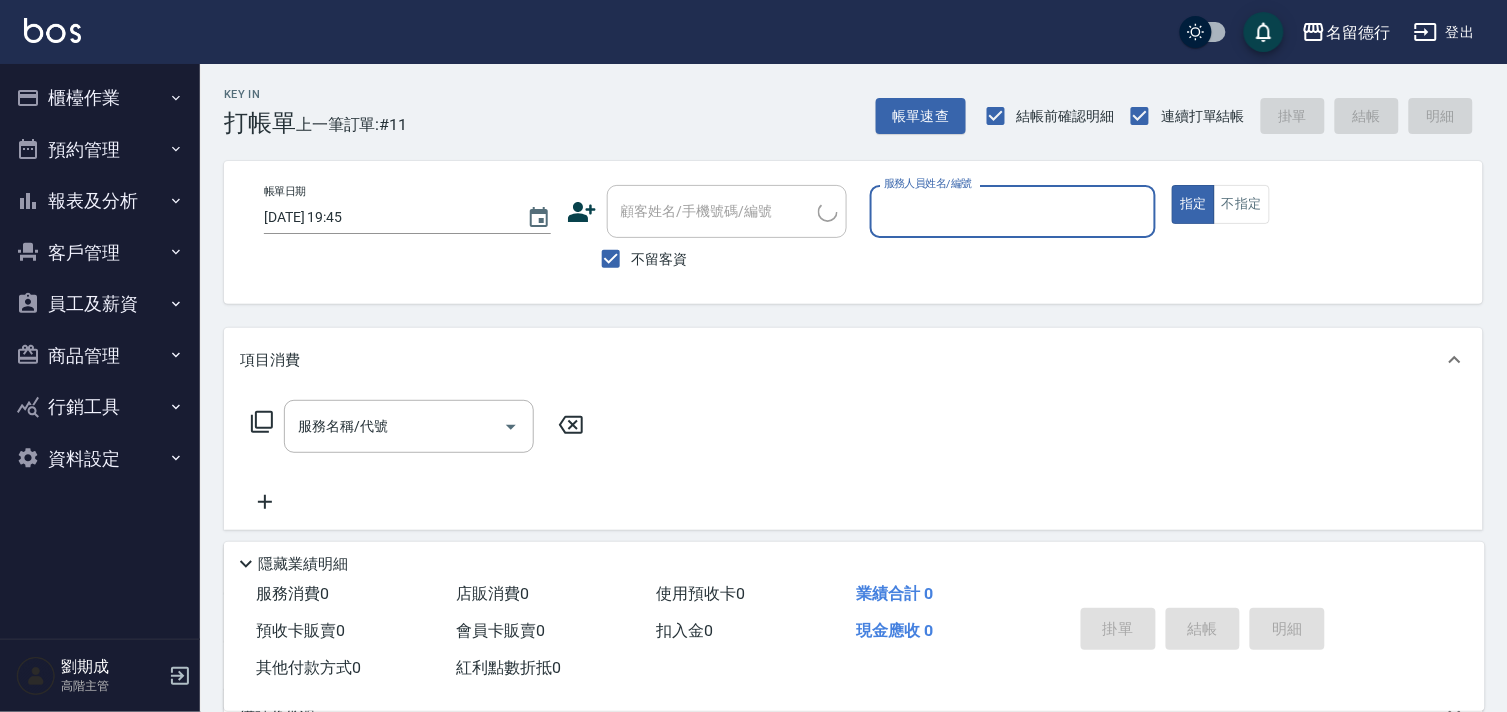 click on "櫃檯作業" at bounding box center (100, 98) 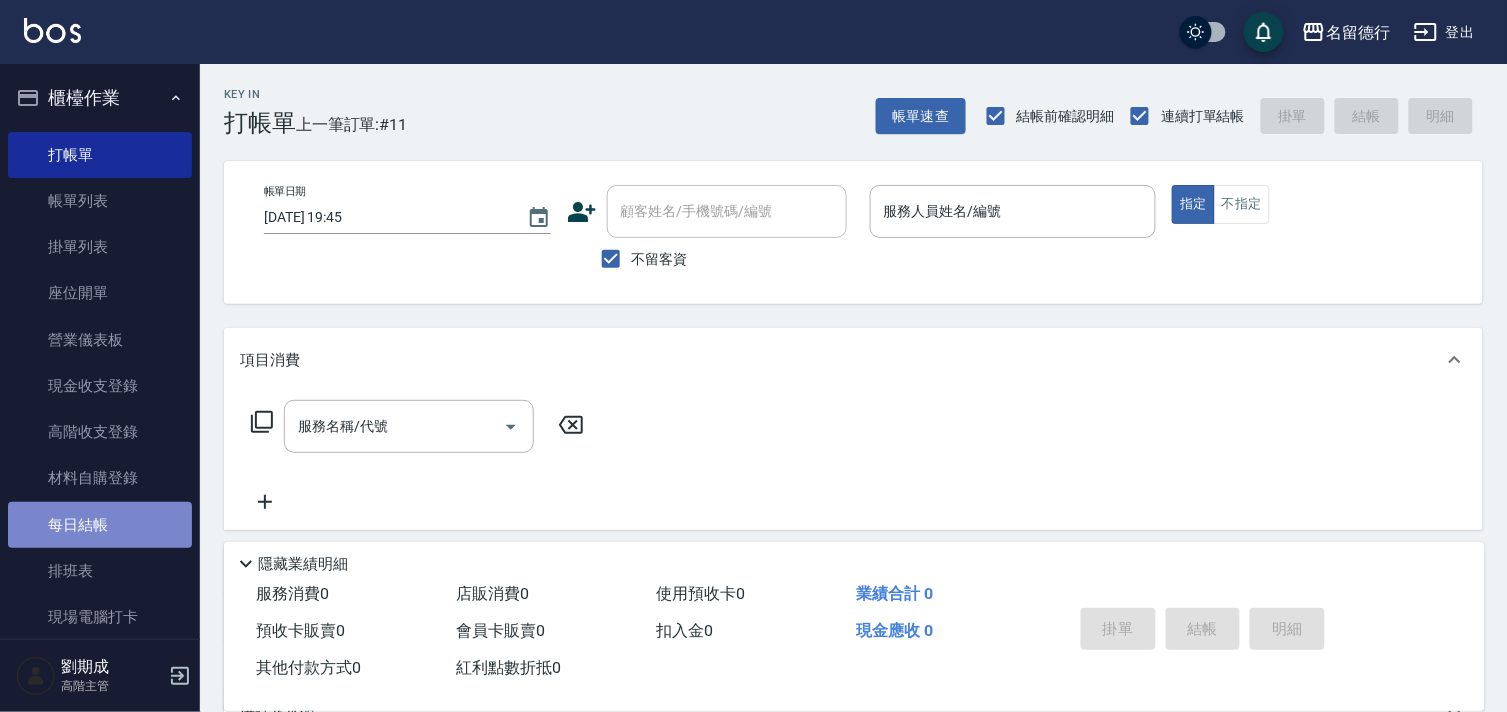 click on "每日結帳" at bounding box center (100, 525) 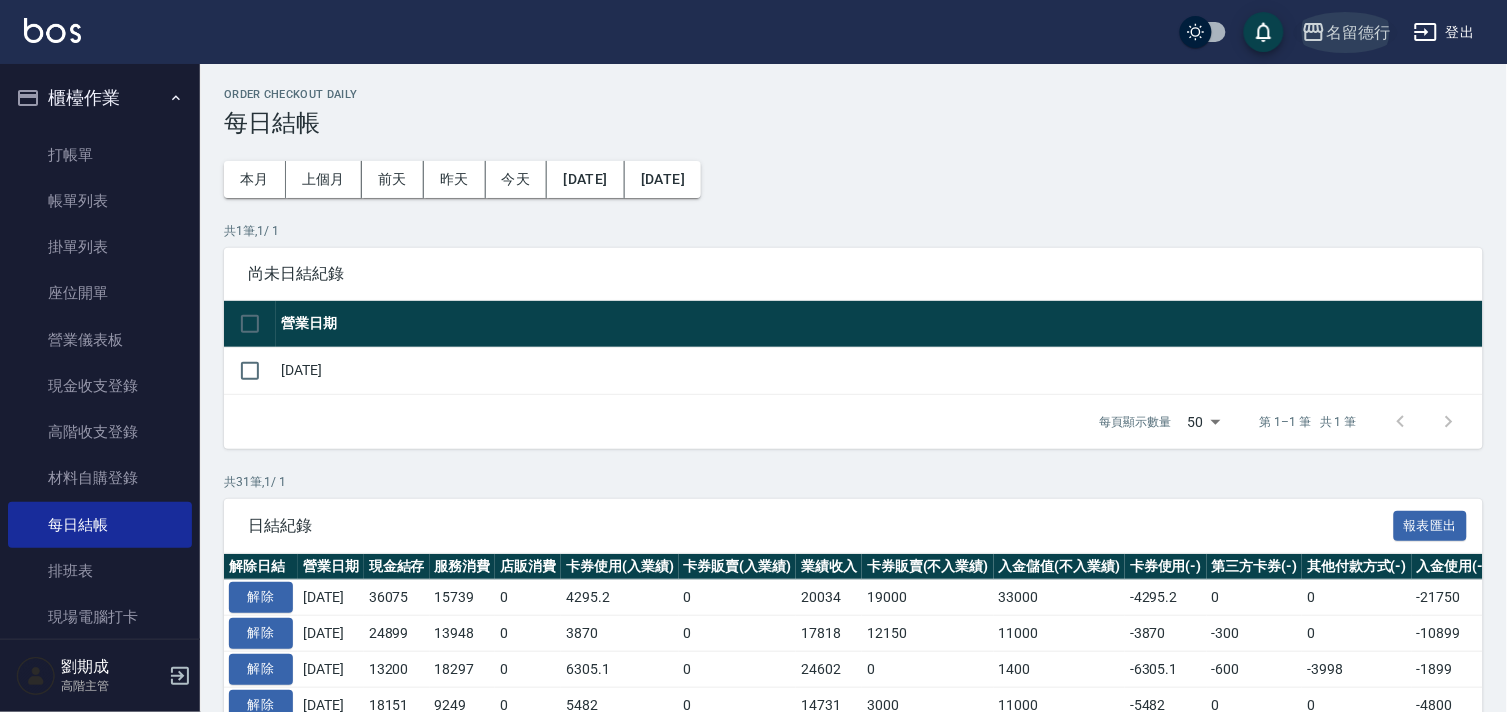 click on "名留德行" at bounding box center (1358, 32) 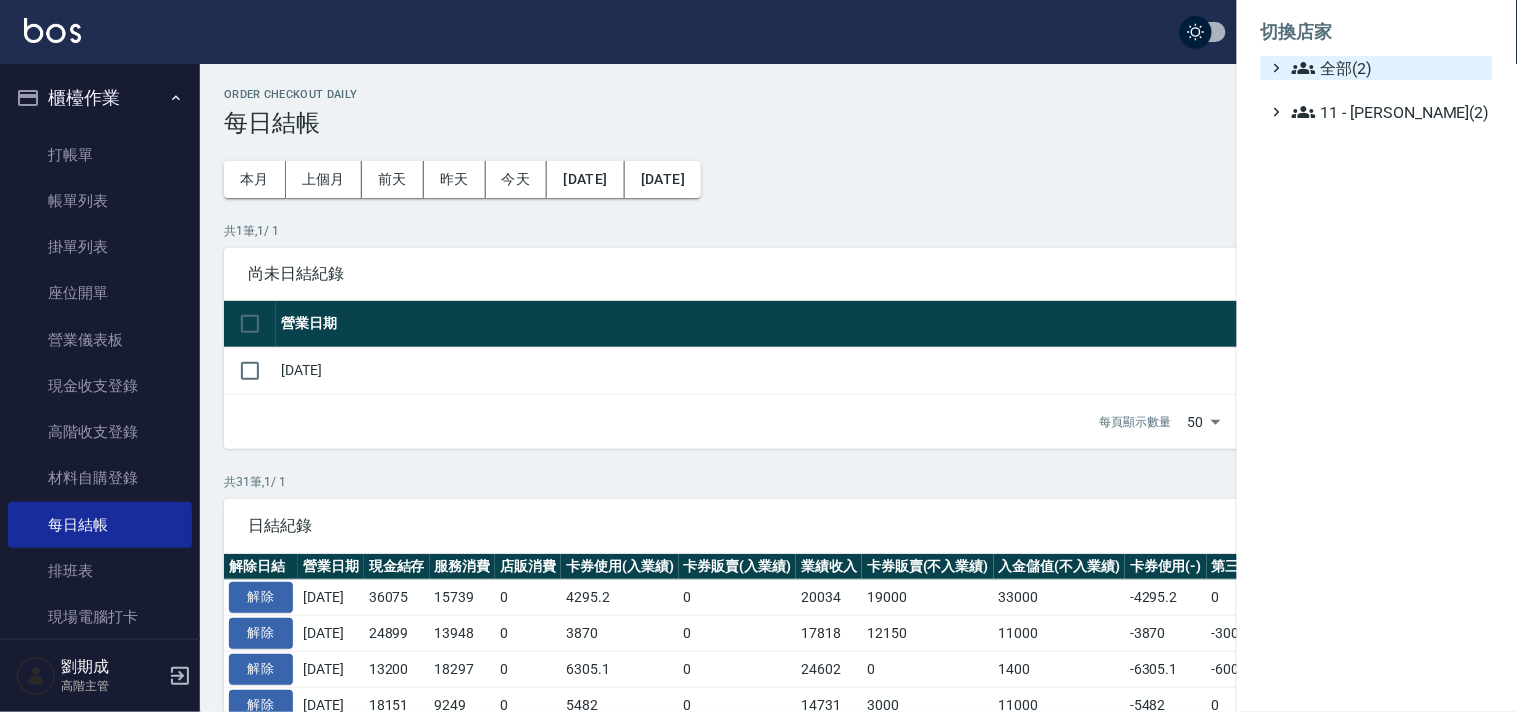 click on "全部(2) 11 - [PERSON_NAME](2)" at bounding box center (1377, 90) 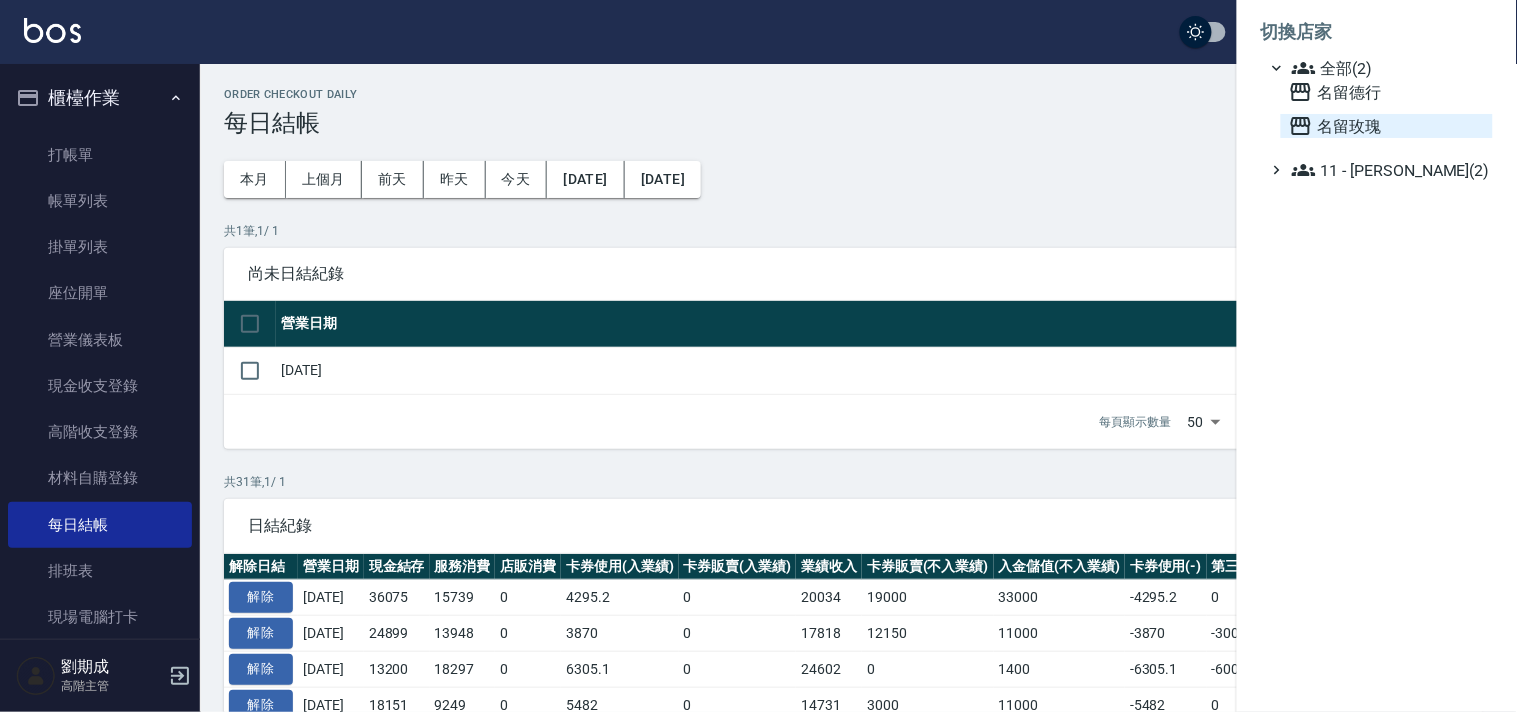 click on "名留玫瑰" at bounding box center [1387, 126] 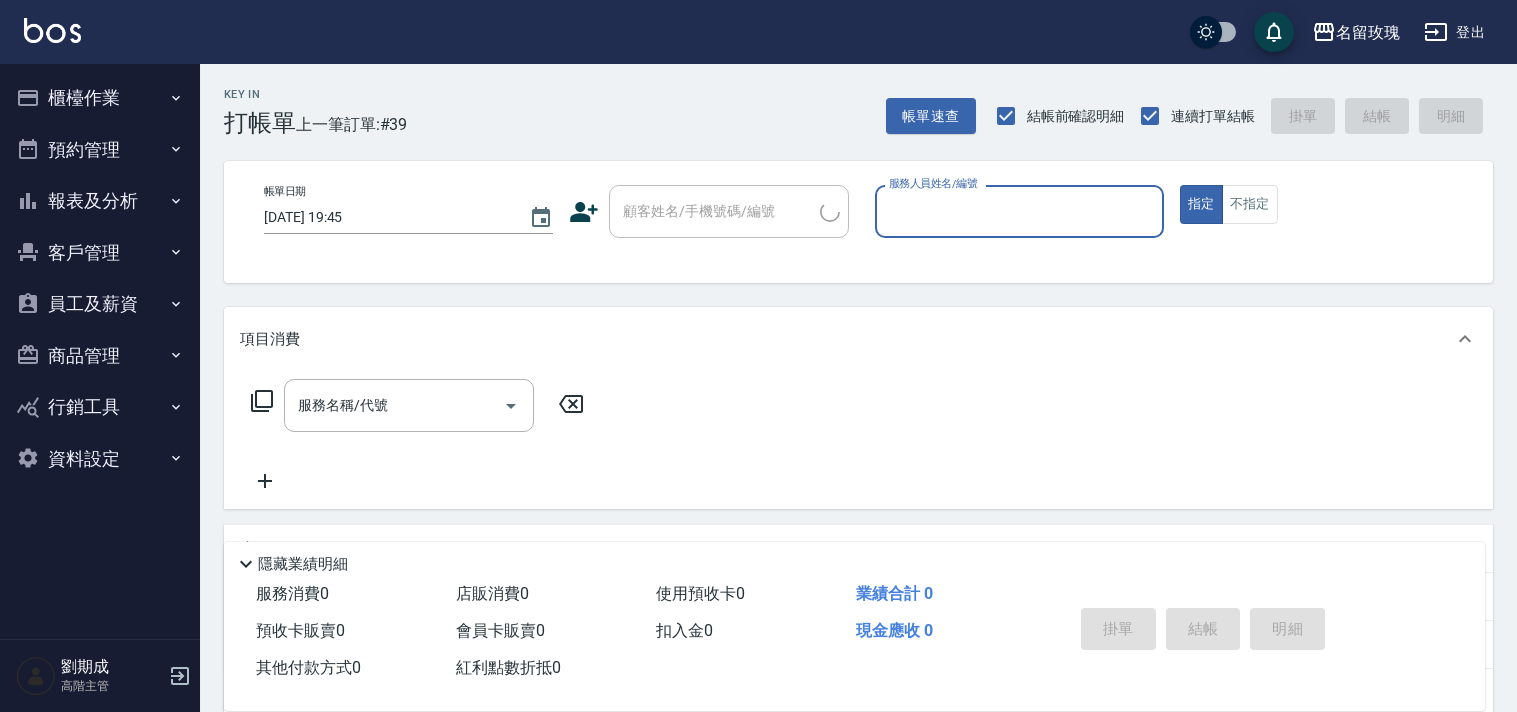 scroll, scrollTop: 0, scrollLeft: 0, axis: both 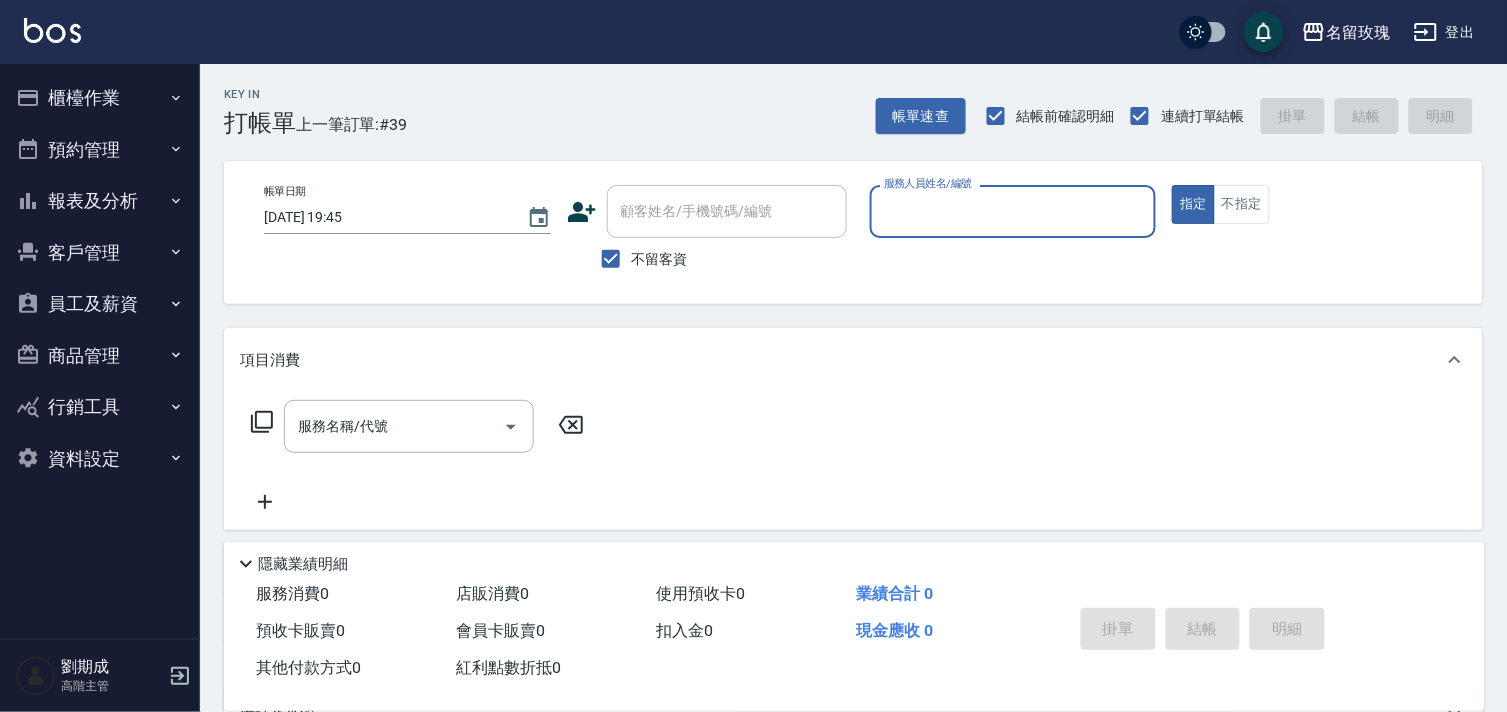 click on "Key In 打帳單 上一筆訂單:#39 帳單速查 結帳前確認明細 連續打單結帳 掛單 結帳 明細" at bounding box center [841, 100] 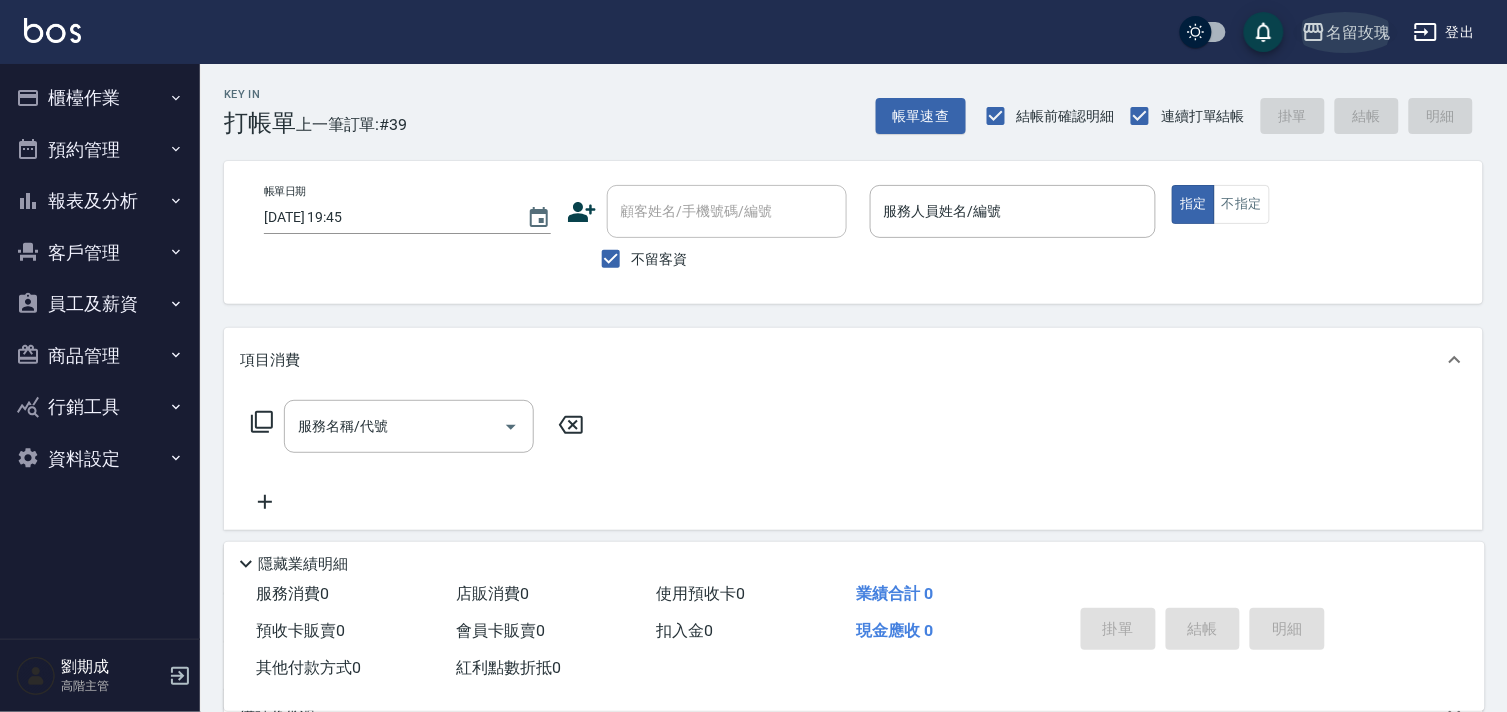 click 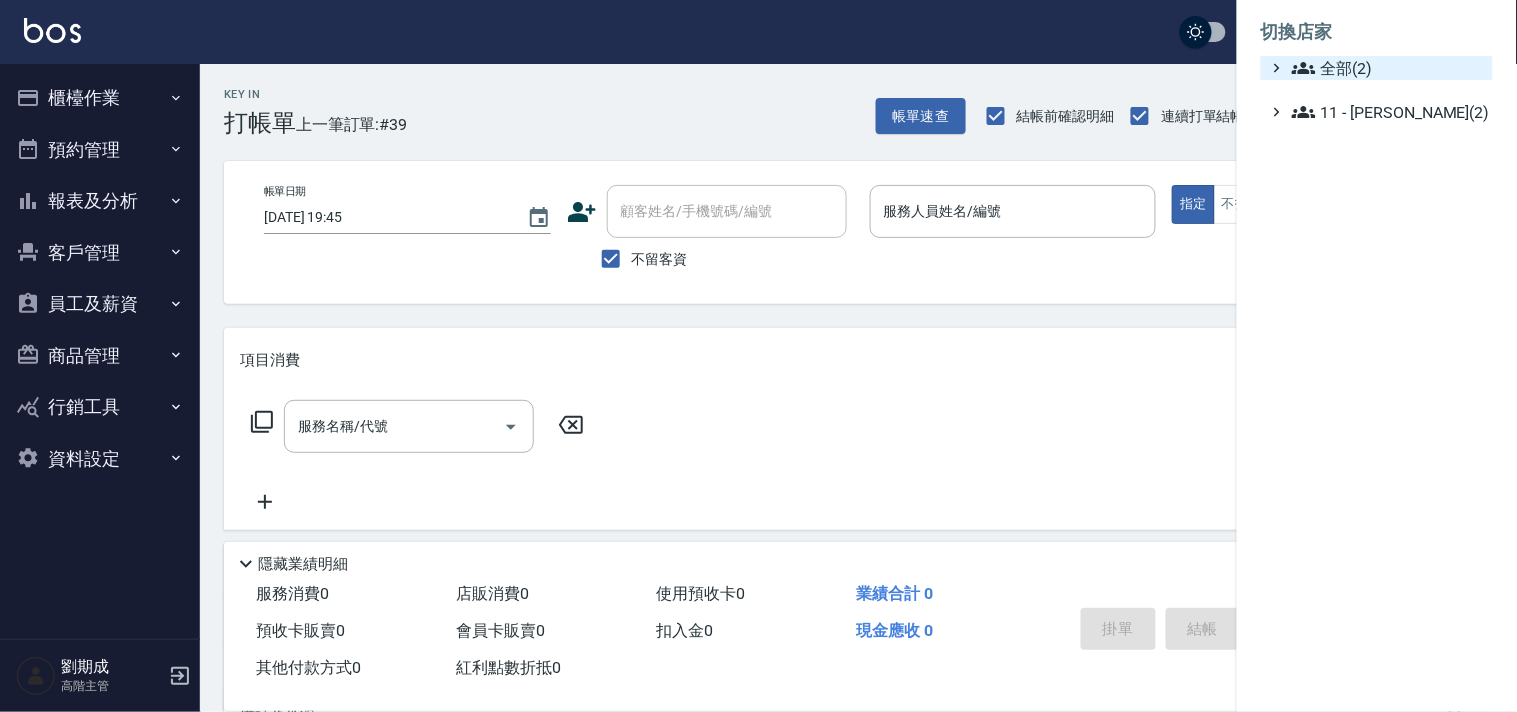 drag, startPoint x: 1347, startPoint y: 55, endPoint x: 1372, endPoint y: 70, distance: 29.15476 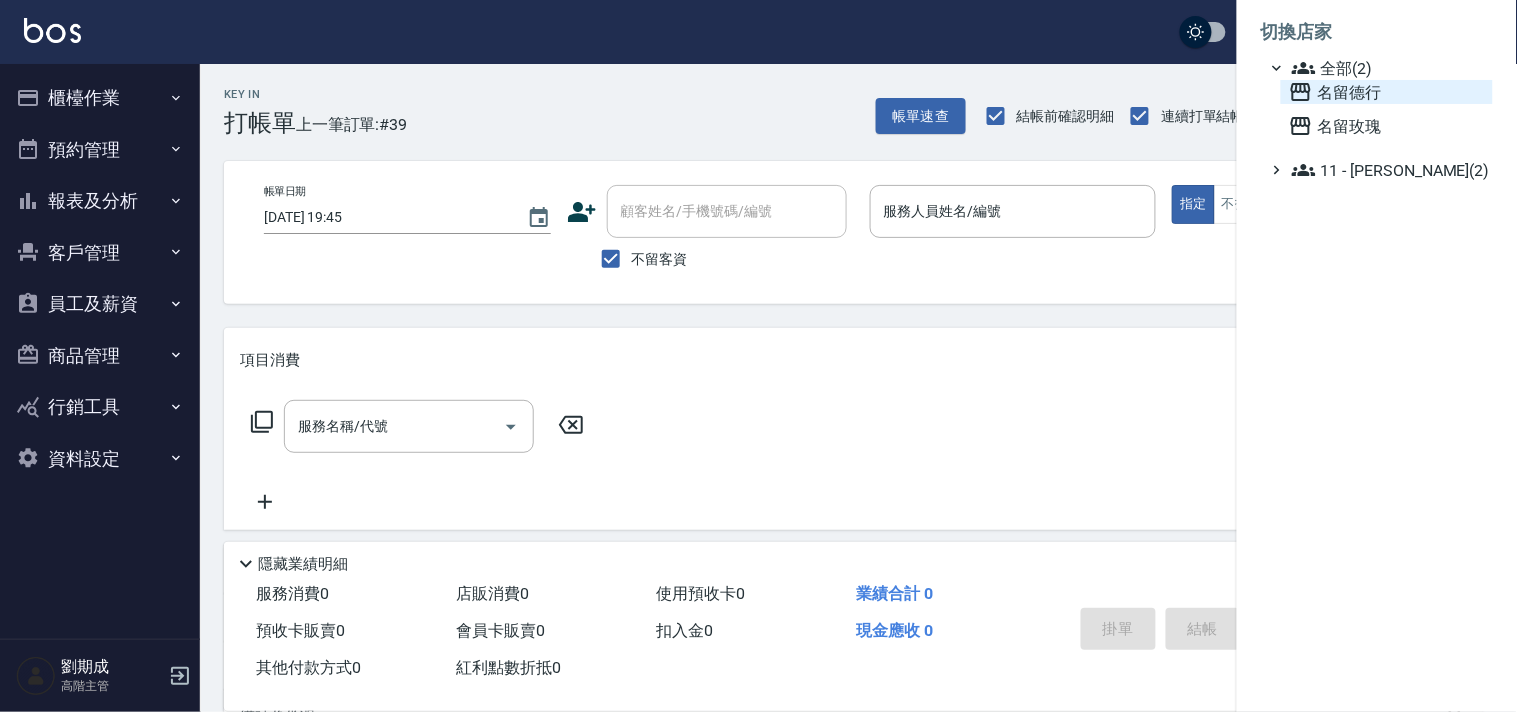 click on "全部(2) 名留德行 名留玫瑰" at bounding box center [1377, 97] 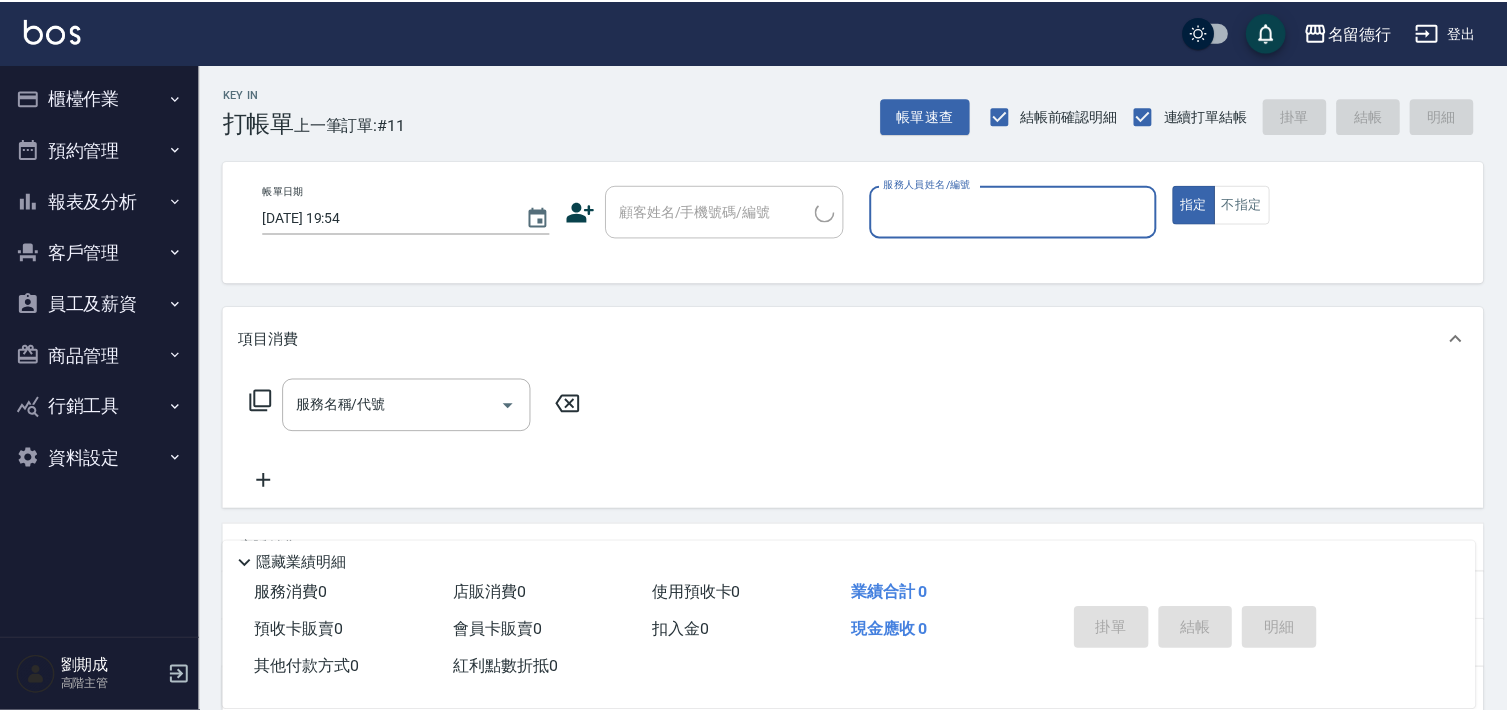 scroll, scrollTop: 0, scrollLeft: 0, axis: both 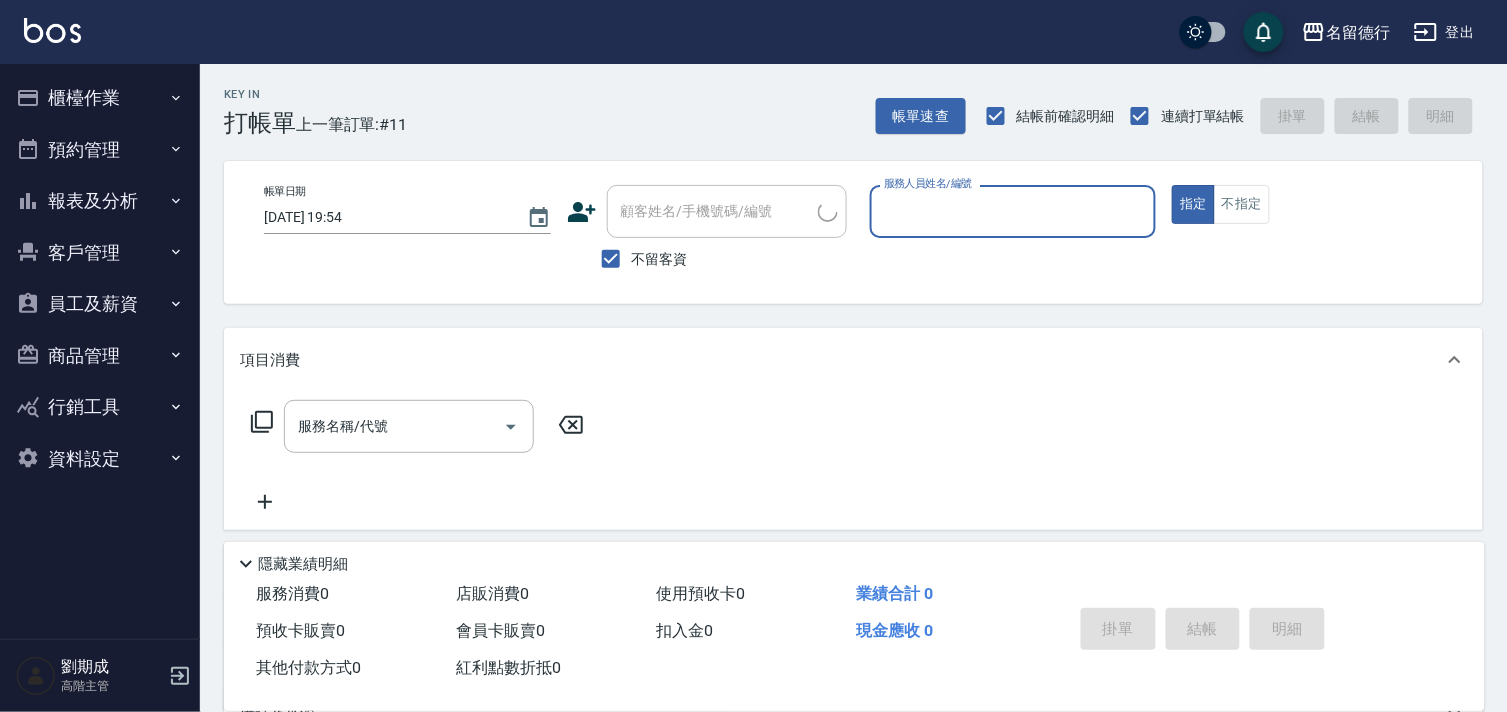 click on "櫃檯作業" at bounding box center [100, 98] 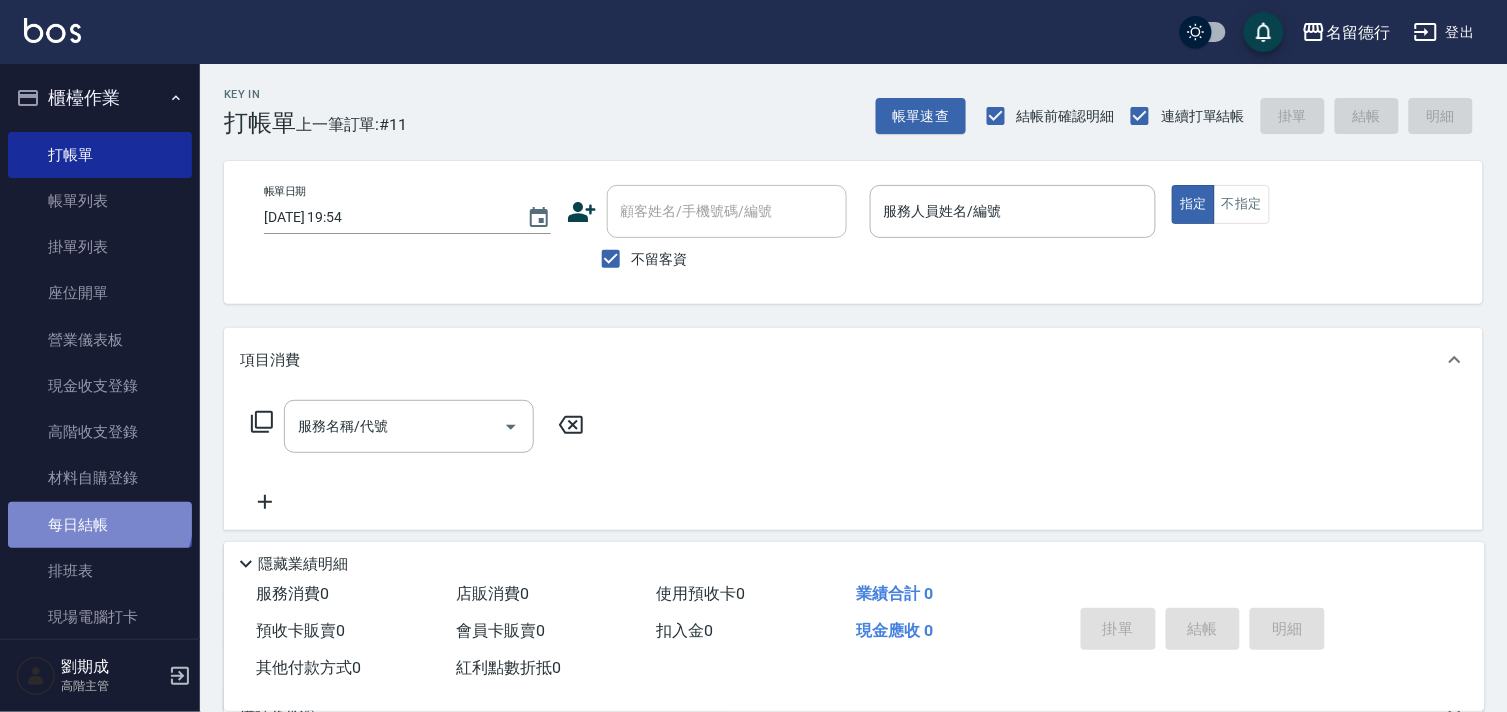 click on "每日結帳" at bounding box center [100, 525] 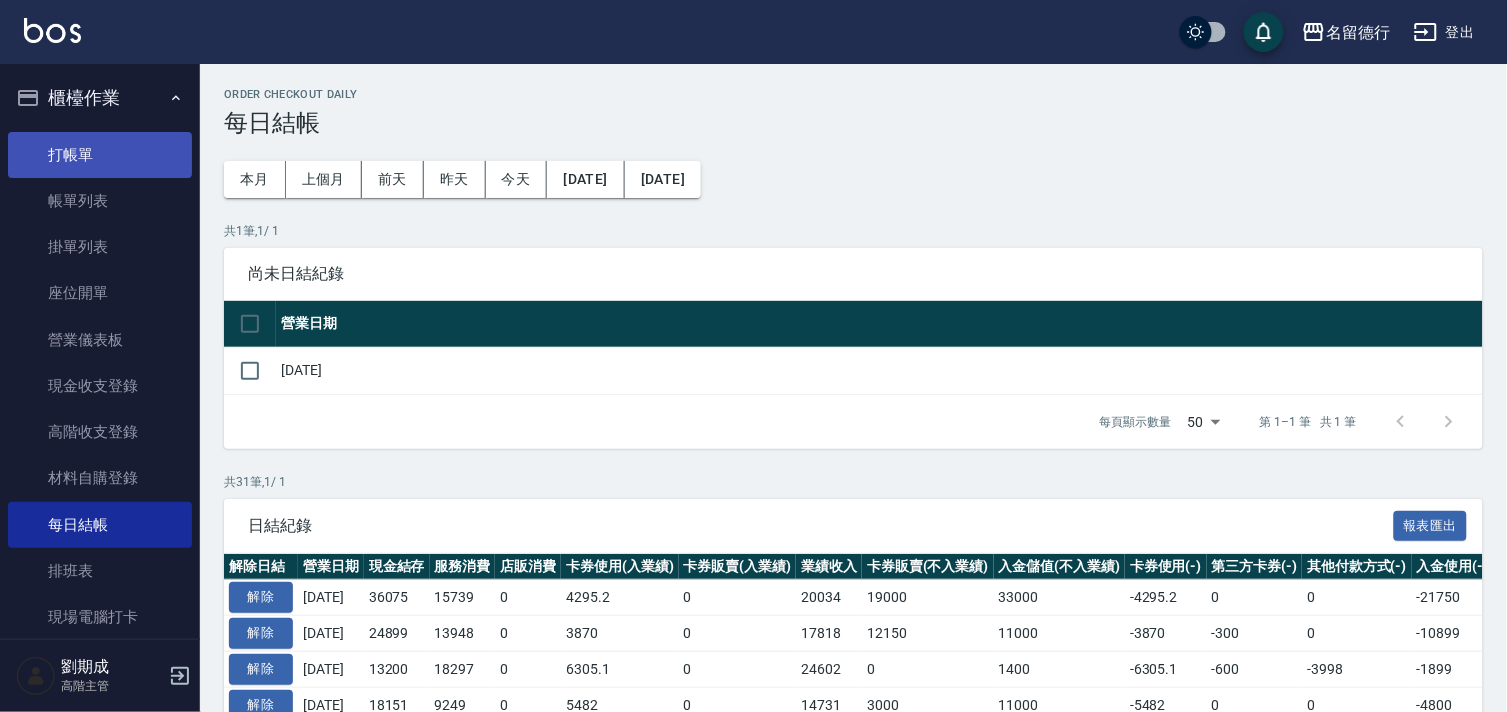 click on "打帳單" at bounding box center (100, 155) 